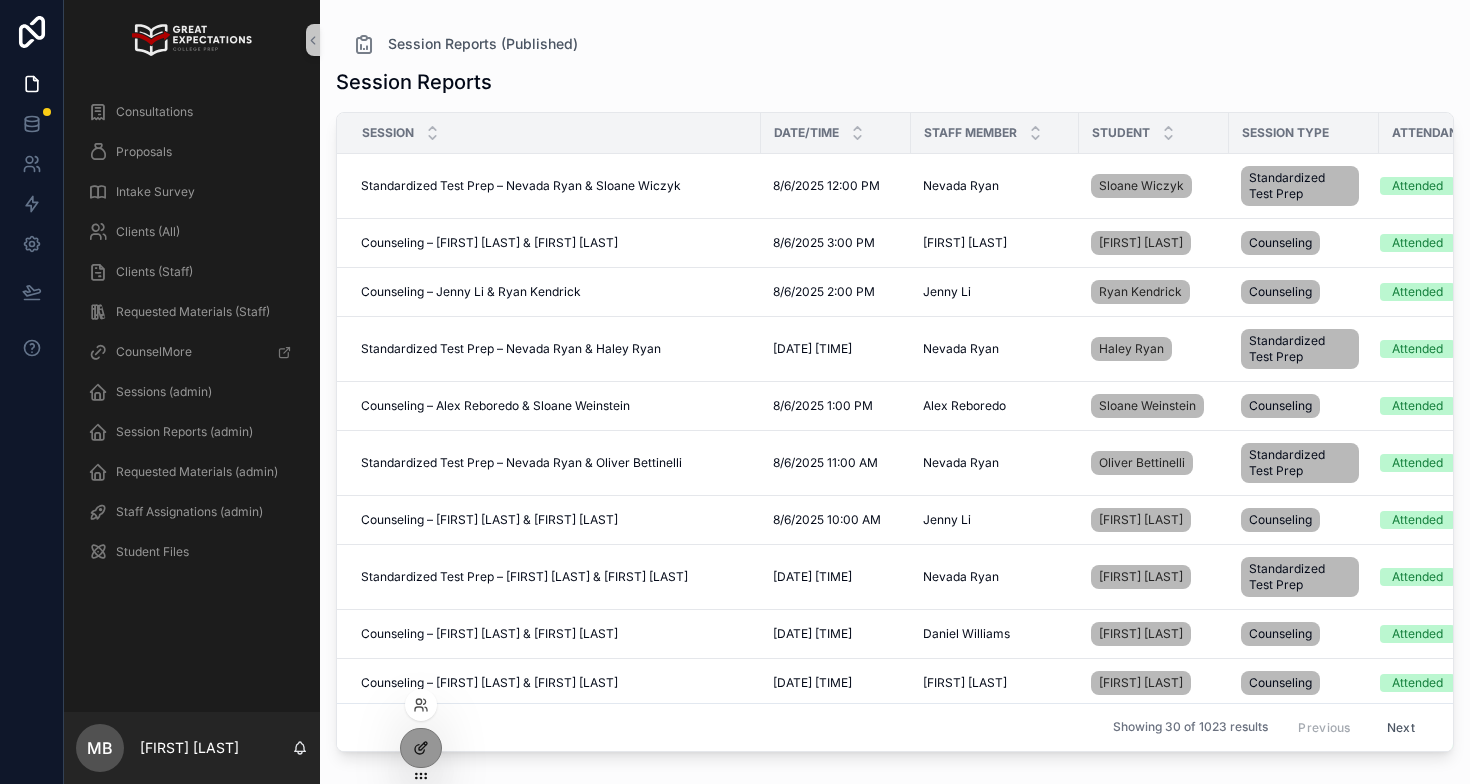 scroll, scrollTop: 0, scrollLeft: 0, axis: both 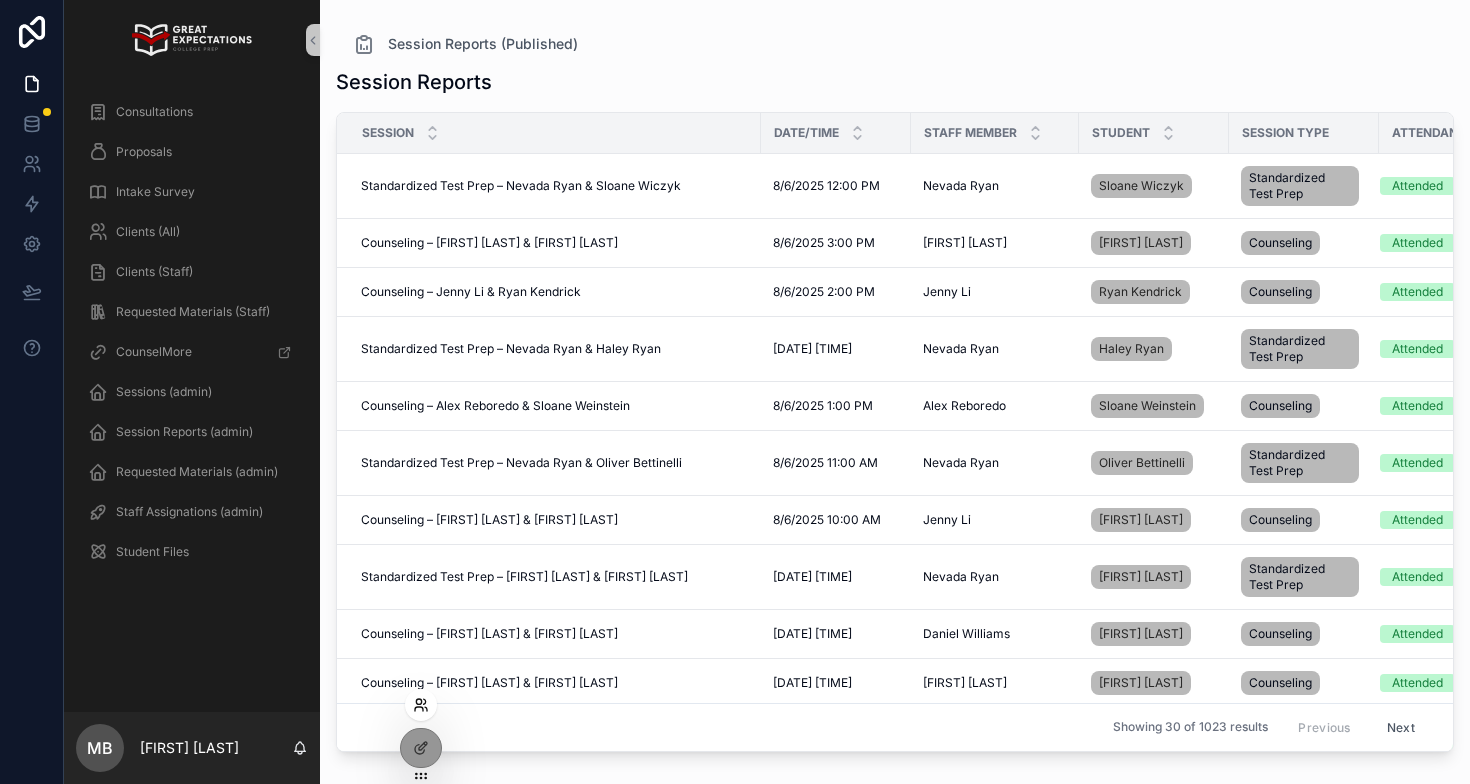 click 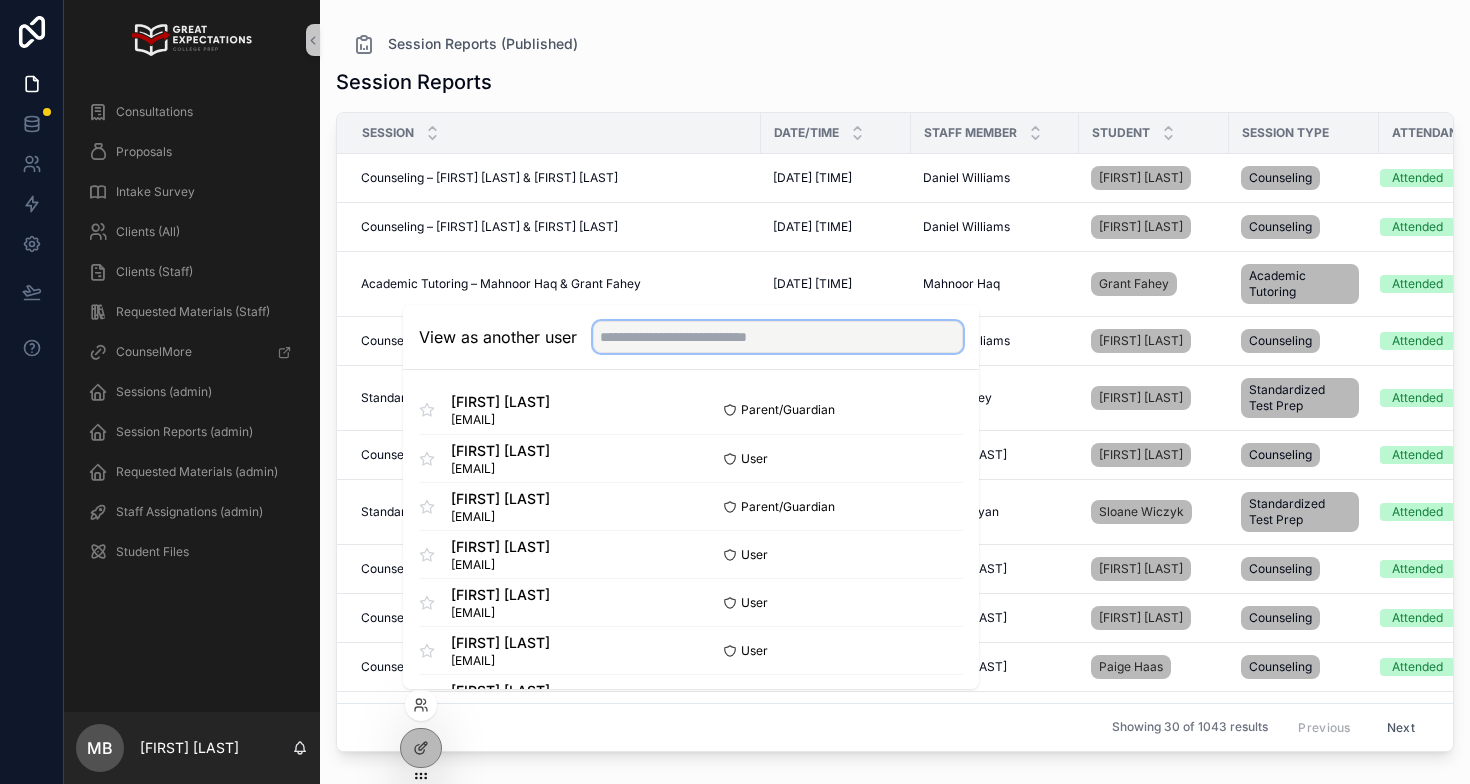 click at bounding box center (778, 337) 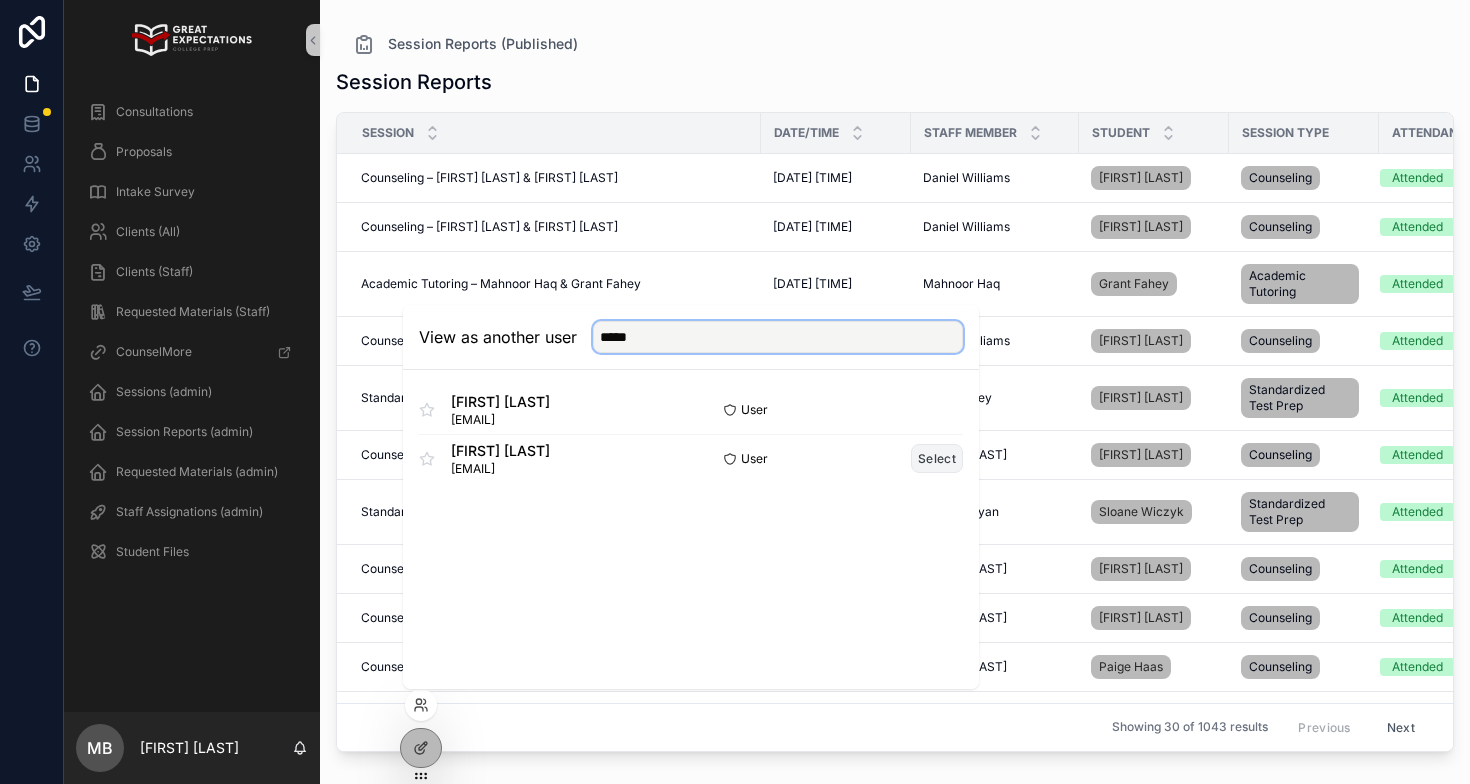 type on "*****" 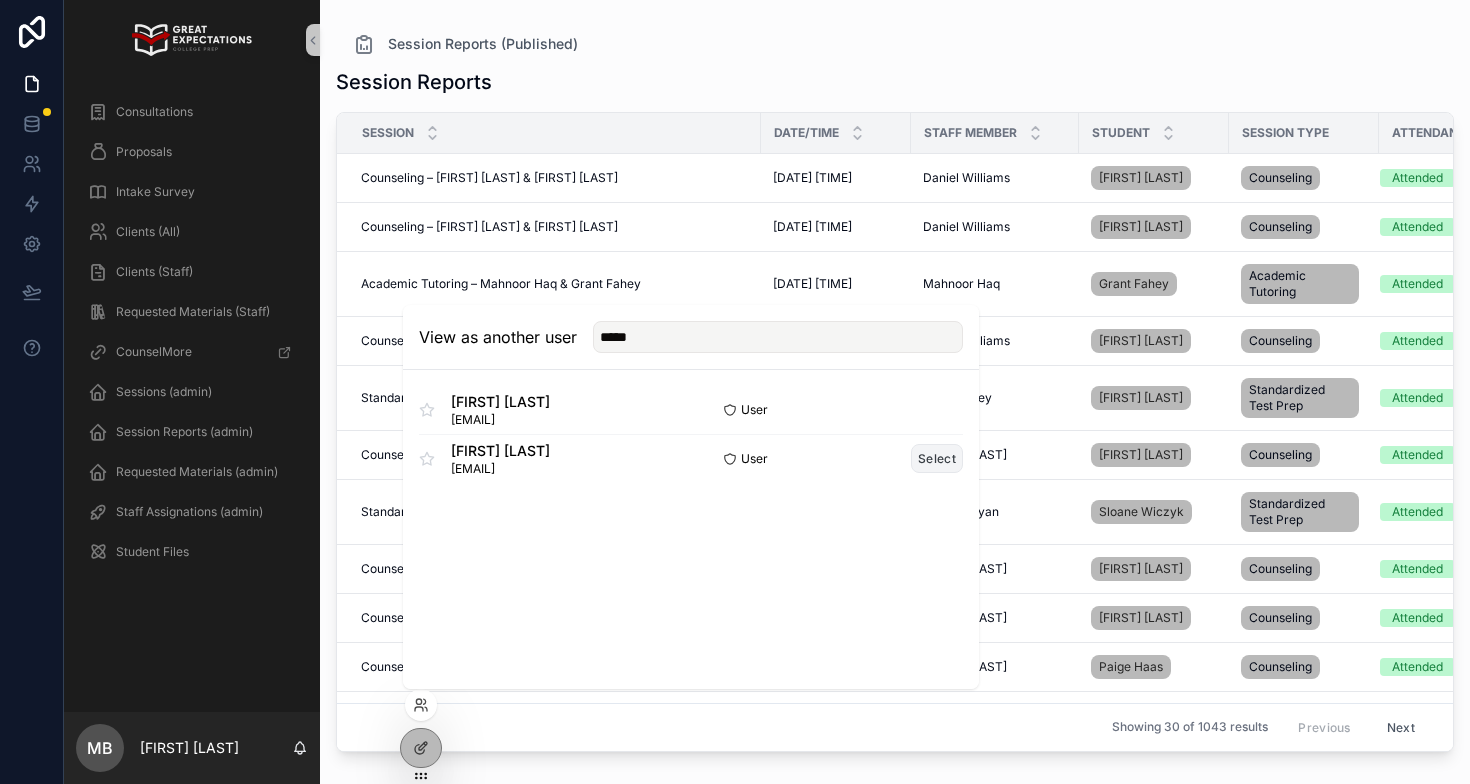 click on "Select" at bounding box center [937, 458] 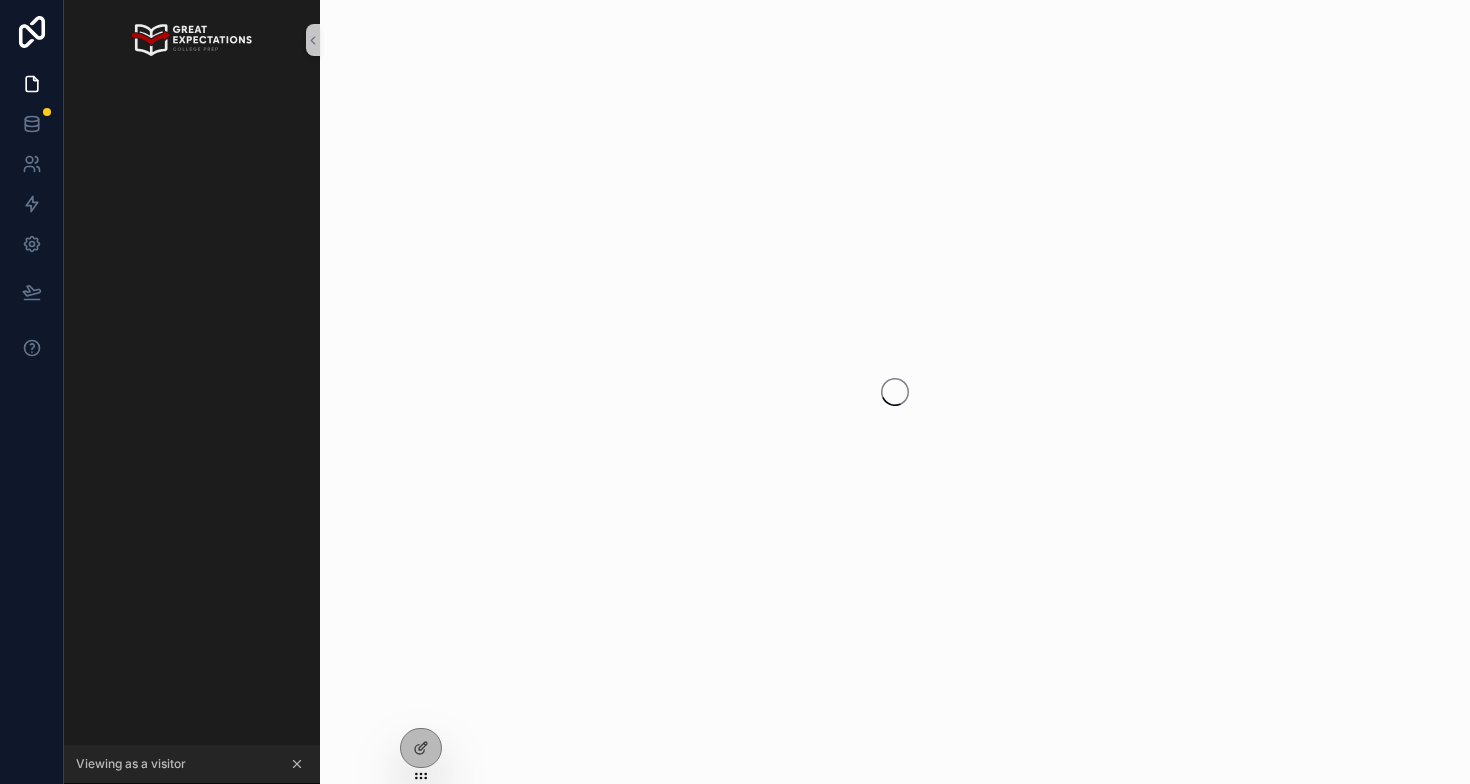 scroll, scrollTop: 0, scrollLeft: 0, axis: both 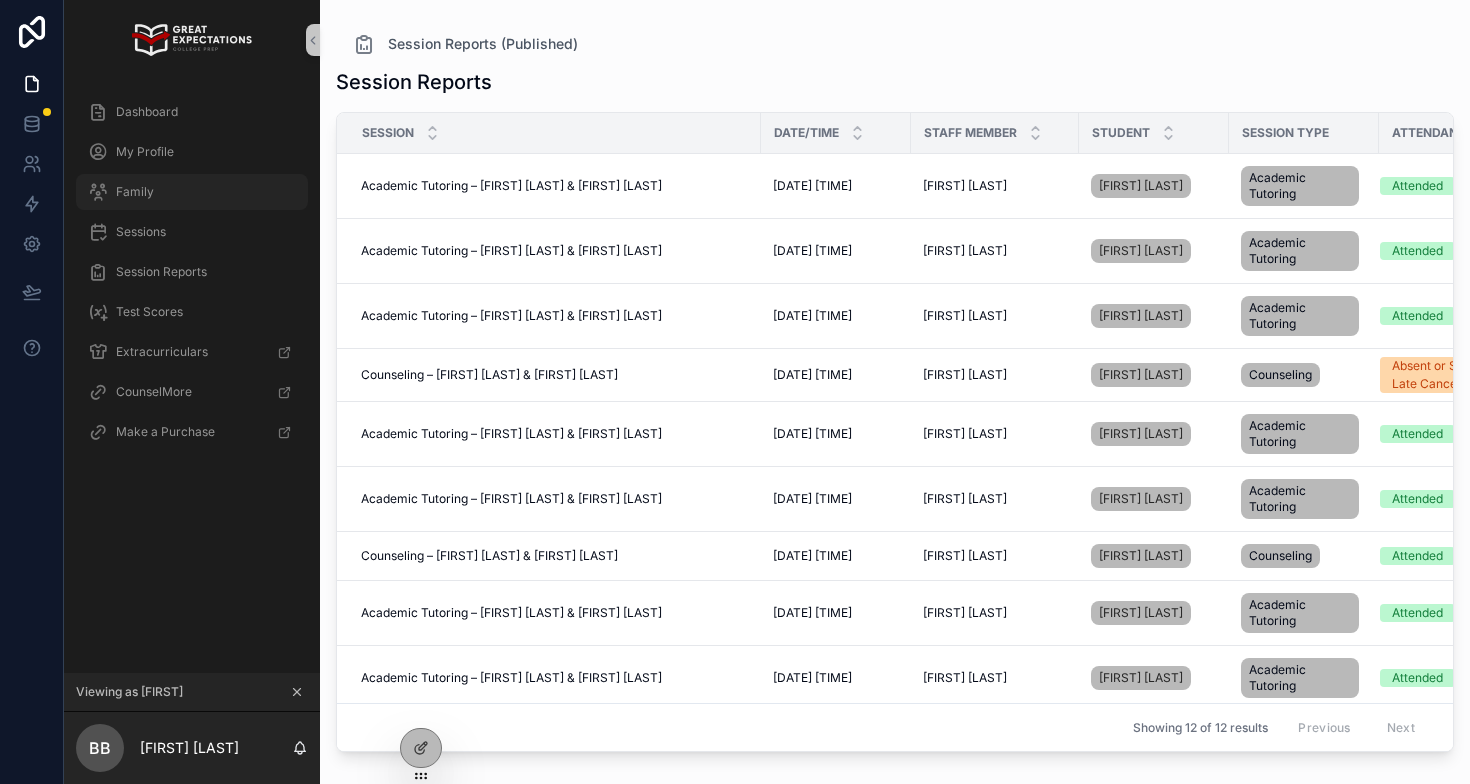 click on "Family" at bounding box center (192, 192) 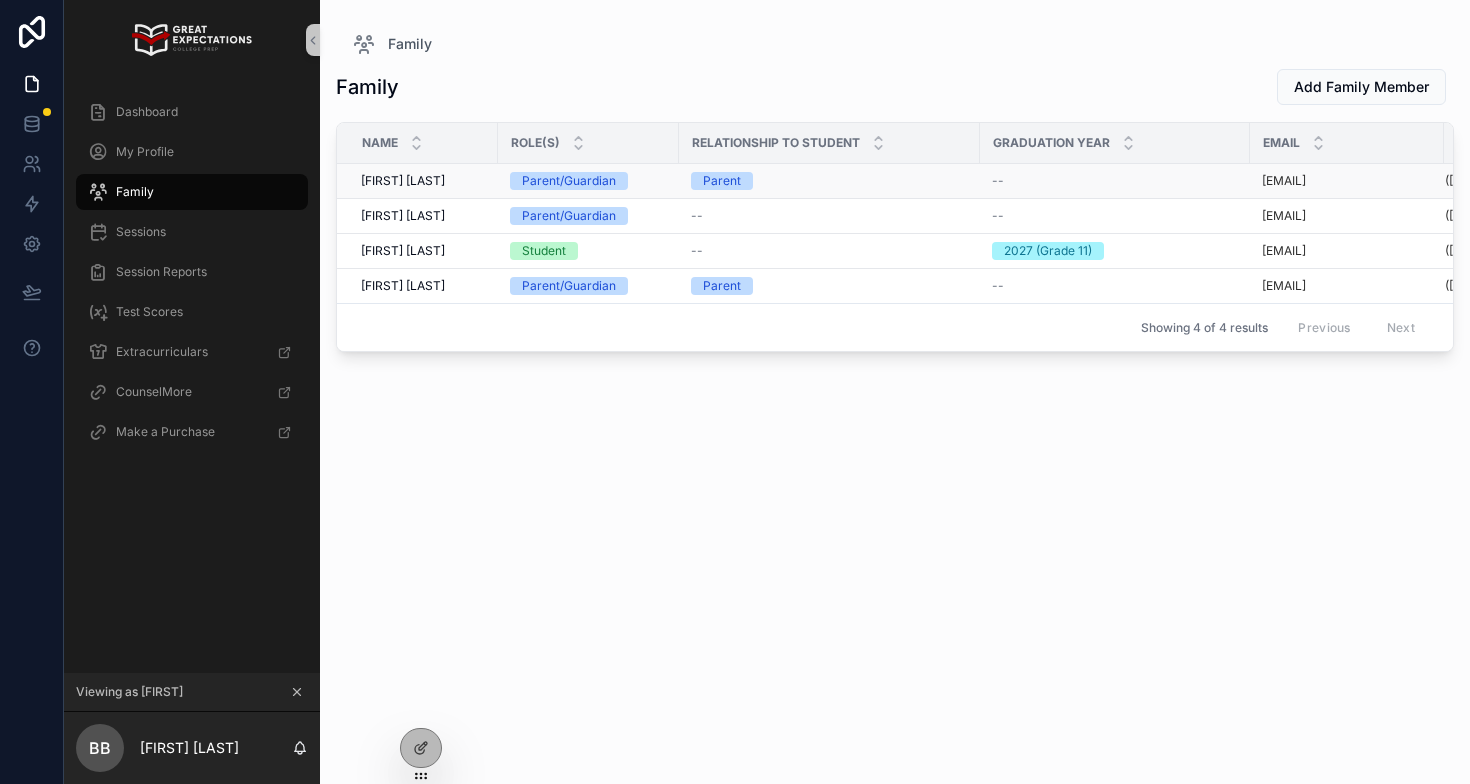 click on "Jennifer Fein" at bounding box center (403, 181) 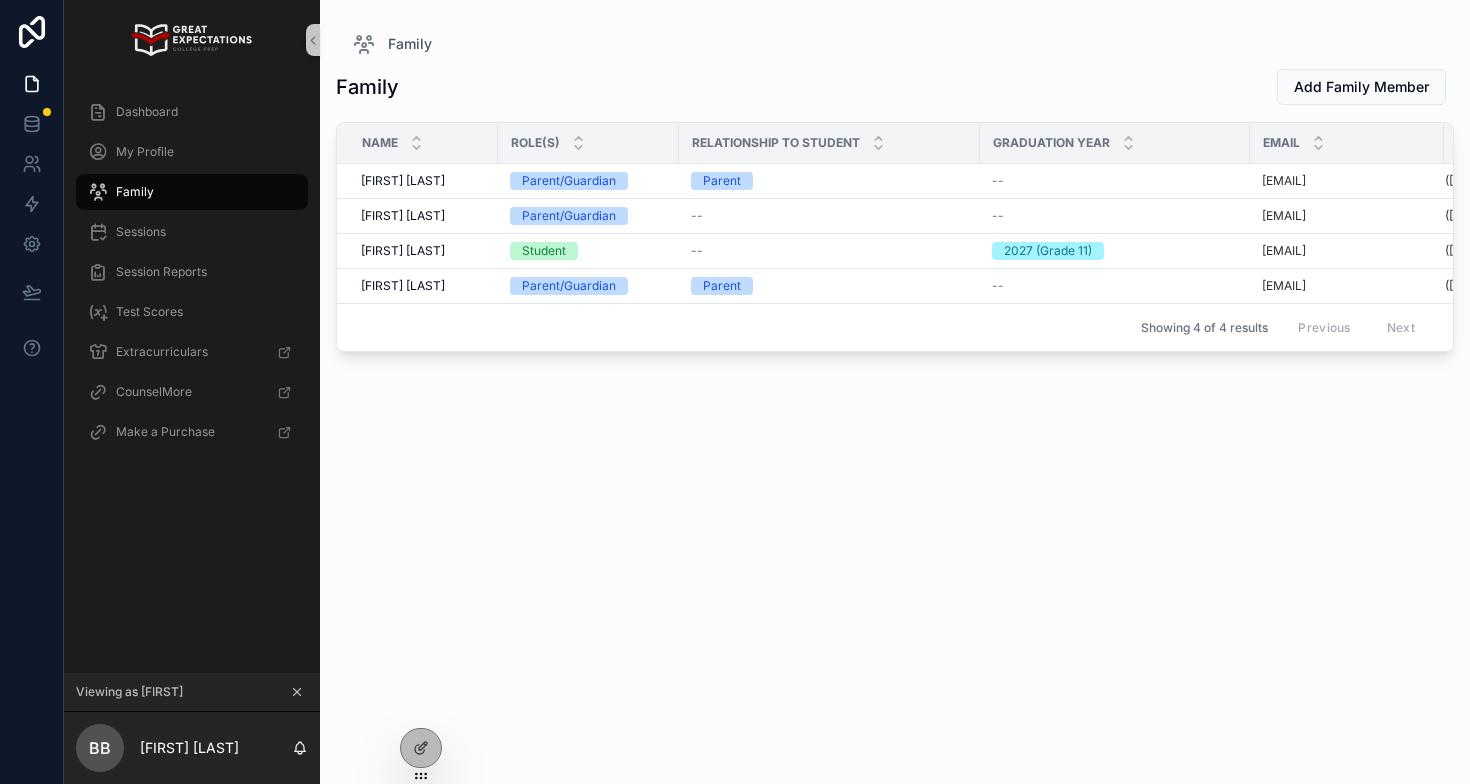 click on "Family Add Family Member Name Role(s) Relationship to Student Graduation Year Email Mobile Phone Jennifer Fein Jennifer Fein Parent/Guardian Parent -- jennysolomon@gmail.com (213) 598-1420 Dan Fein Dan Fein Parent/Guardian -- -- dan4241@gmail.com (310) 529-6496 Blake Besada Blake Besada Student -- 2027 (Grade 11) blakebesada@gmail.com (310) 245-1597 Kenneth Besada Kenneth Besada Parent/Guardian Parent -- ken@wonderstoneusa.com (310) 415-5760 Showing 4 of 4 results Previous Next" at bounding box center (895, 408) 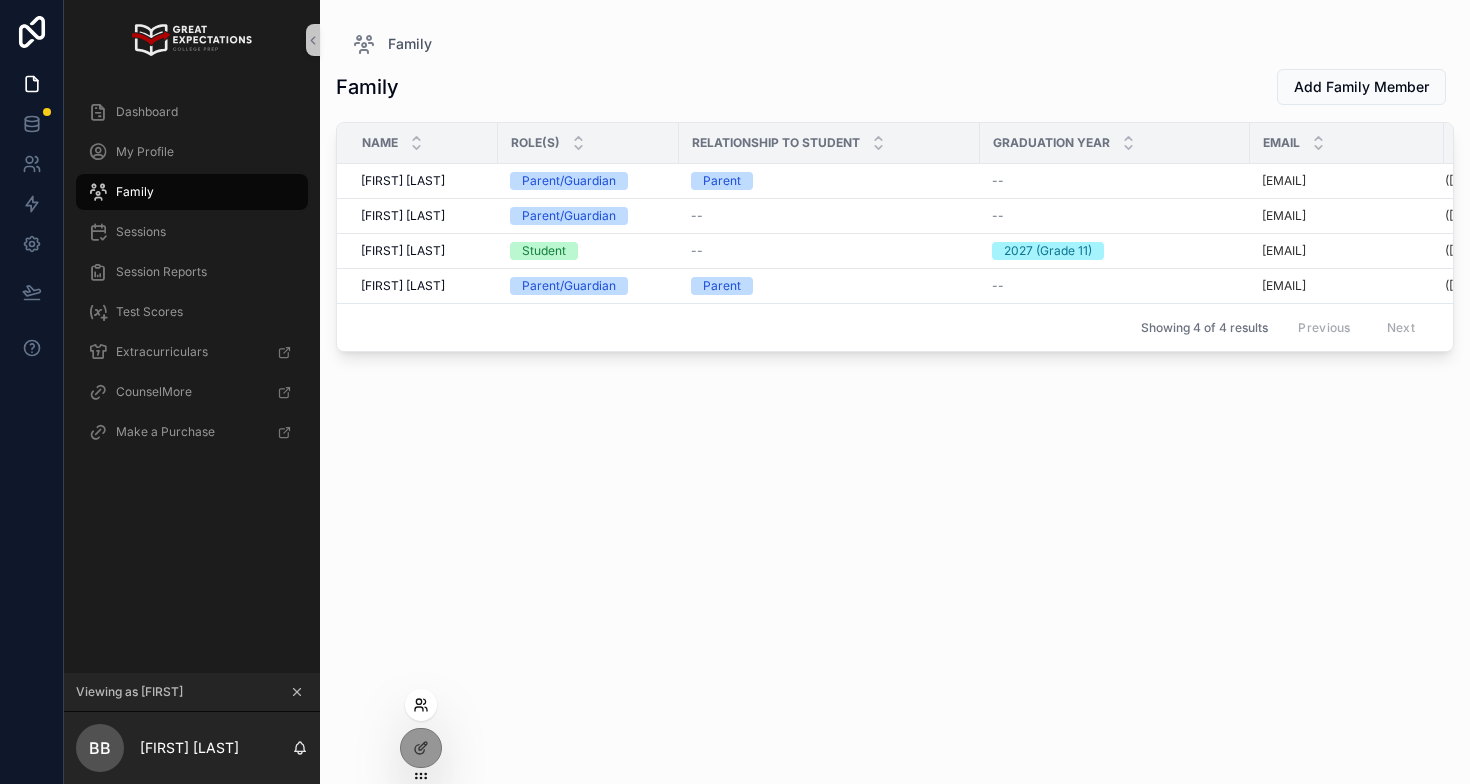 click 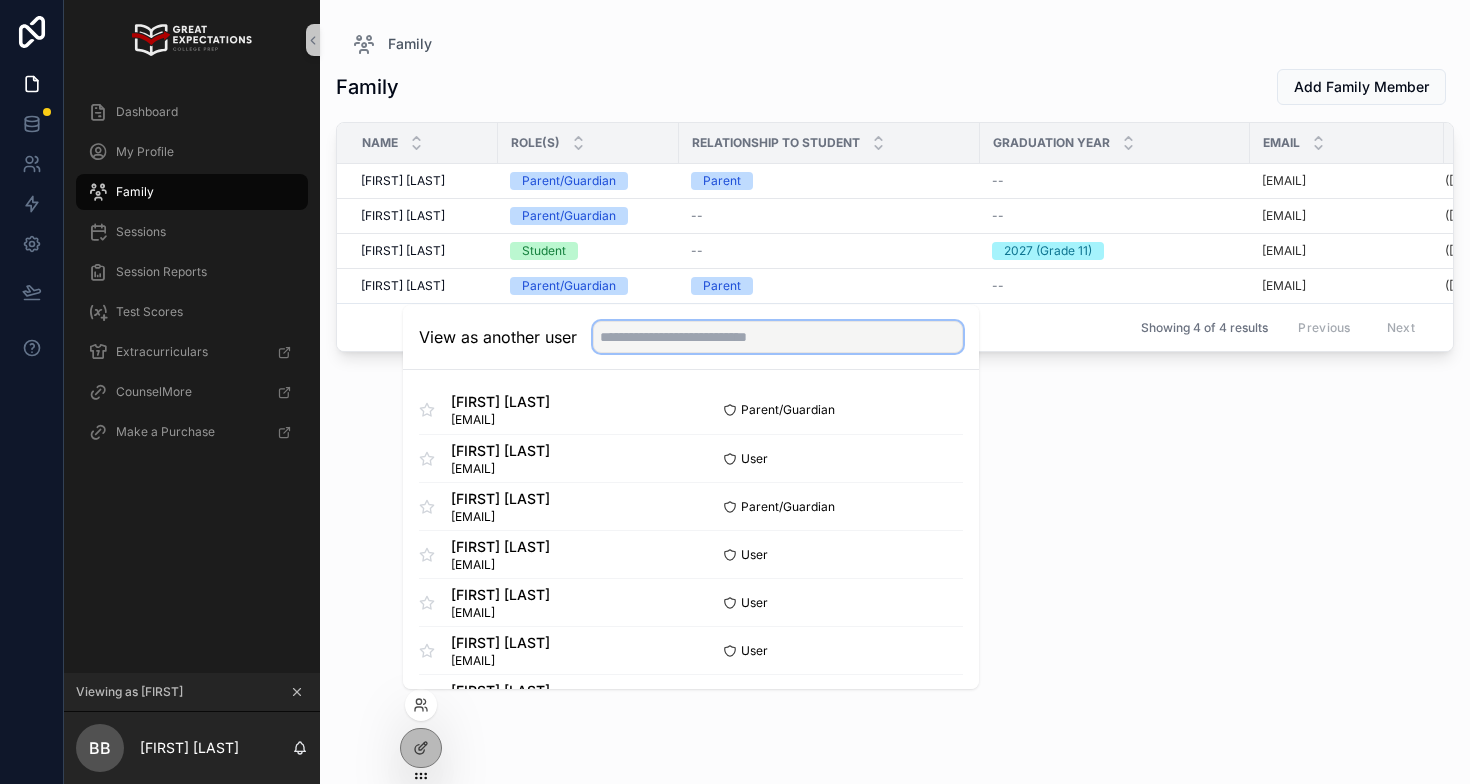 click at bounding box center (778, 337) 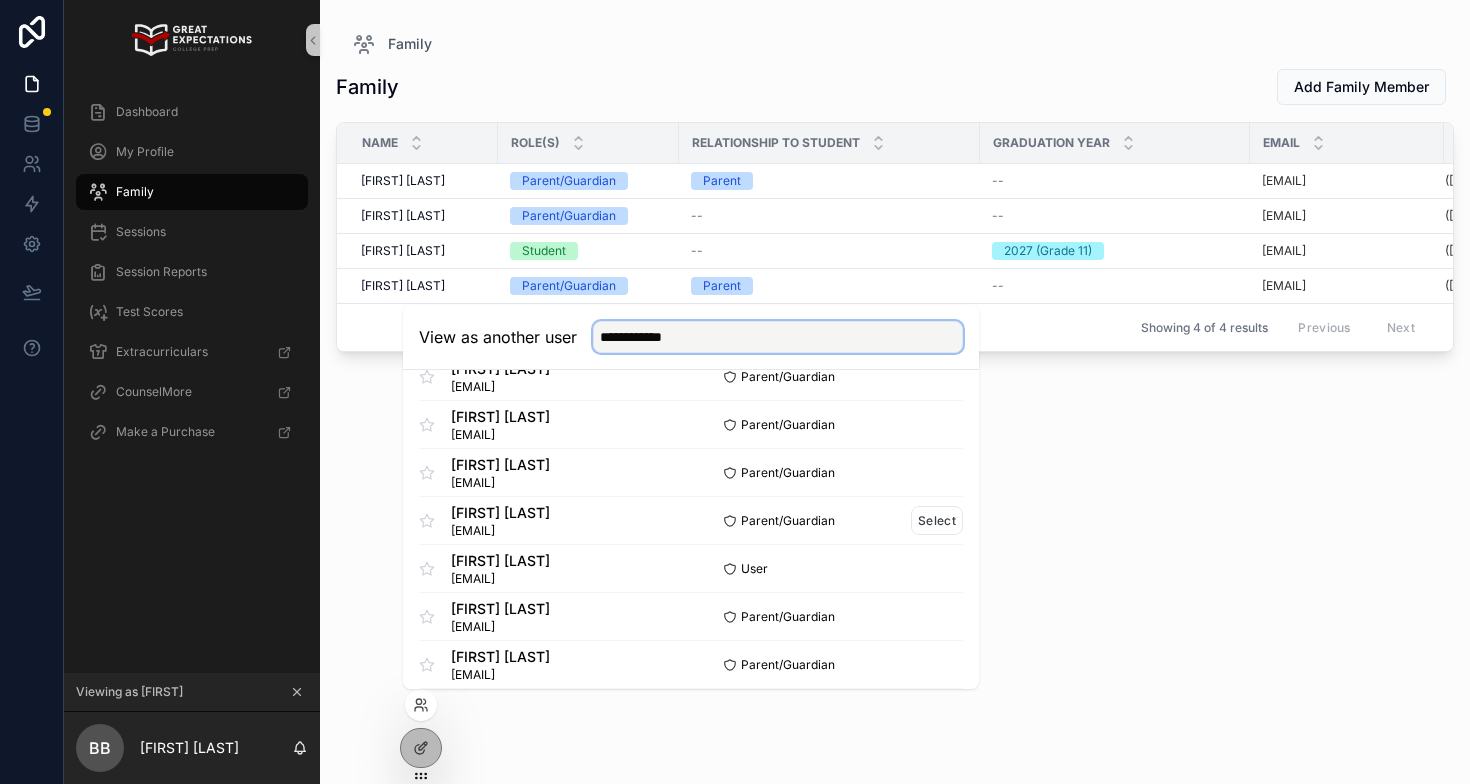 scroll, scrollTop: 136, scrollLeft: 0, axis: vertical 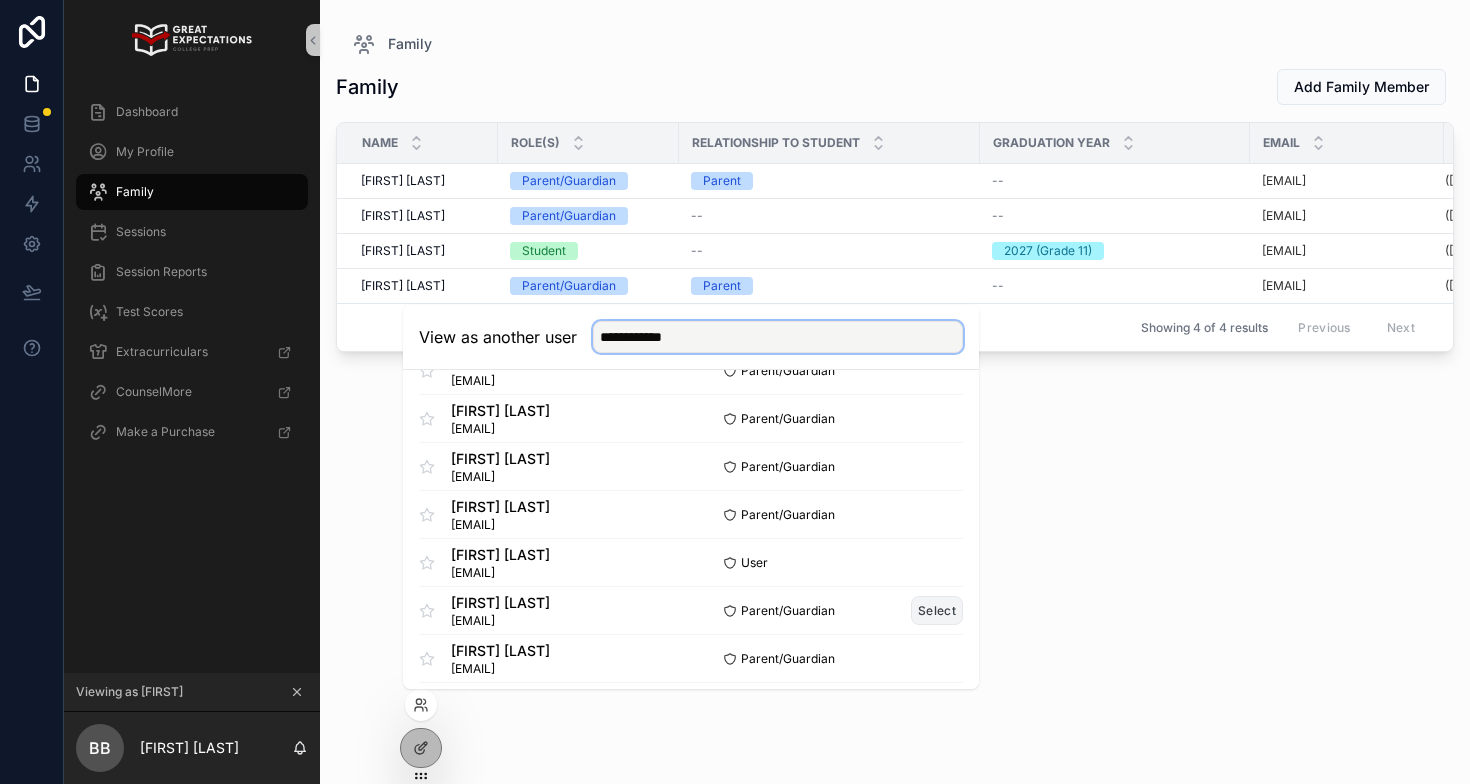type on "**********" 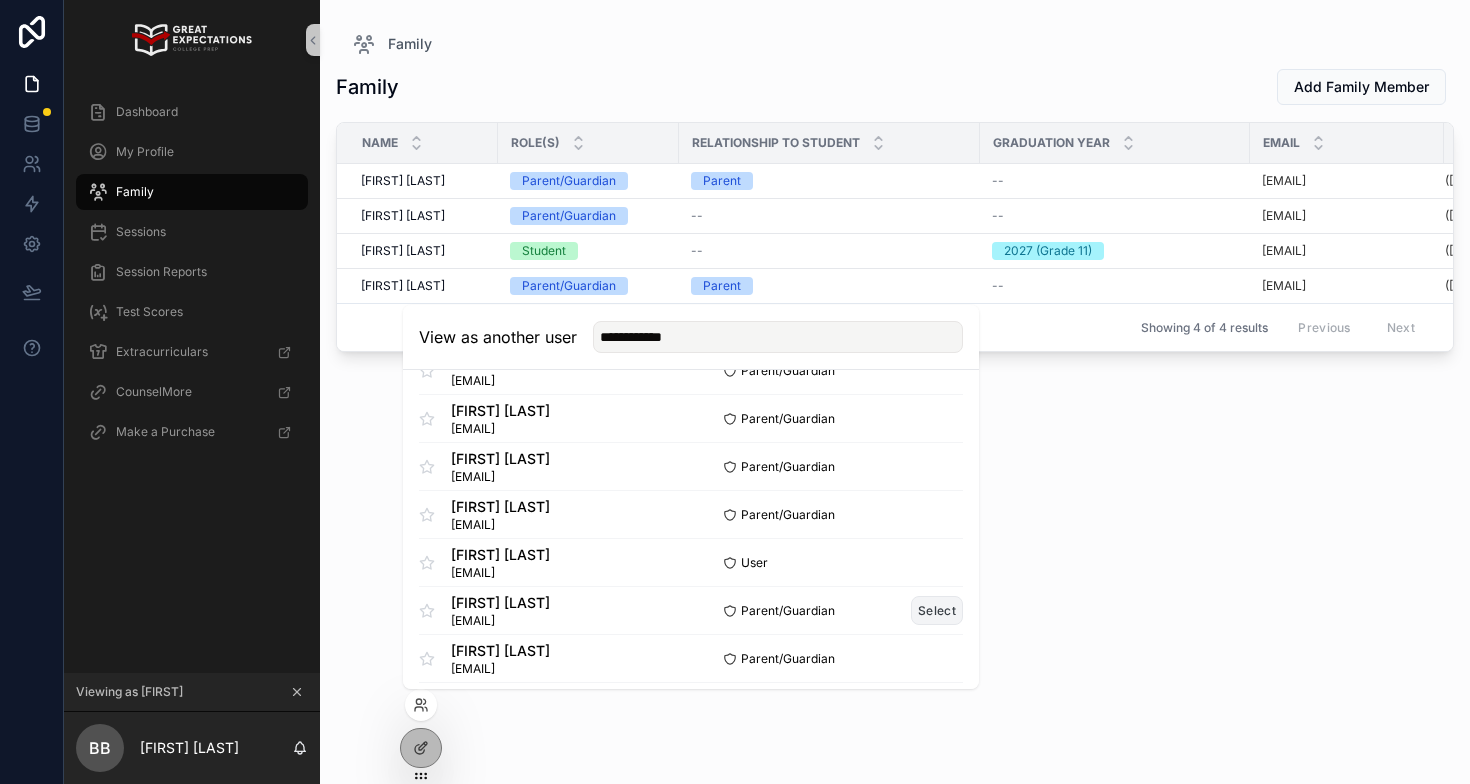 click on "Select" at bounding box center [937, 610] 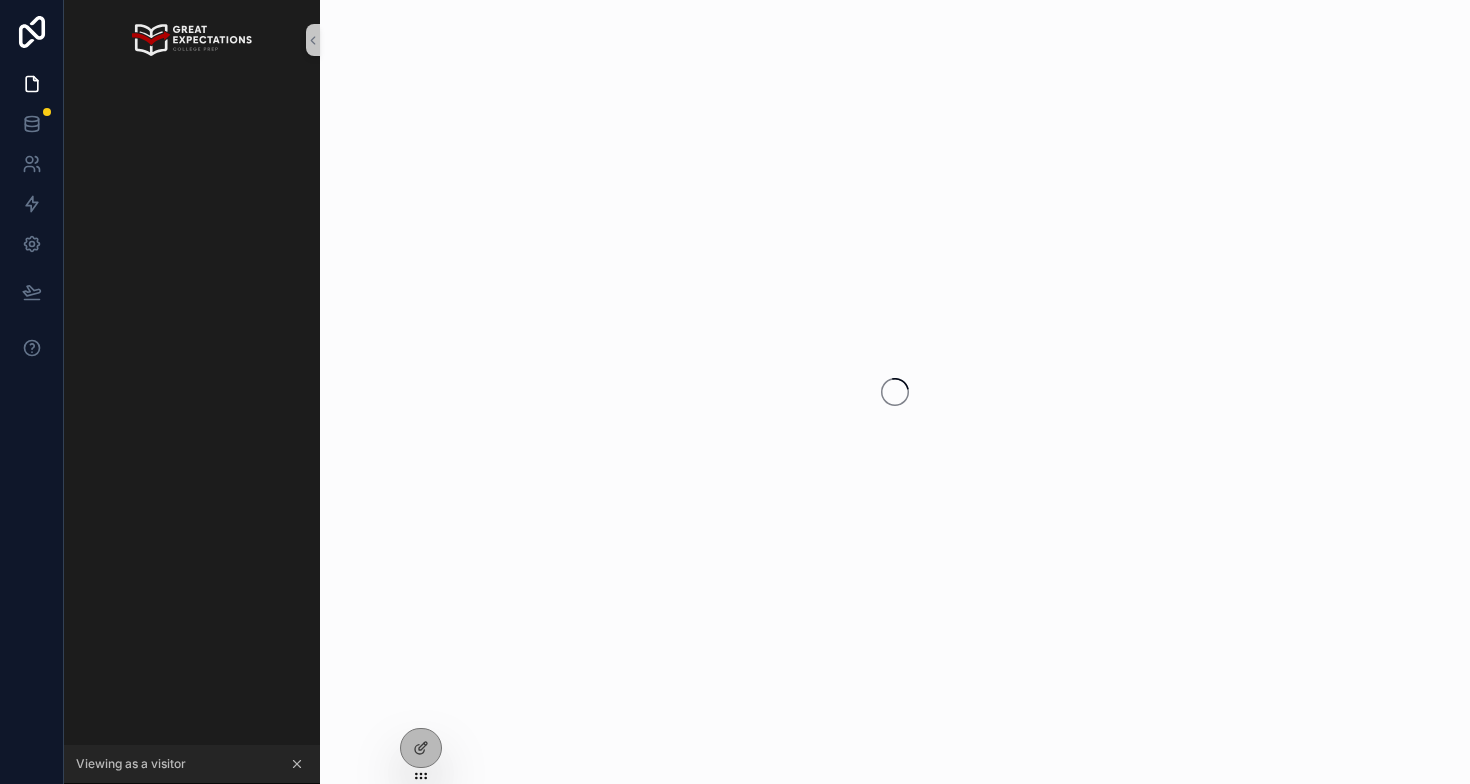 scroll, scrollTop: 0, scrollLeft: 0, axis: both 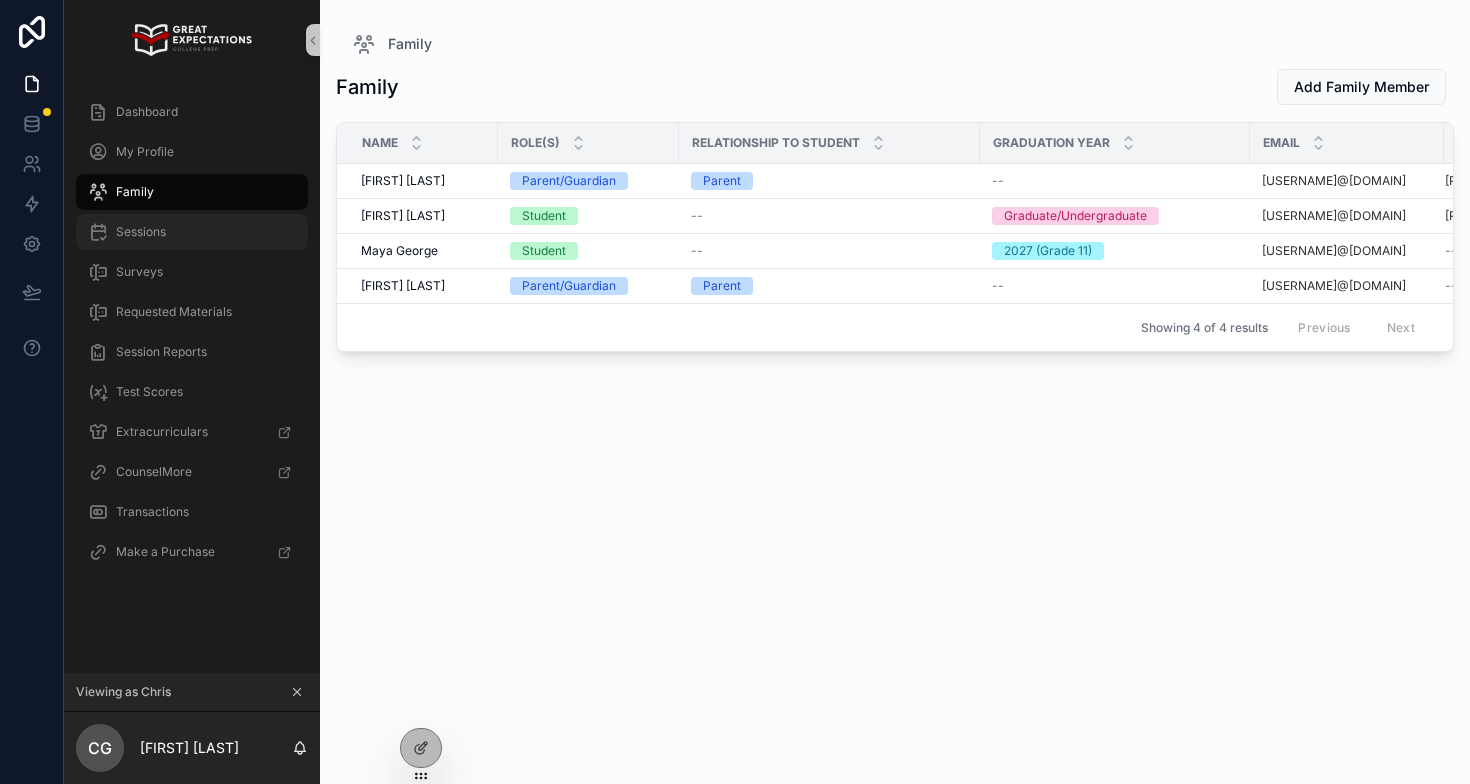 click on "Sessions" at bounding box center (141, 232) 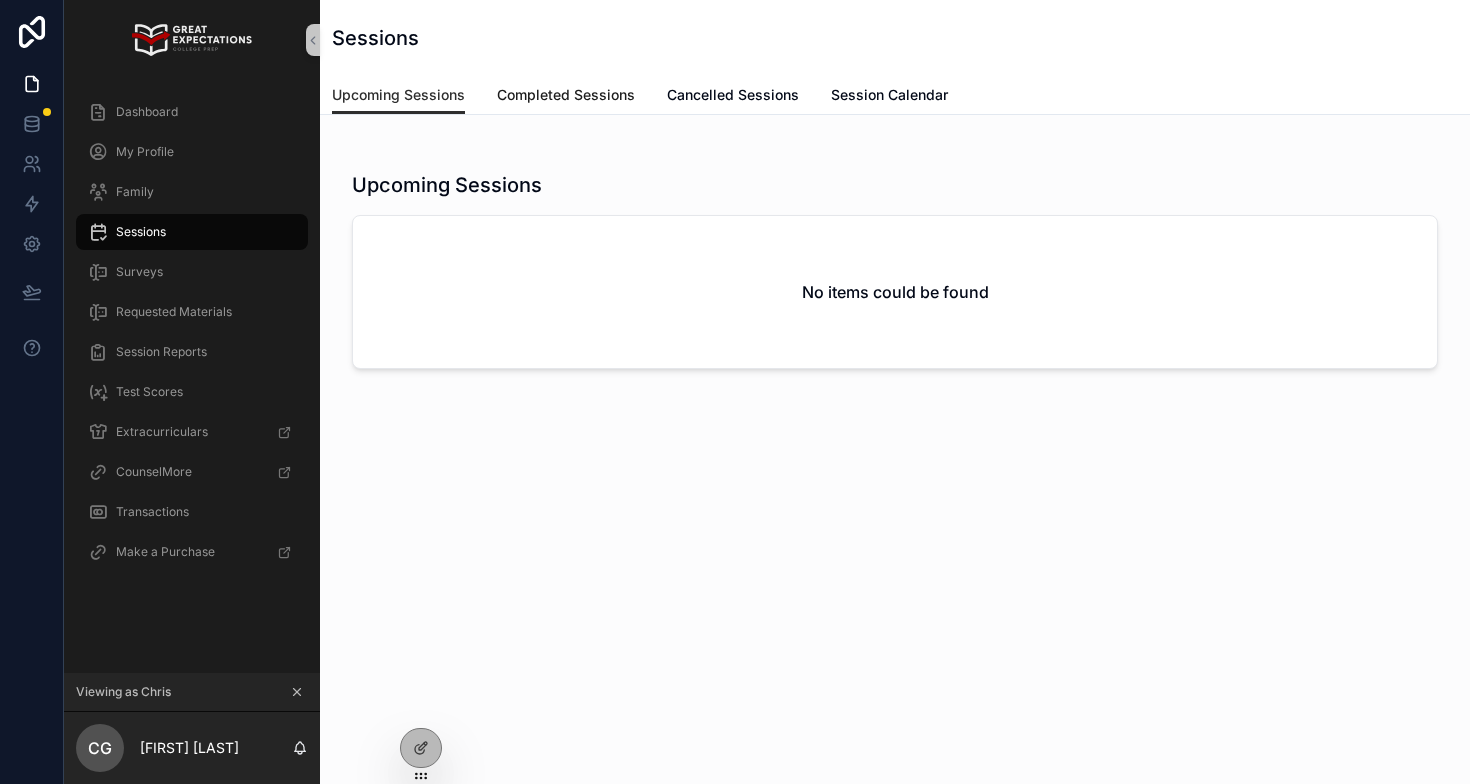 click on "Completed Sessions" at bounding box center [566, 95] 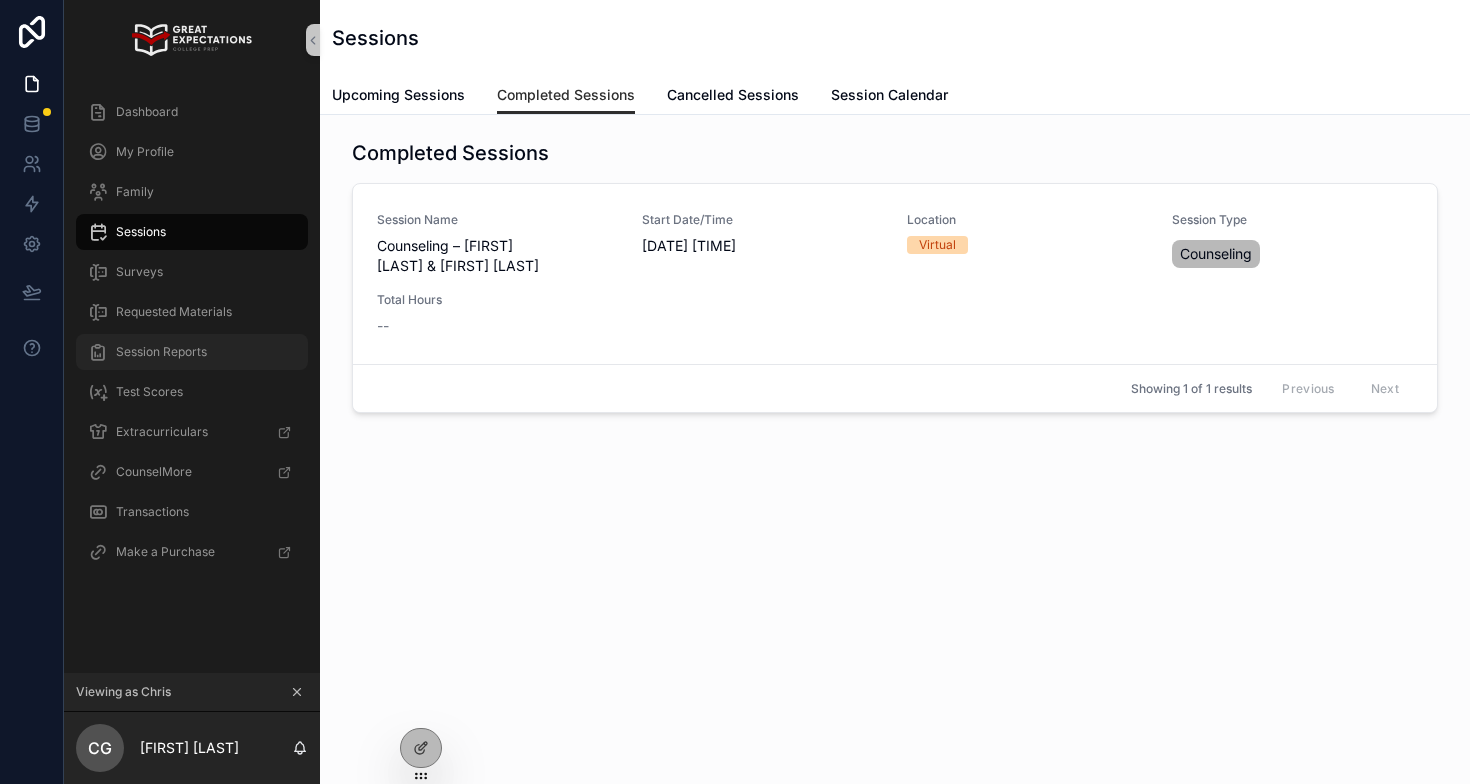 click on "Session Reports" at bounding box center [161, 352] 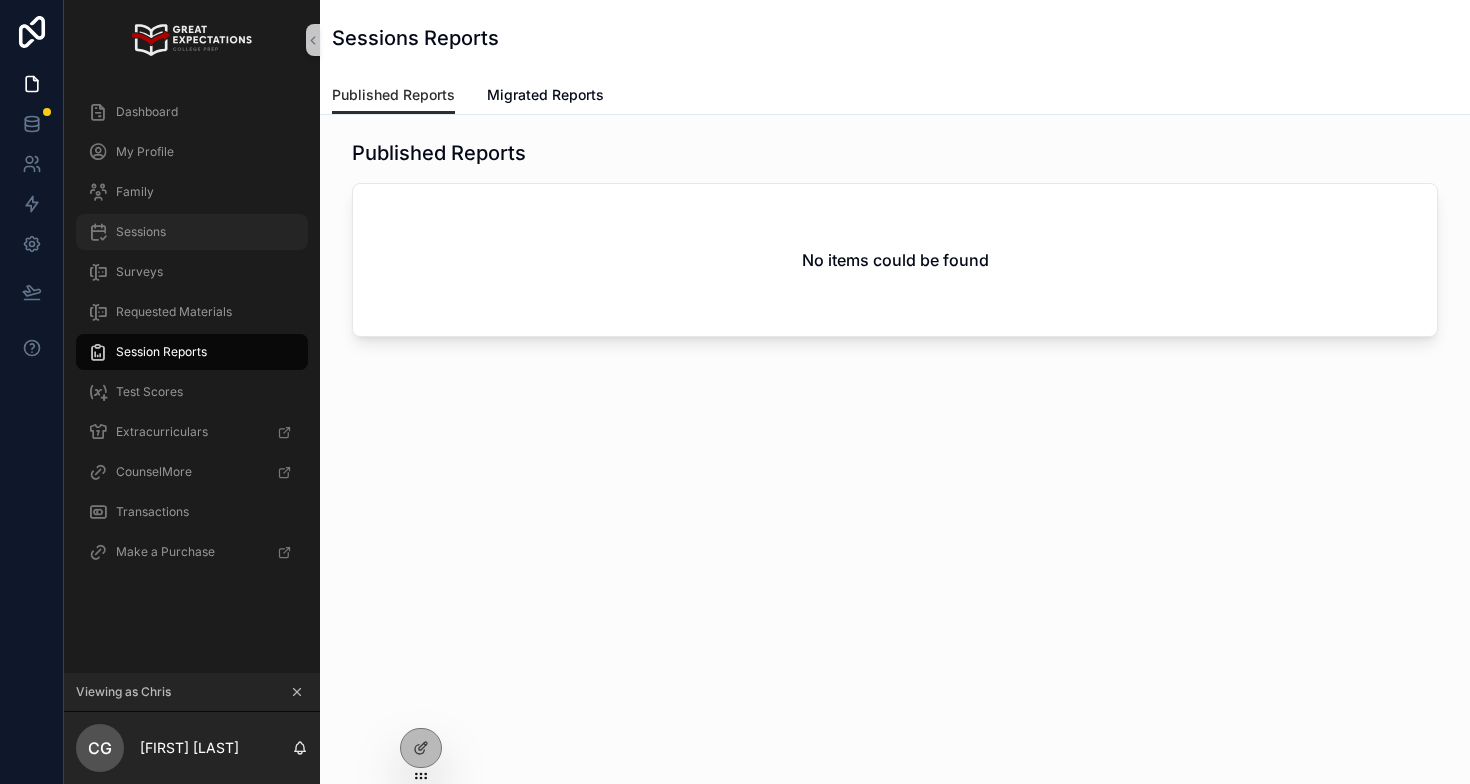 click on "Sessions" at bounding box center [192, 232] 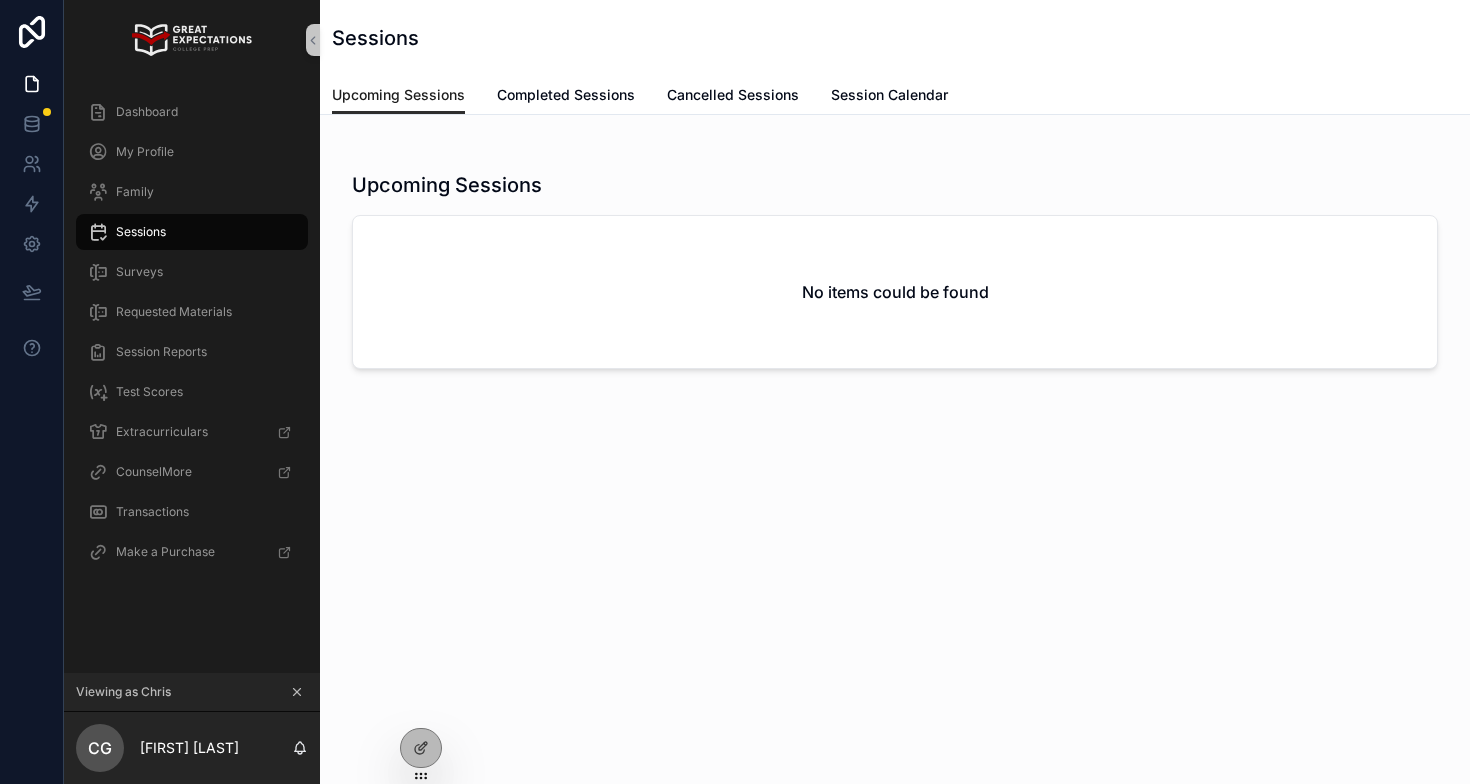 click on "Upcoming Sessions" at bounding box center (398, 95) 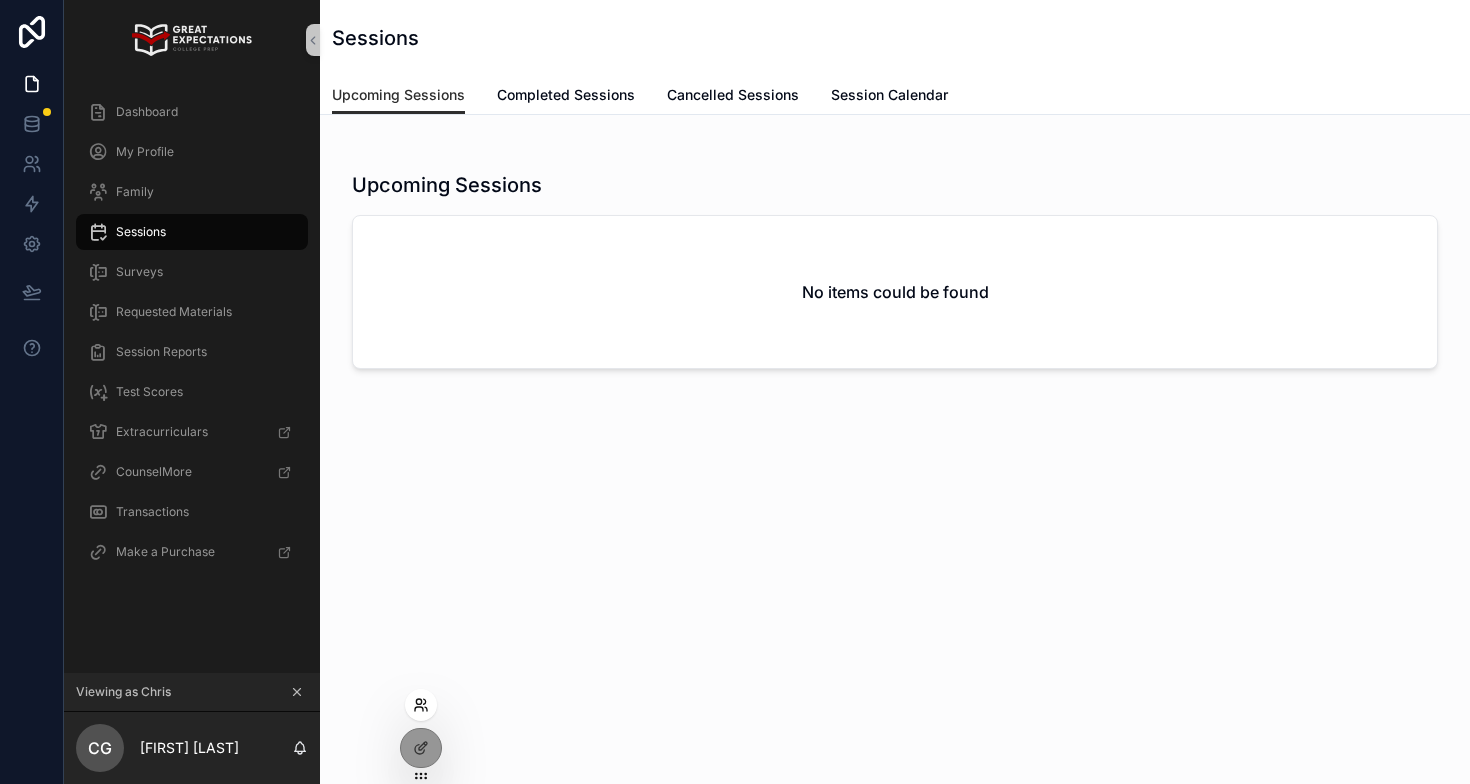 click 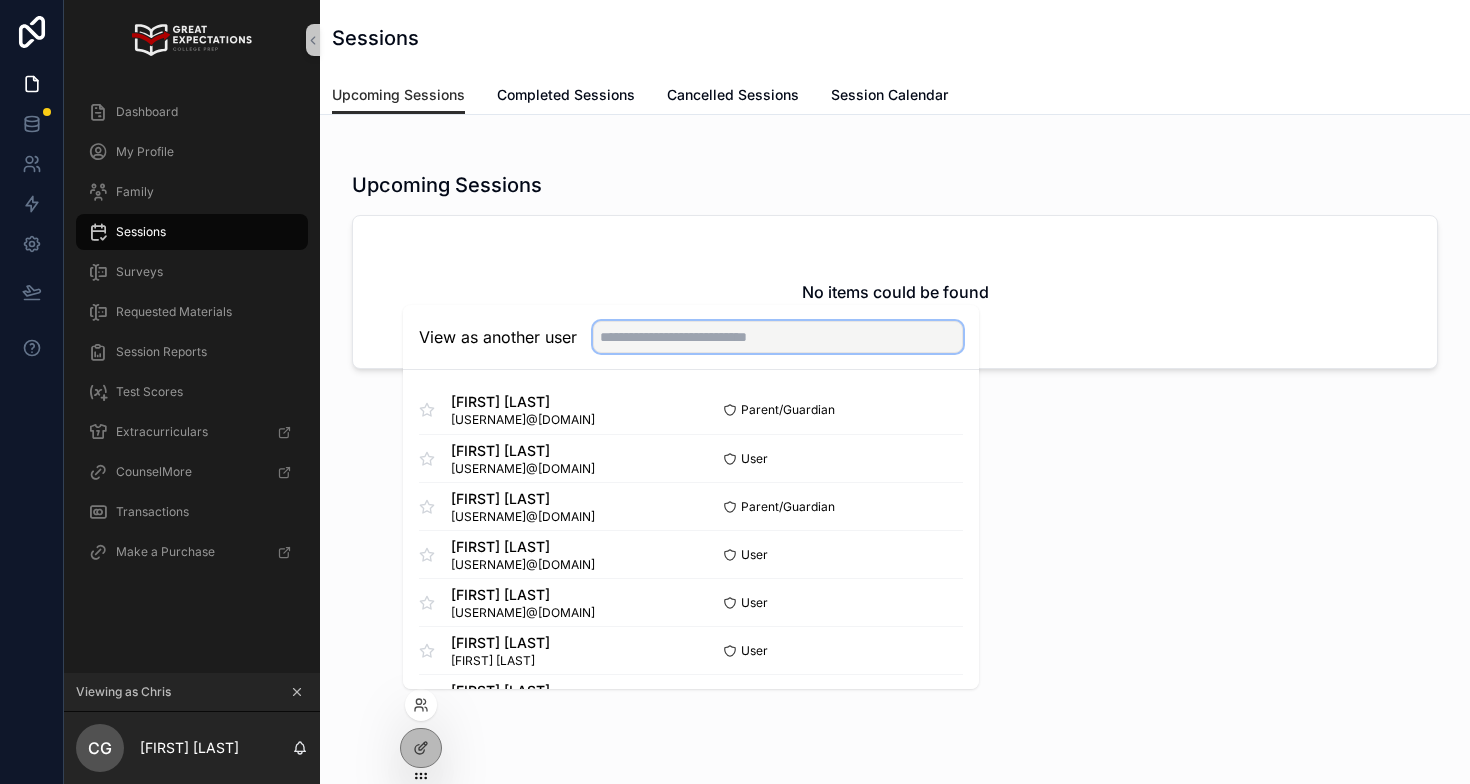 click at bounding box center [778, 337] 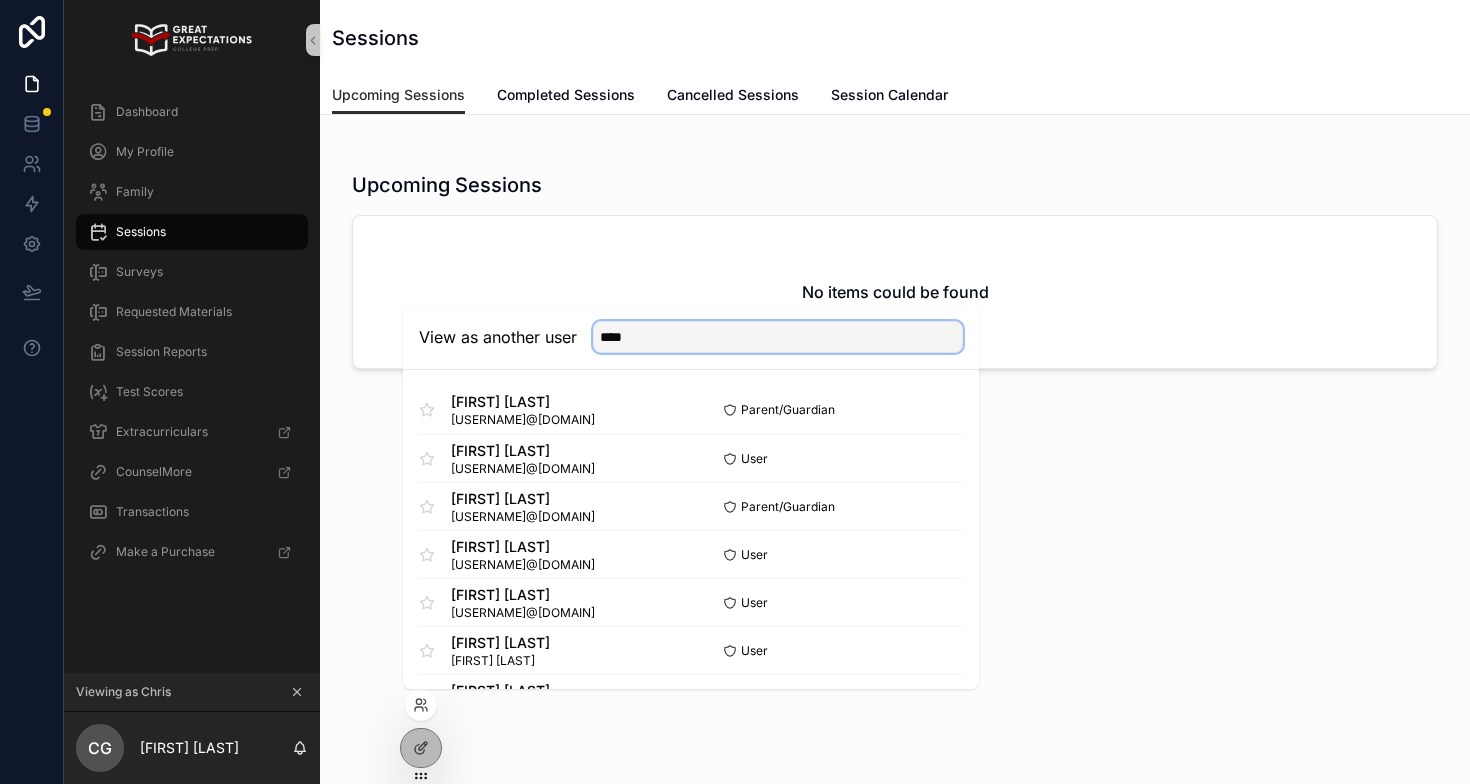 type on "****" 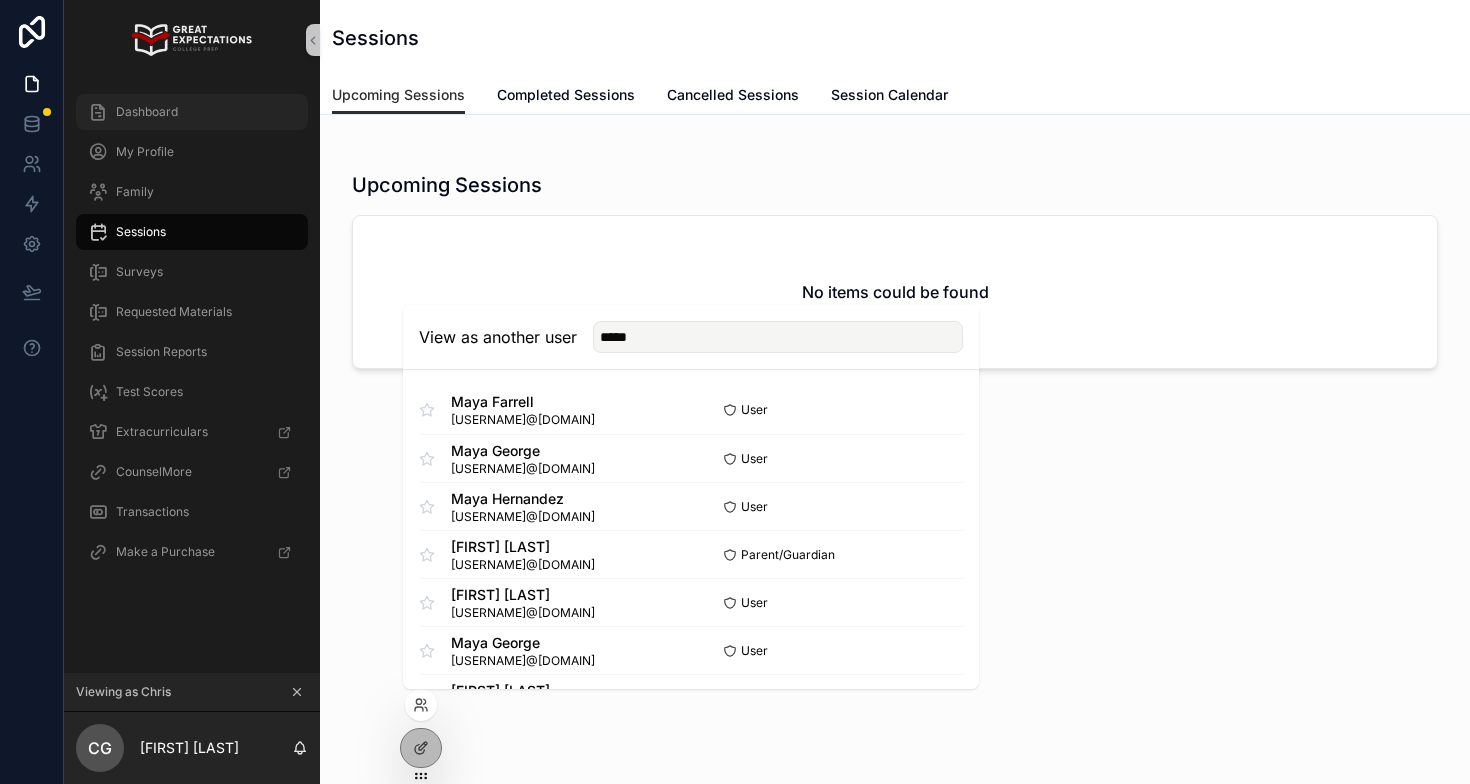 click on "Dashboard" at bounding box center [192, 112] 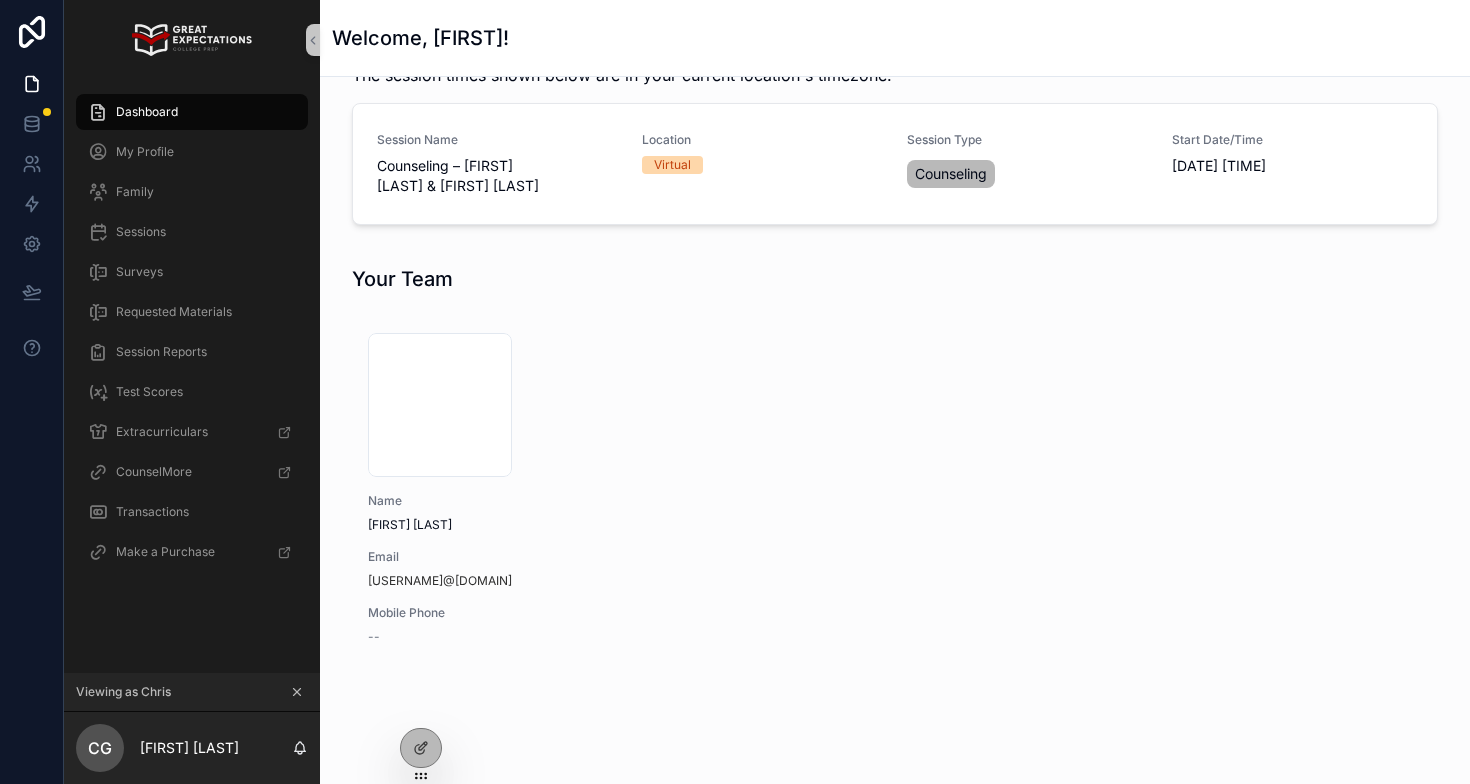scroll, scrollTop: 441, scrollLeft: 0, axis: vertical 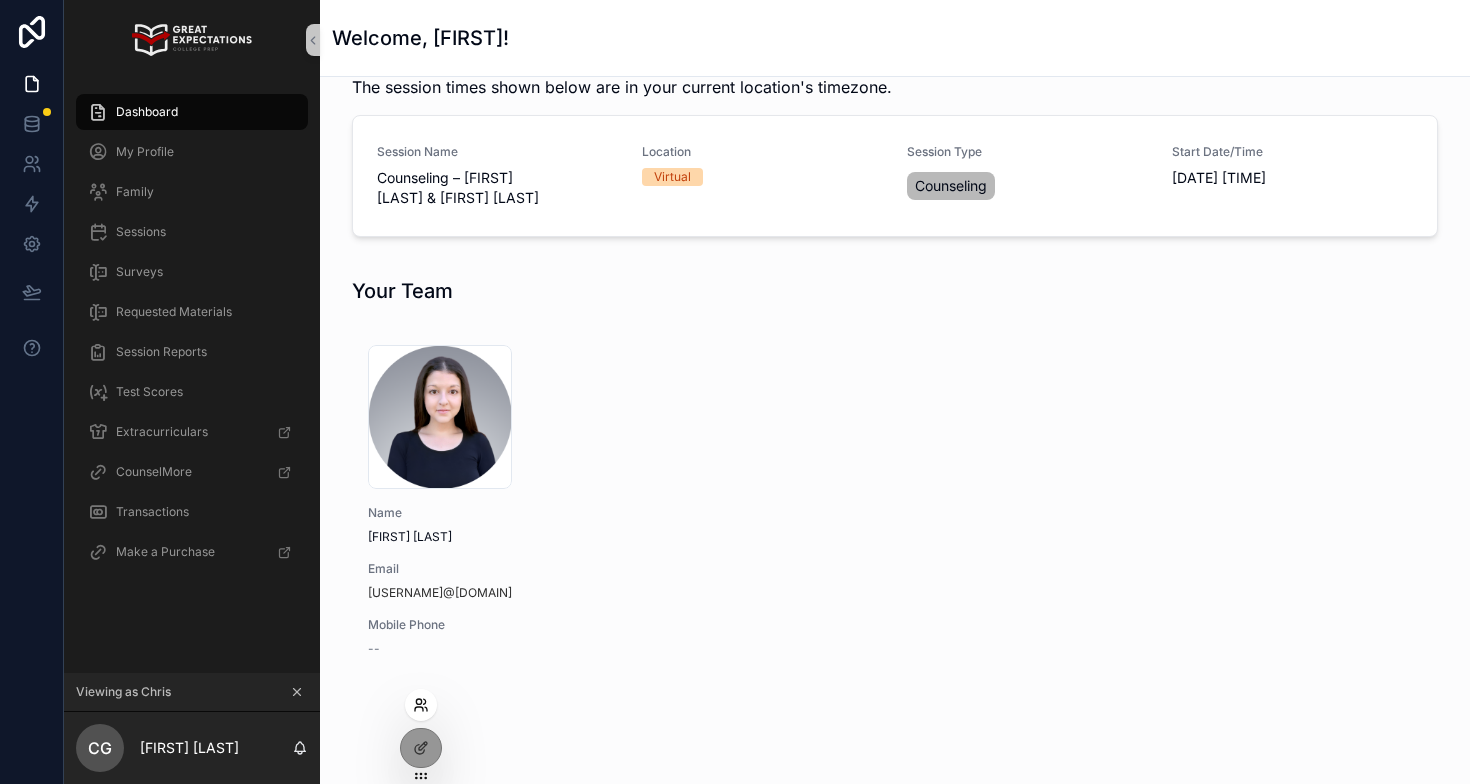 click 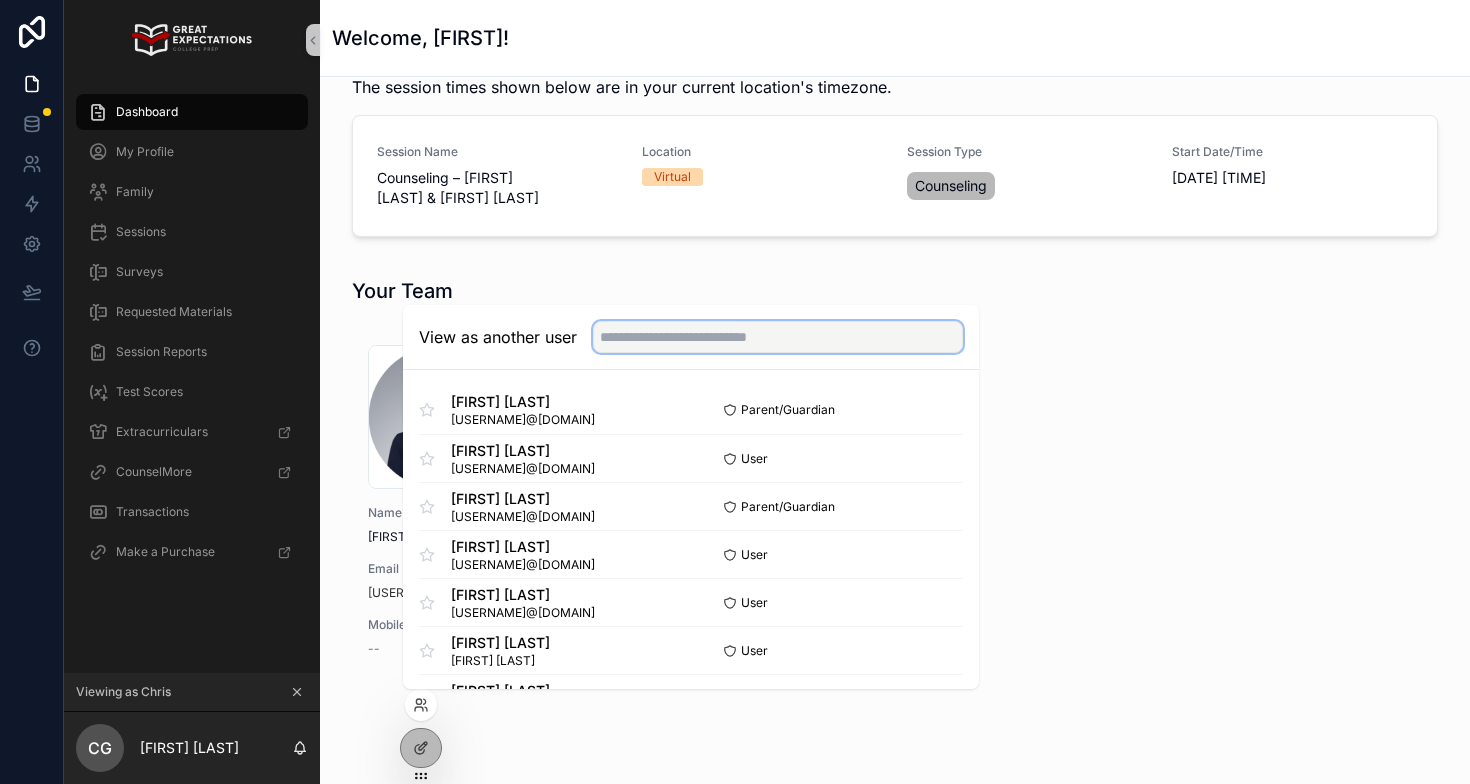 click at bounding box center [778, 337] 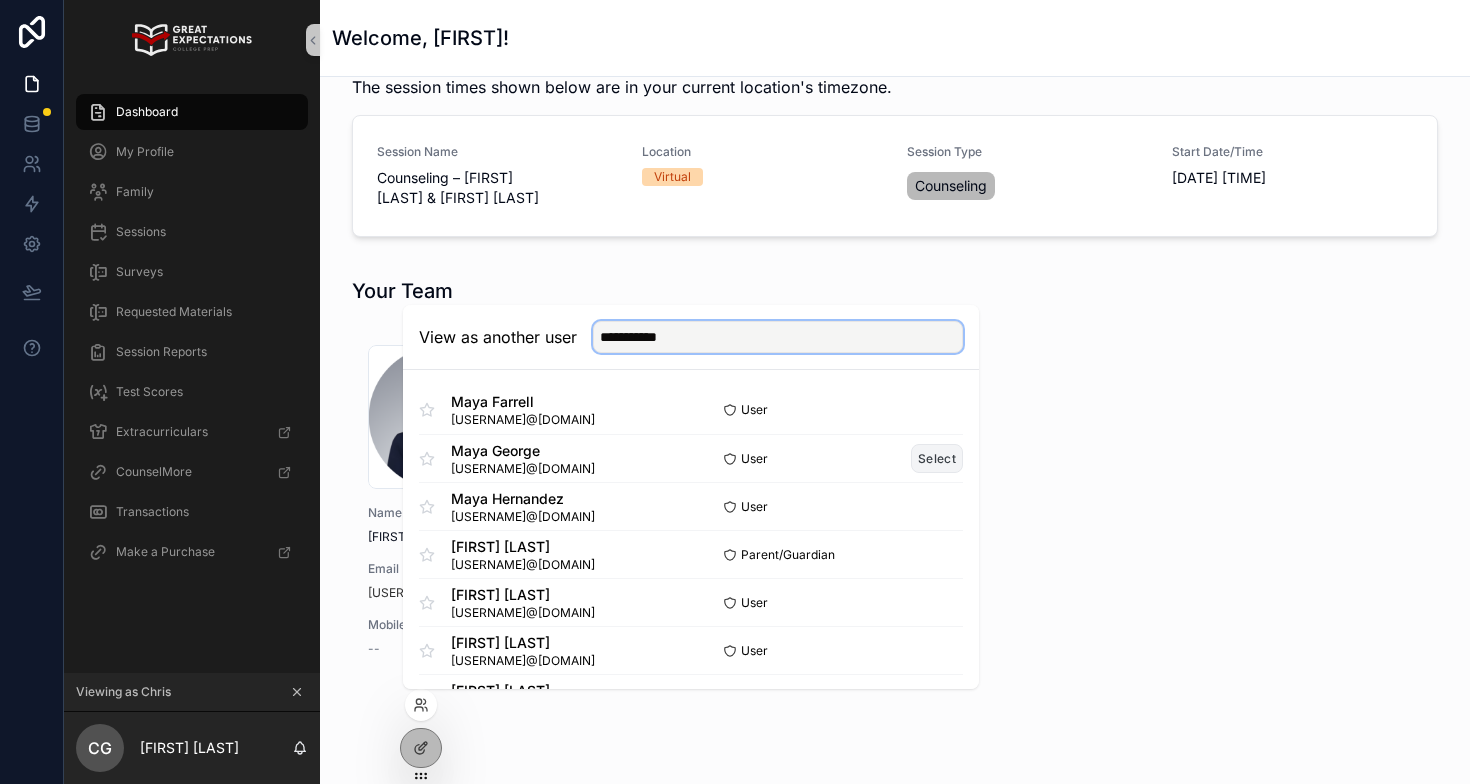 type on "**********" 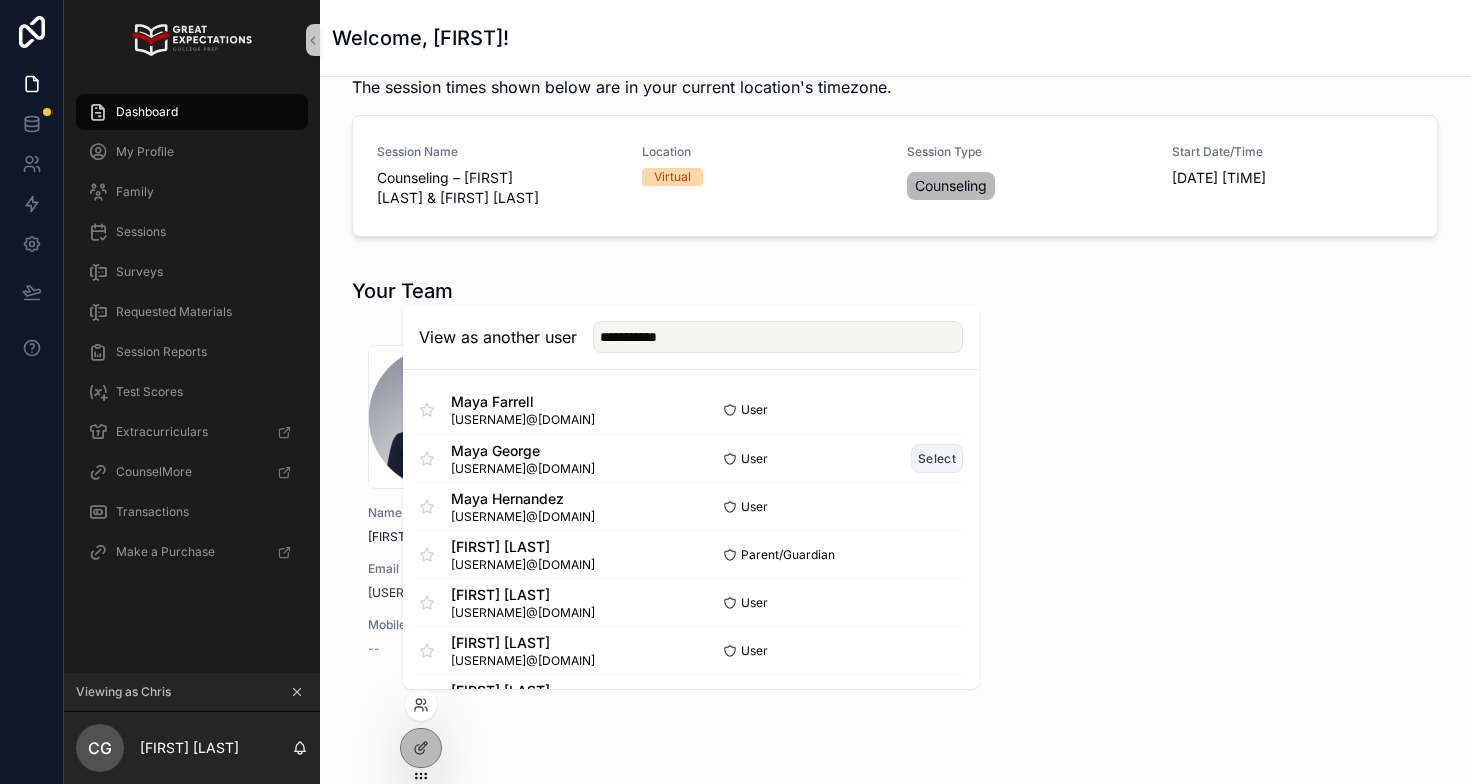 click on "Select" at bounding box center [937, 458] 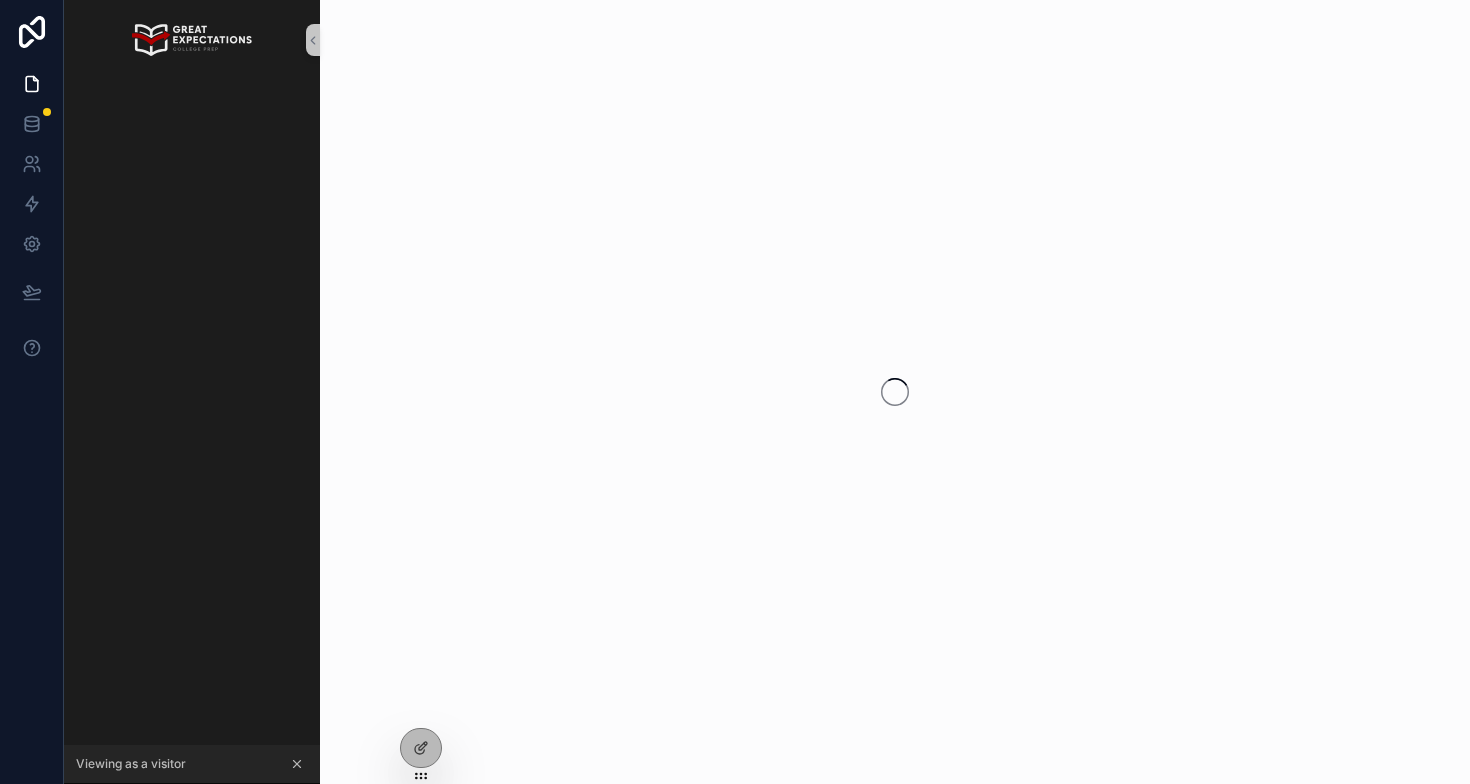 scroll, scrollTop: 0, scrollLeft: 0, axis: both 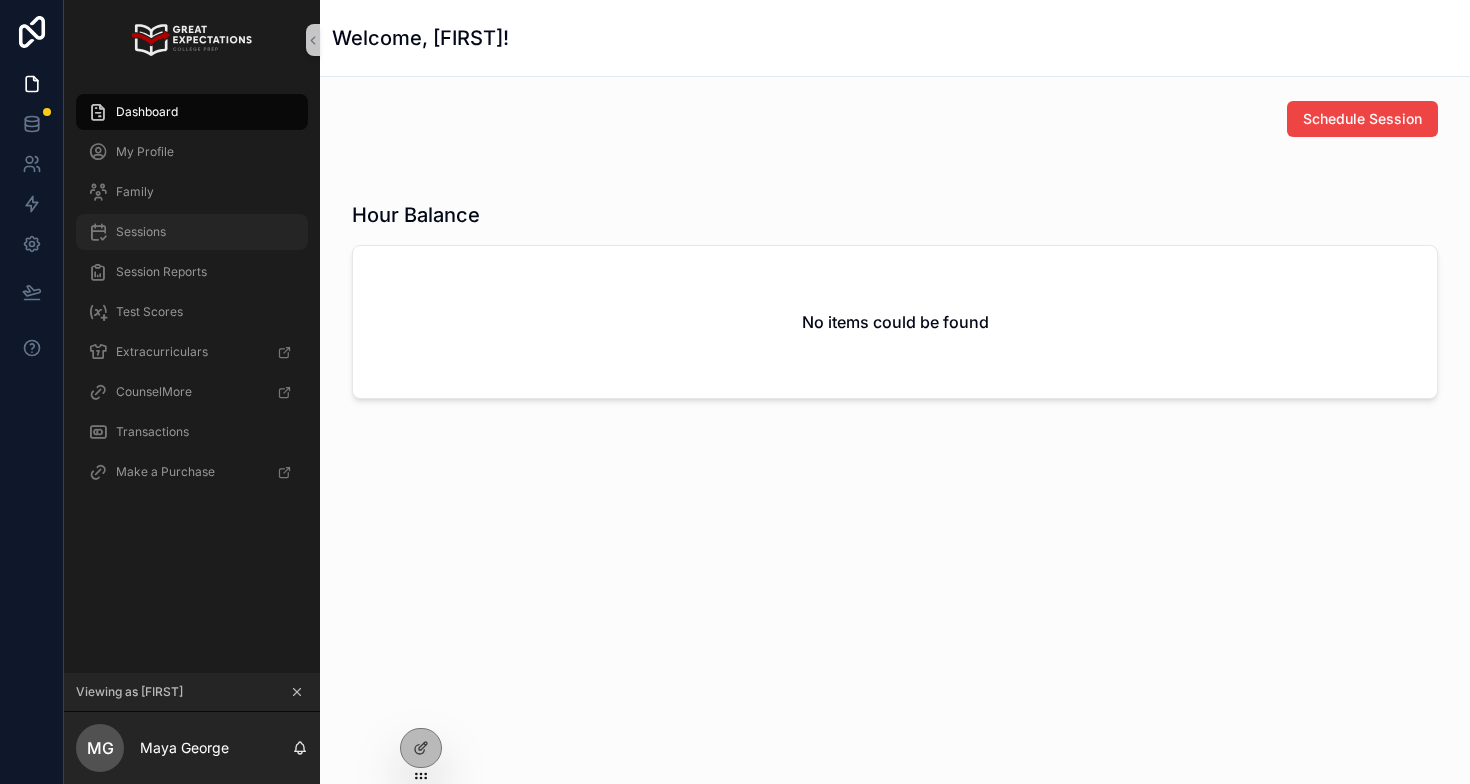 click on "Sessions" at bounding box center [141, 232] 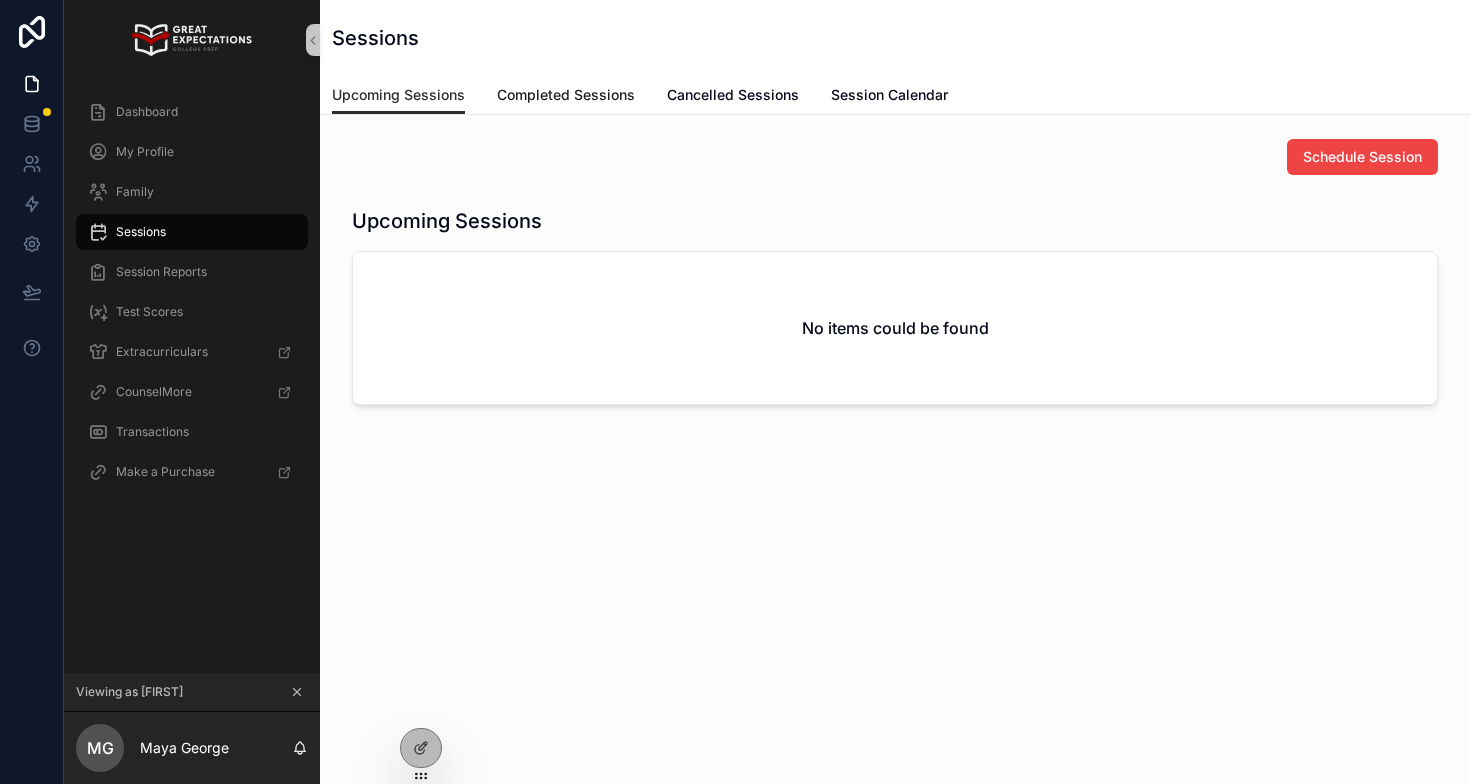 click on "Completed Sessions" at bounding box center (566, 95) 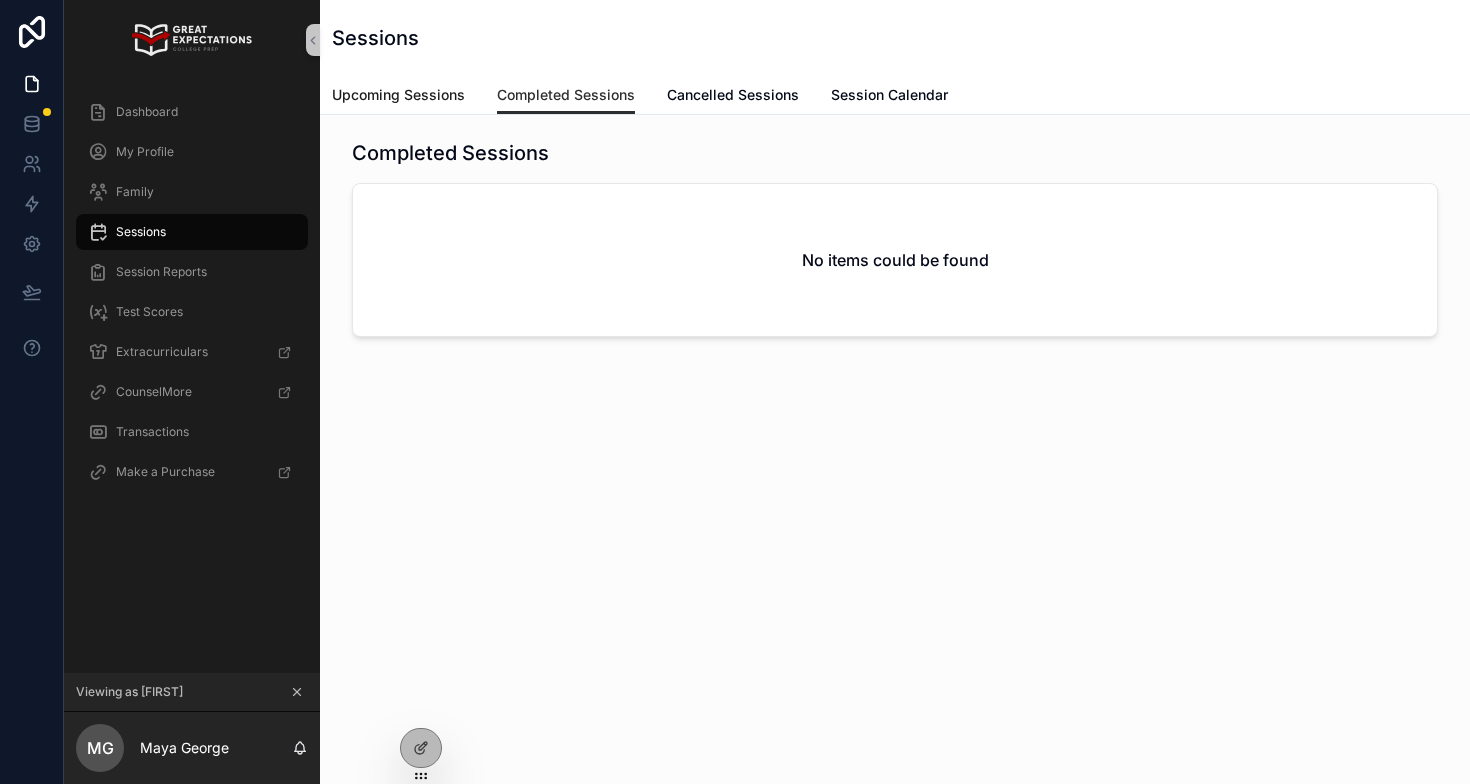 click on "Upcoming Sessions" at bounding box center (398, 95) 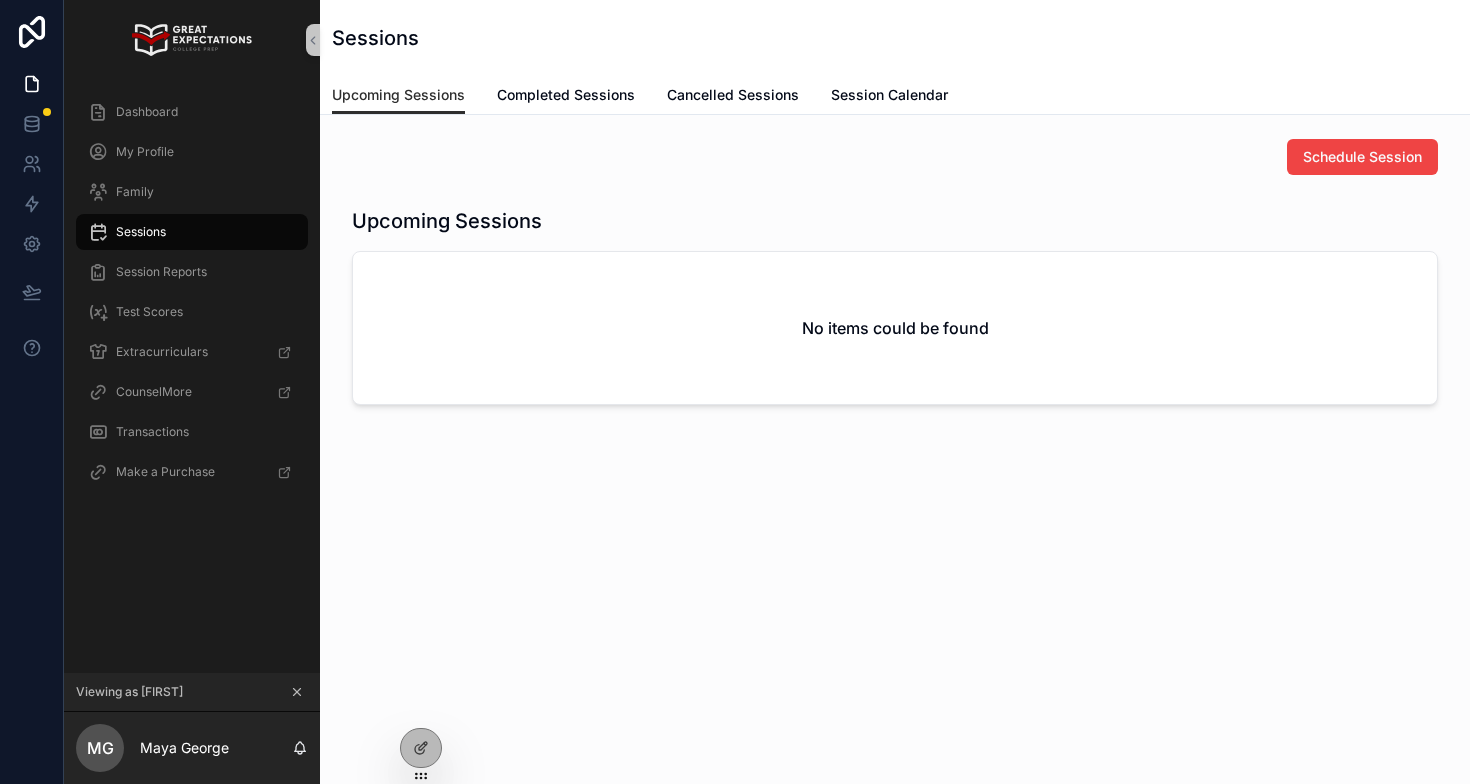 click on "Schedule Session" at bounding box center (895, 157) 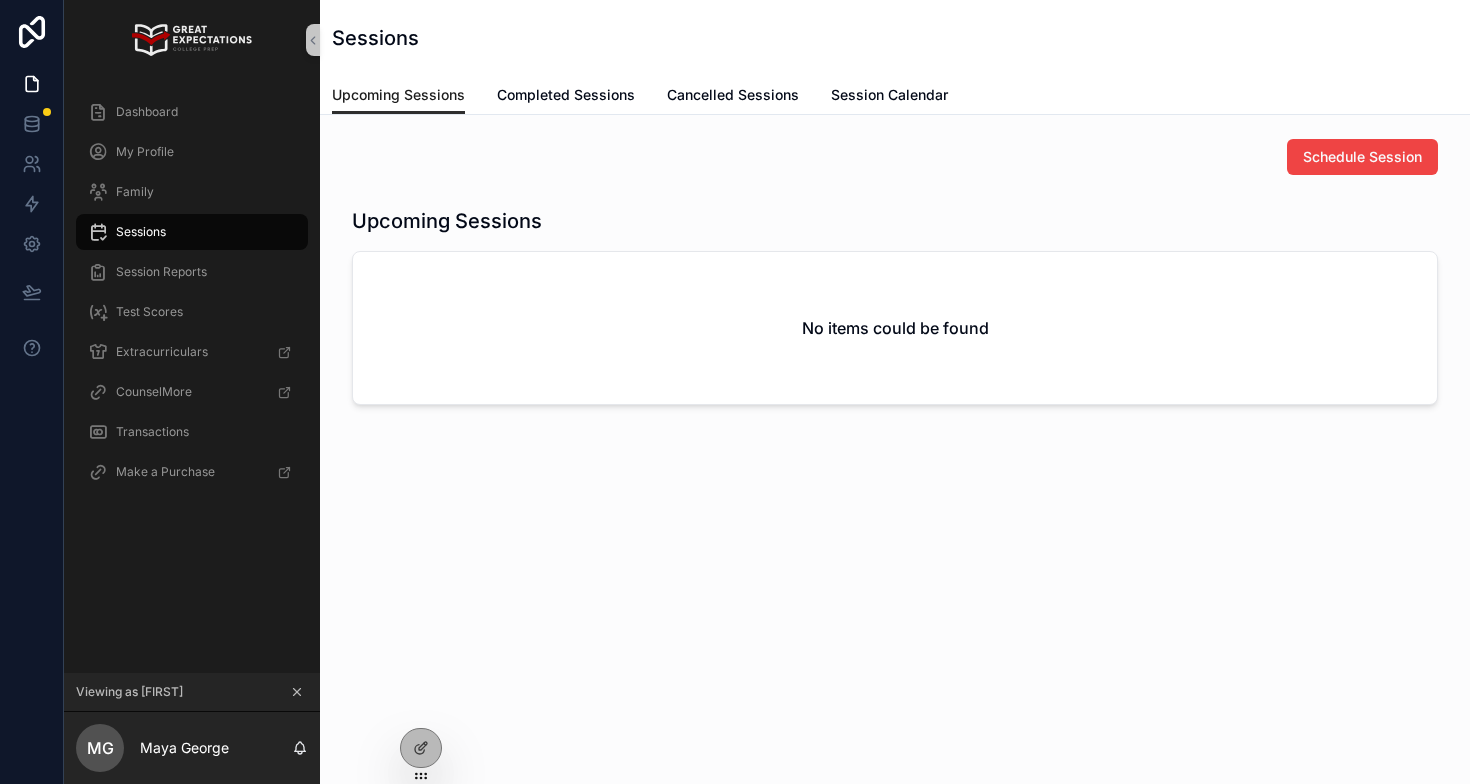 click on "Upcoming Sessions" at bounding box center (398, 95) 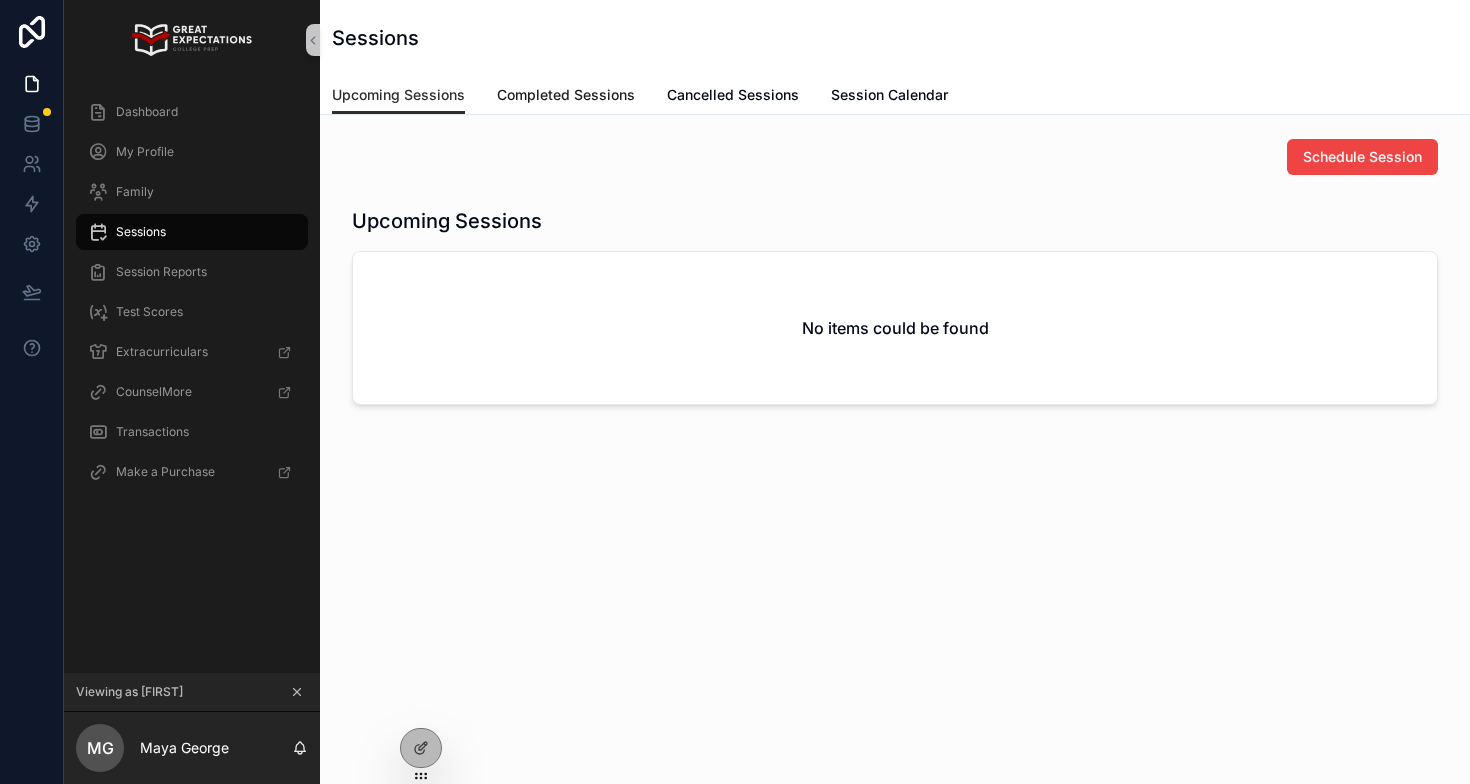click on "Completed Sessions" at bounding box center [566, 95] 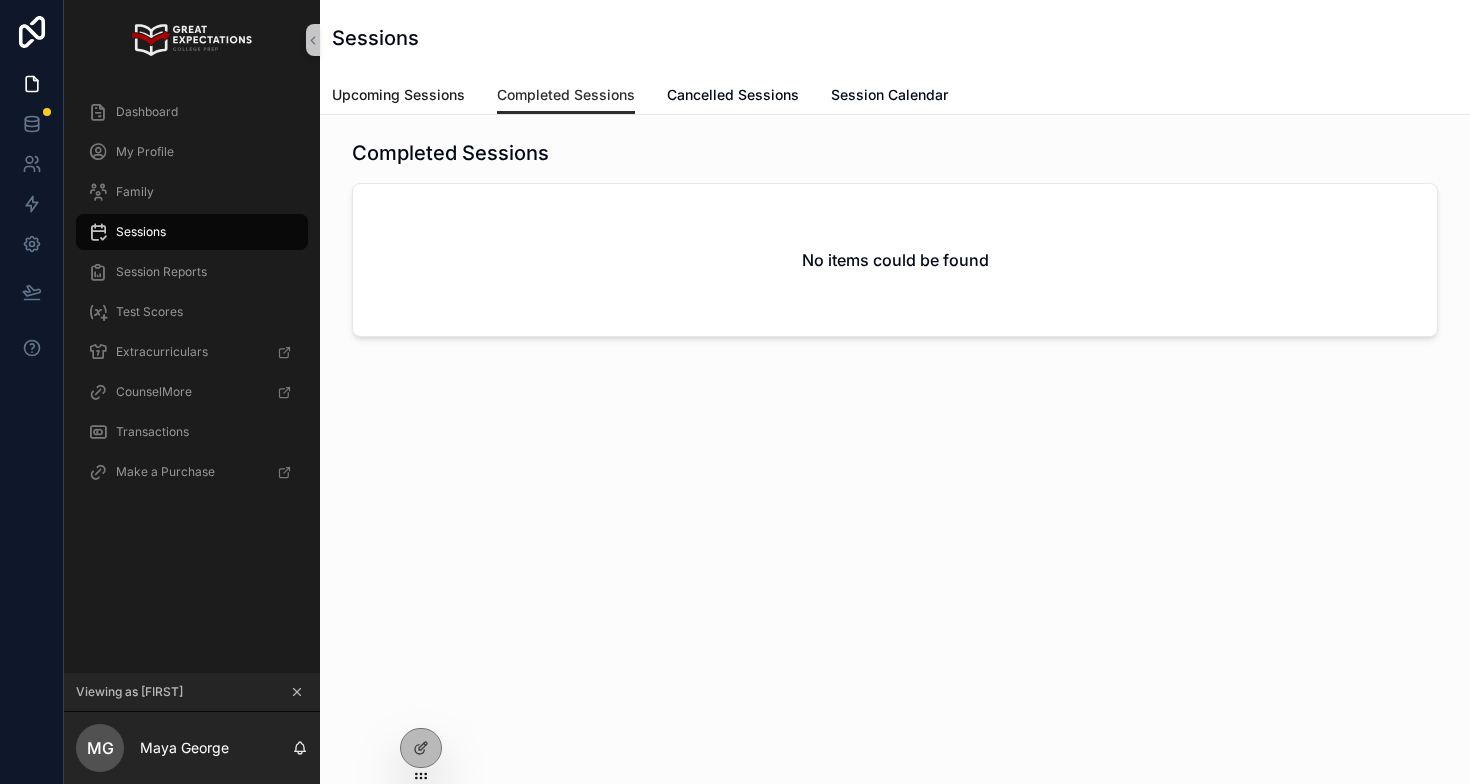 click on "Upcoming Sessions" at bounding box center [398, 95] 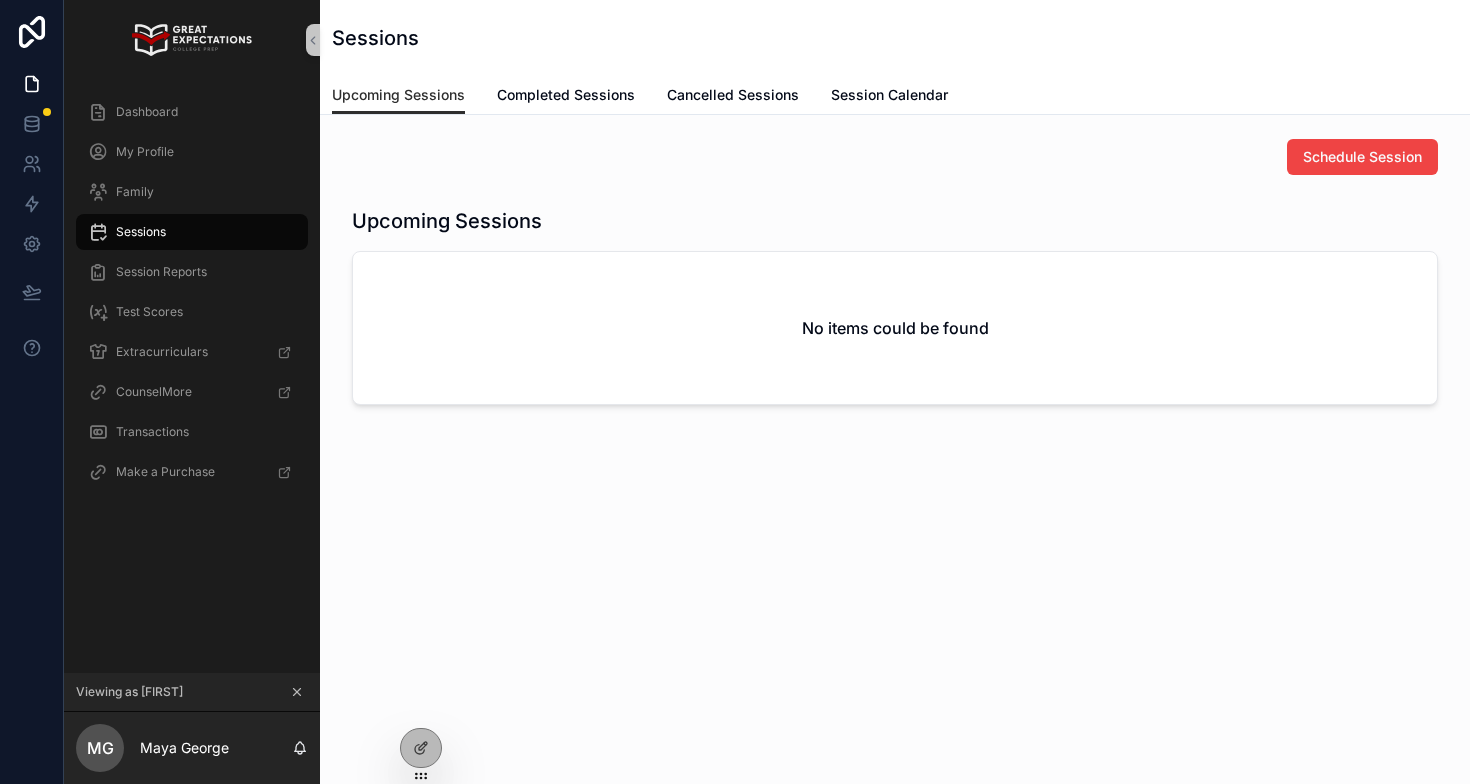 click on "Schedule Session" at bounding box center [895, 157] 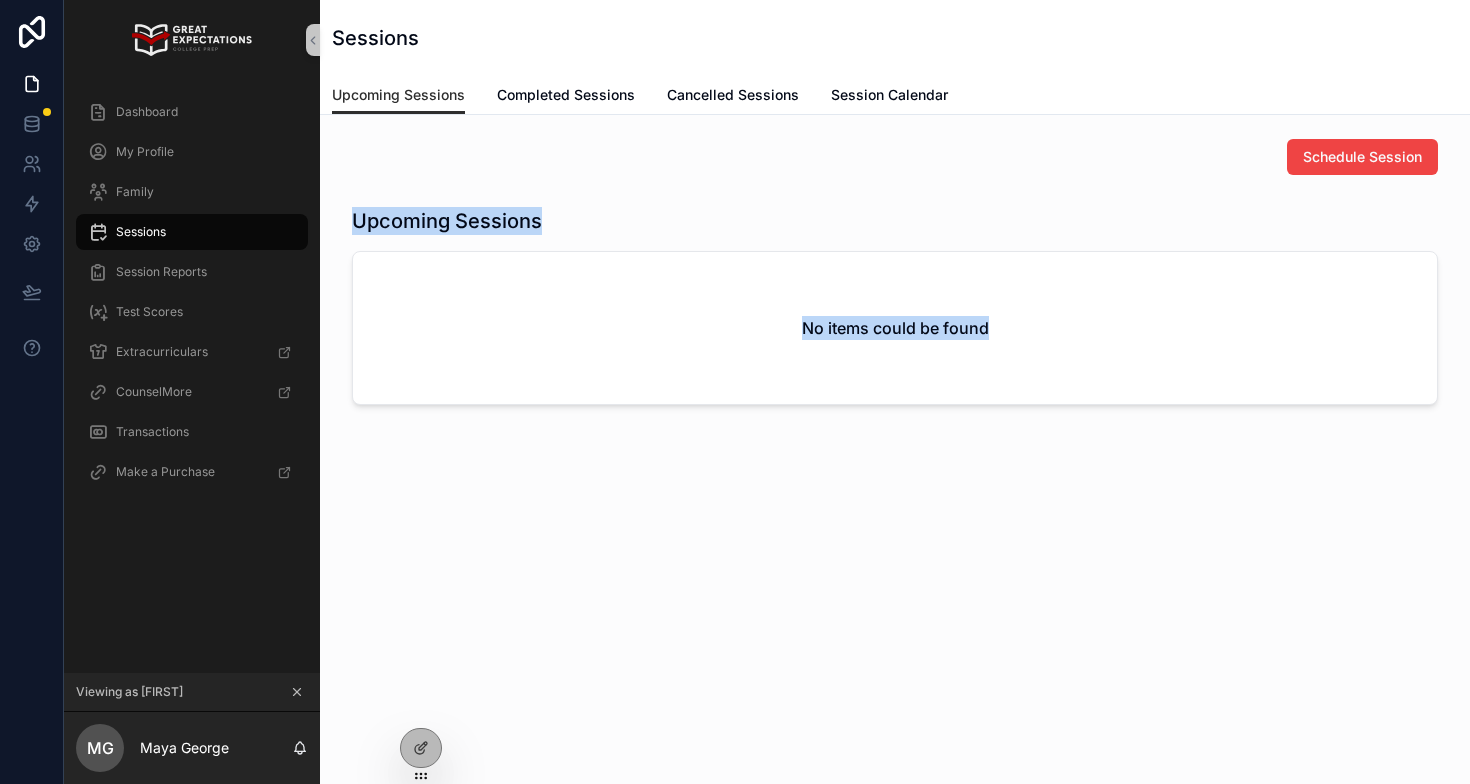 drag, startPoint x: 477, startPoint y: 459, endPoint x: 331, endPoint y: 219, distance: 280.91992 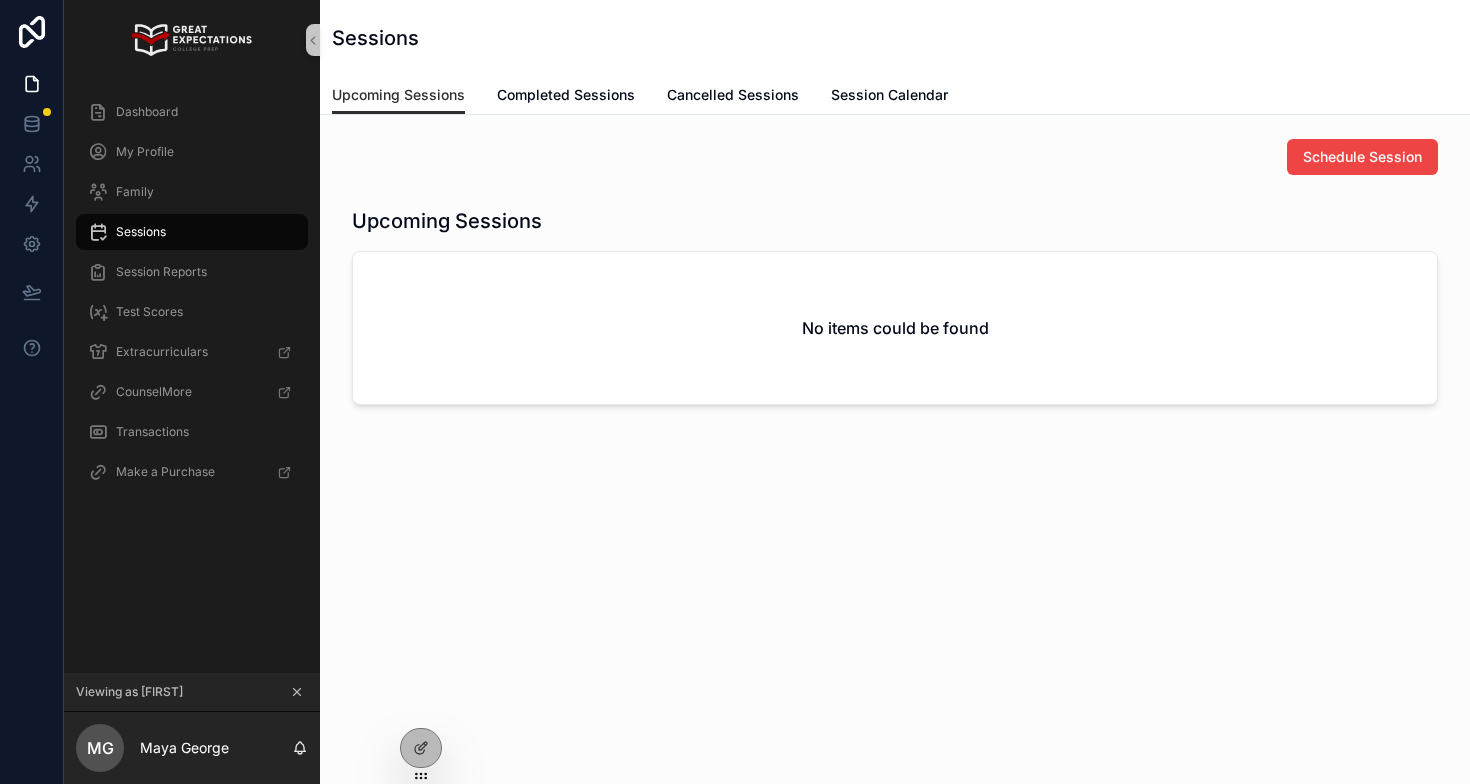 click on "Upcoming Sessions" at bounding box center [447, 221] 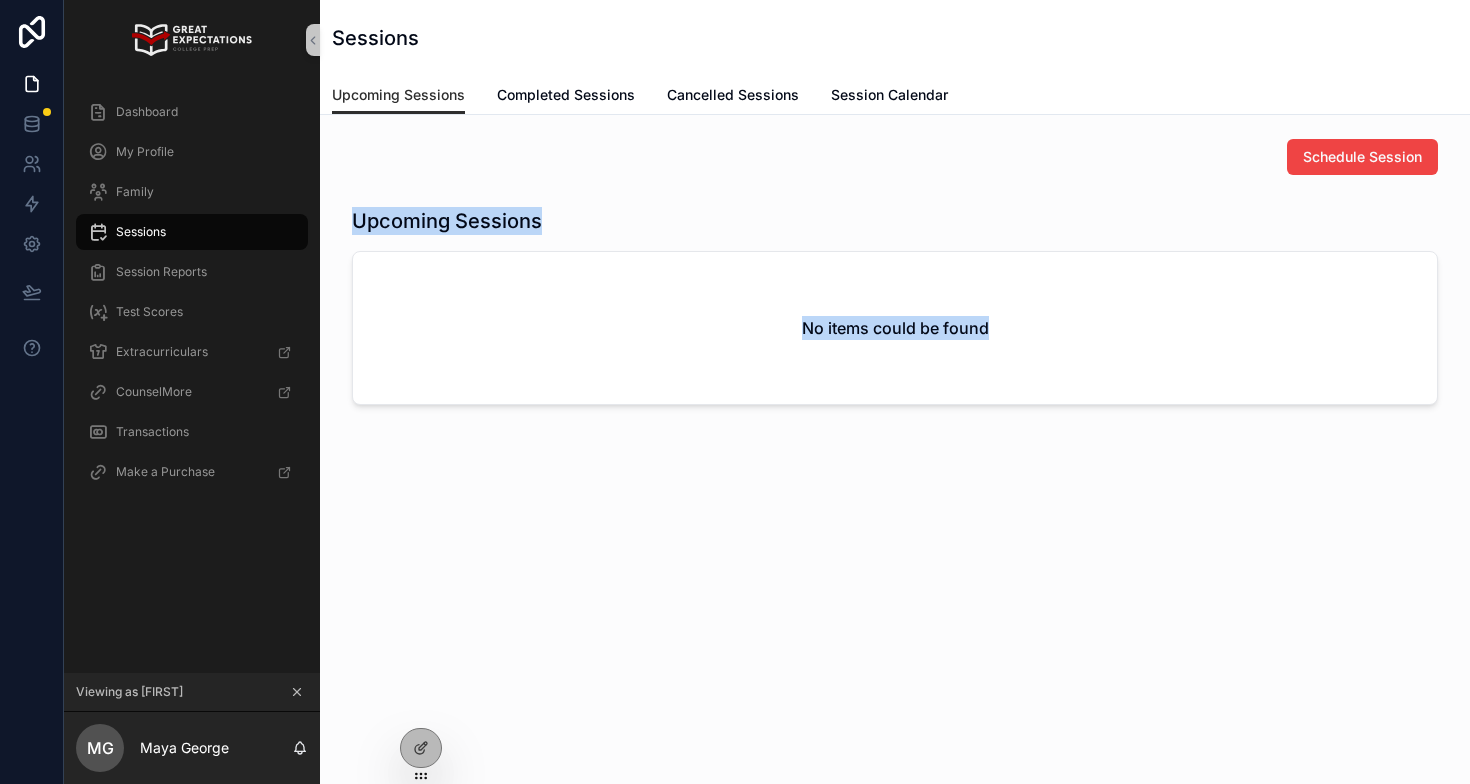 drag, startPoint x: 353, startPoint y: 208, endPoint x: 418, endPoint y: 374, distance: 178.27226 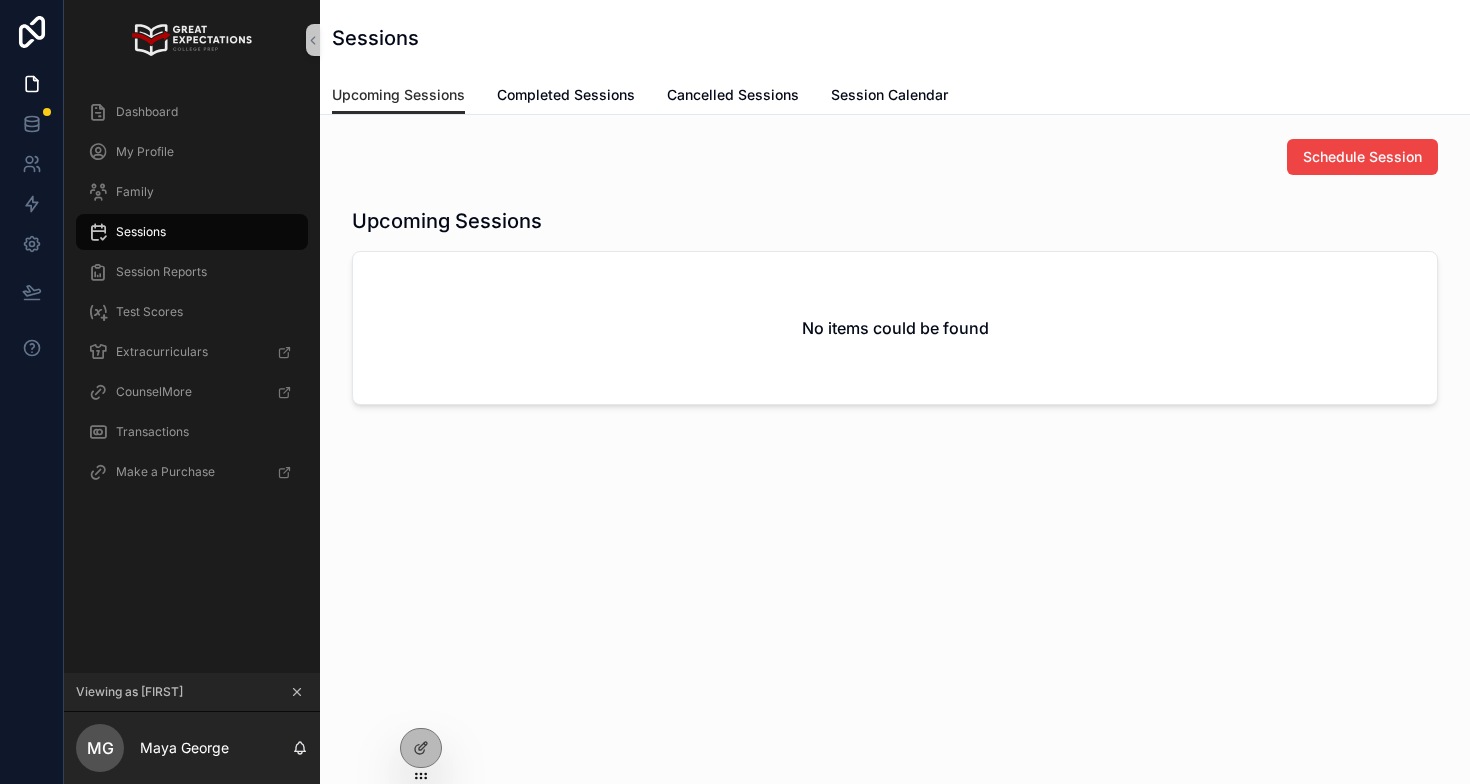 click on "No items could be found" at bounding box center (895, 328) 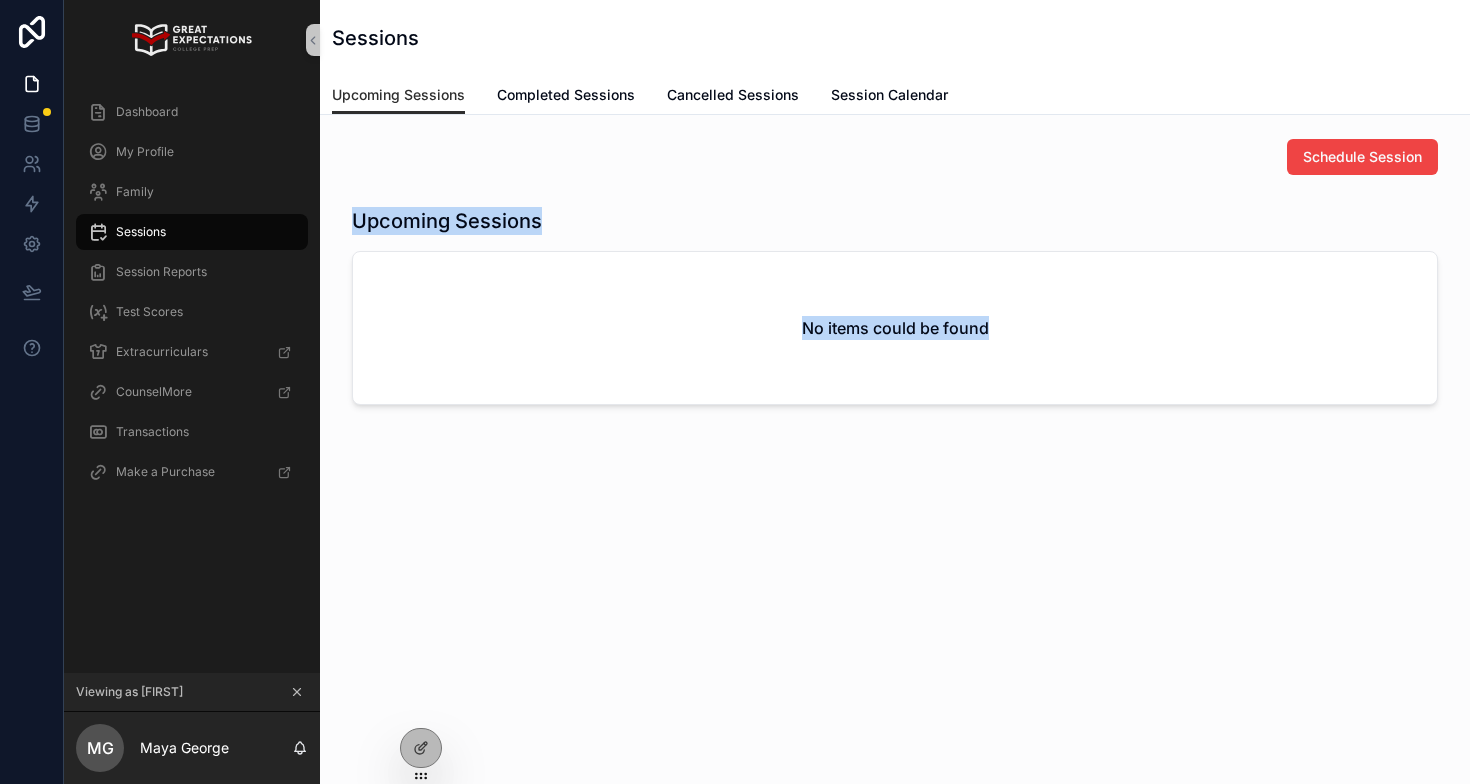 drag, startPoint x: 424, startPoint y: 422, endPoint x: 340, endPoint y: 213, distance: 225.24875 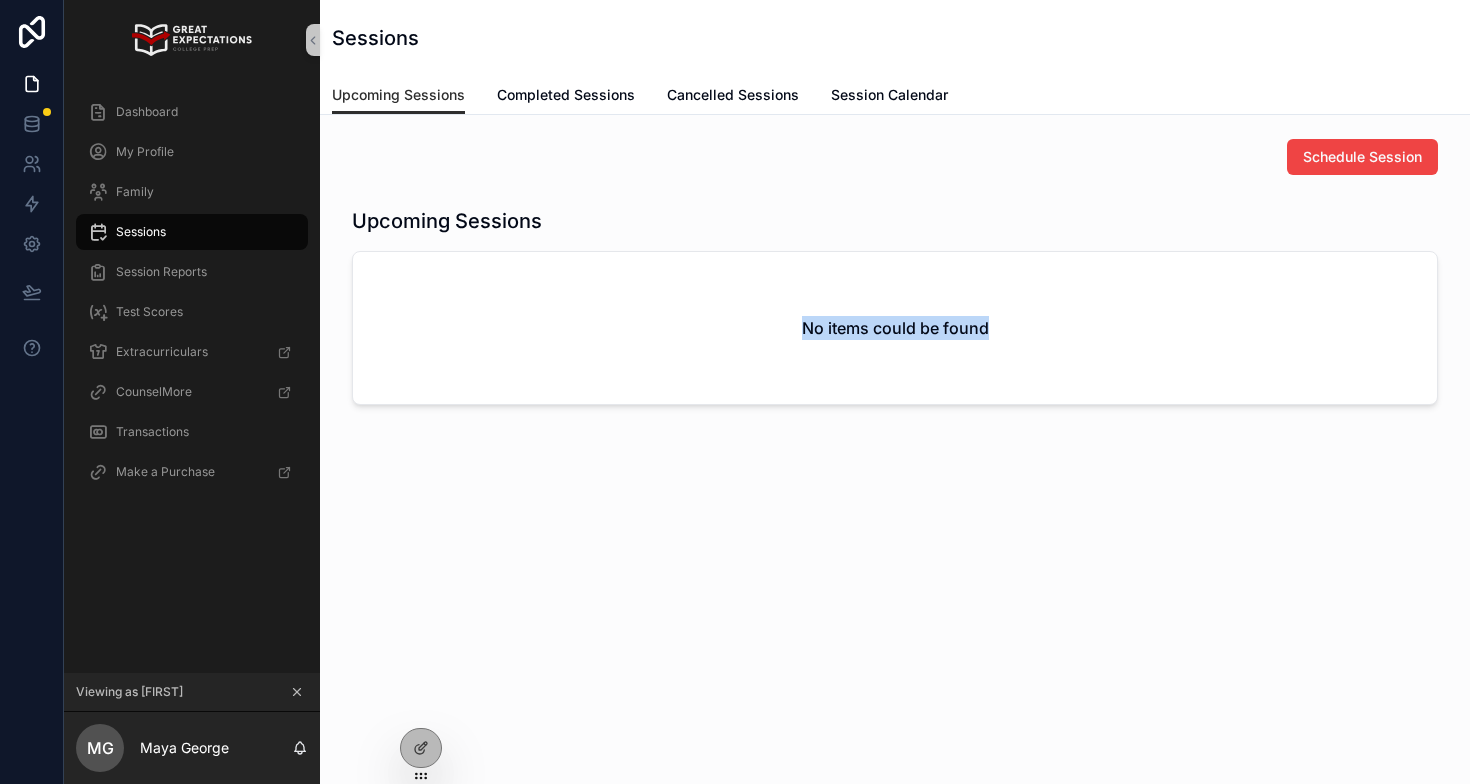 drag, startPoint x: 440, startPoint y: 451, endPoint x: 325, endPoint y: 235, distance: 244.70595 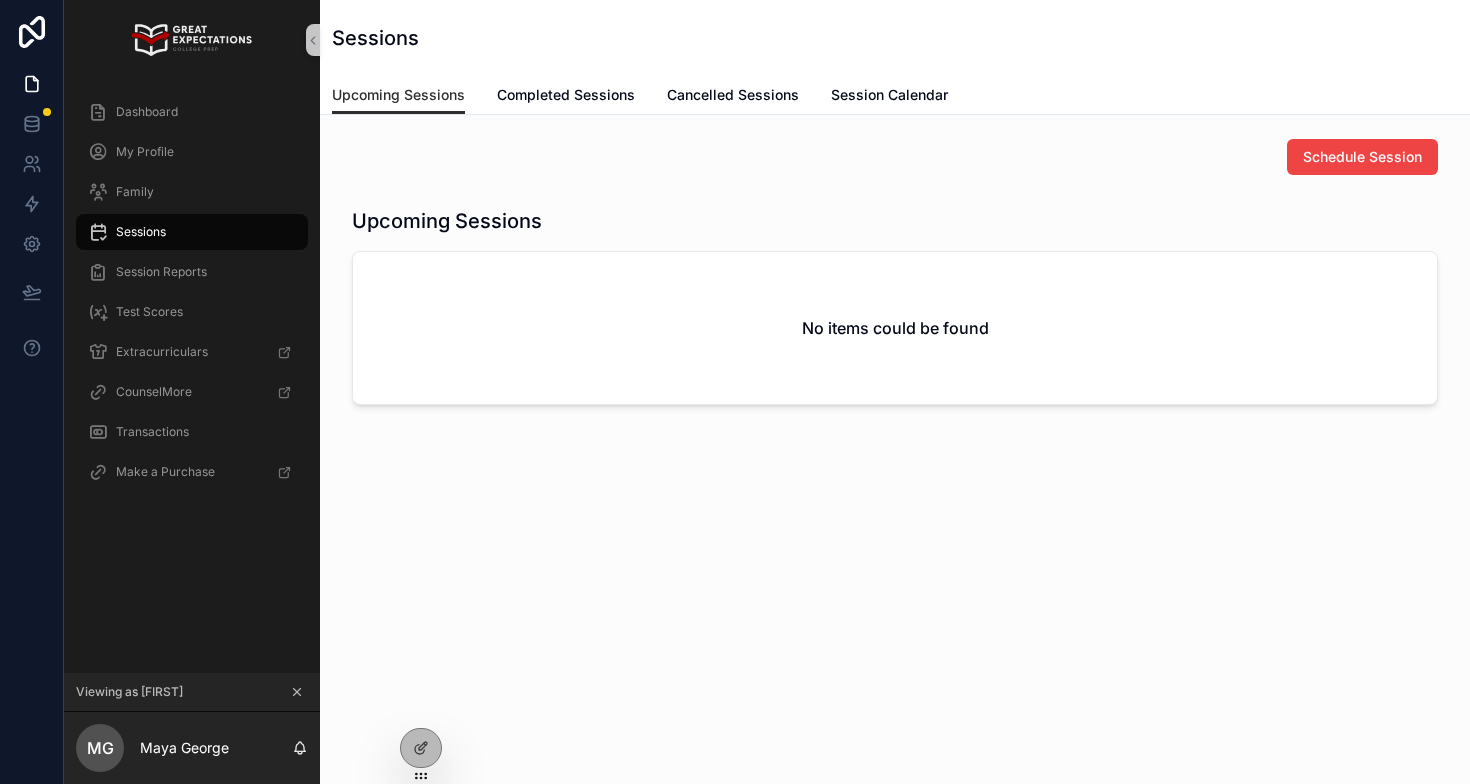 click on "Schedule Session Upcoming Sessions No items could be found" at bounding box center (895, 332) 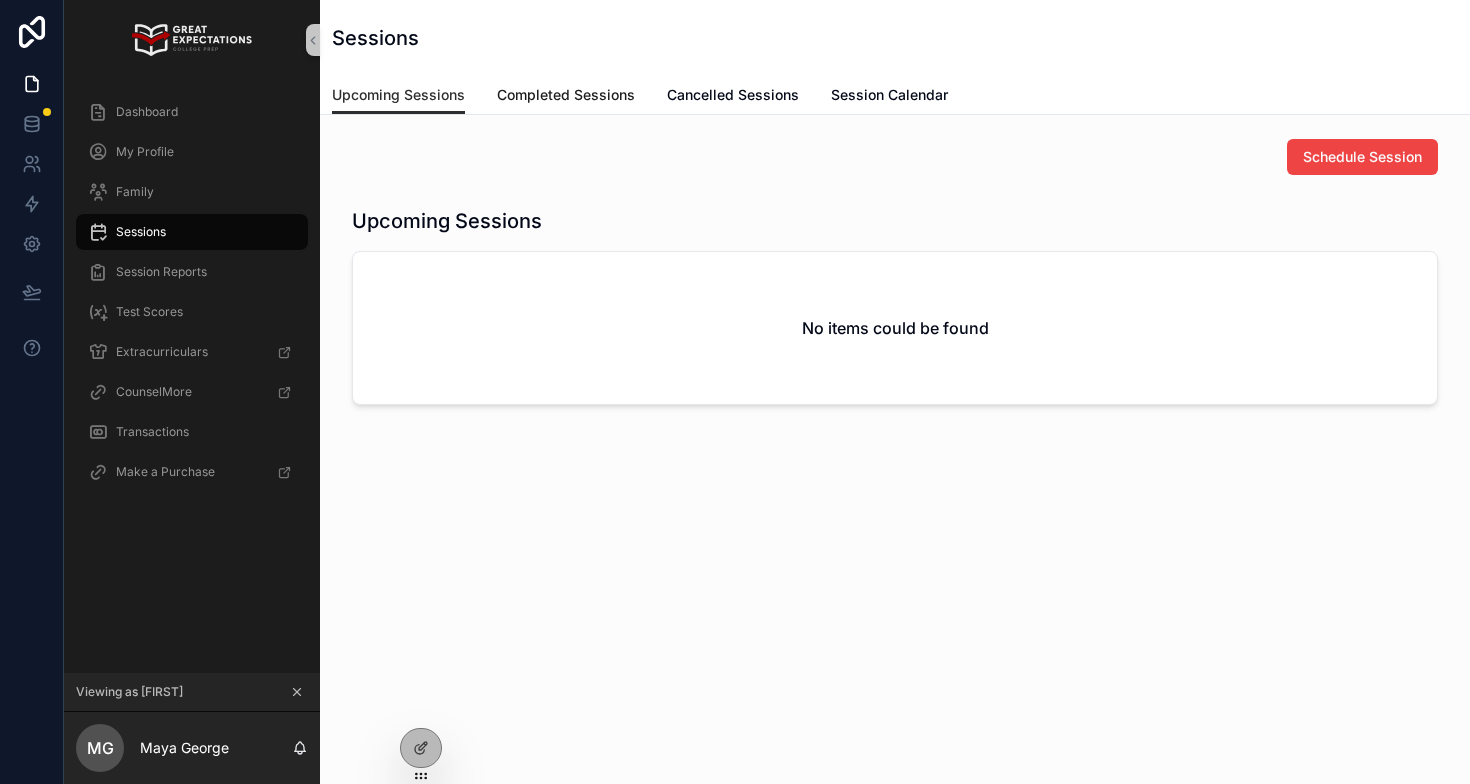 click on "Completed Sessions" at bounding box center (566, 97) 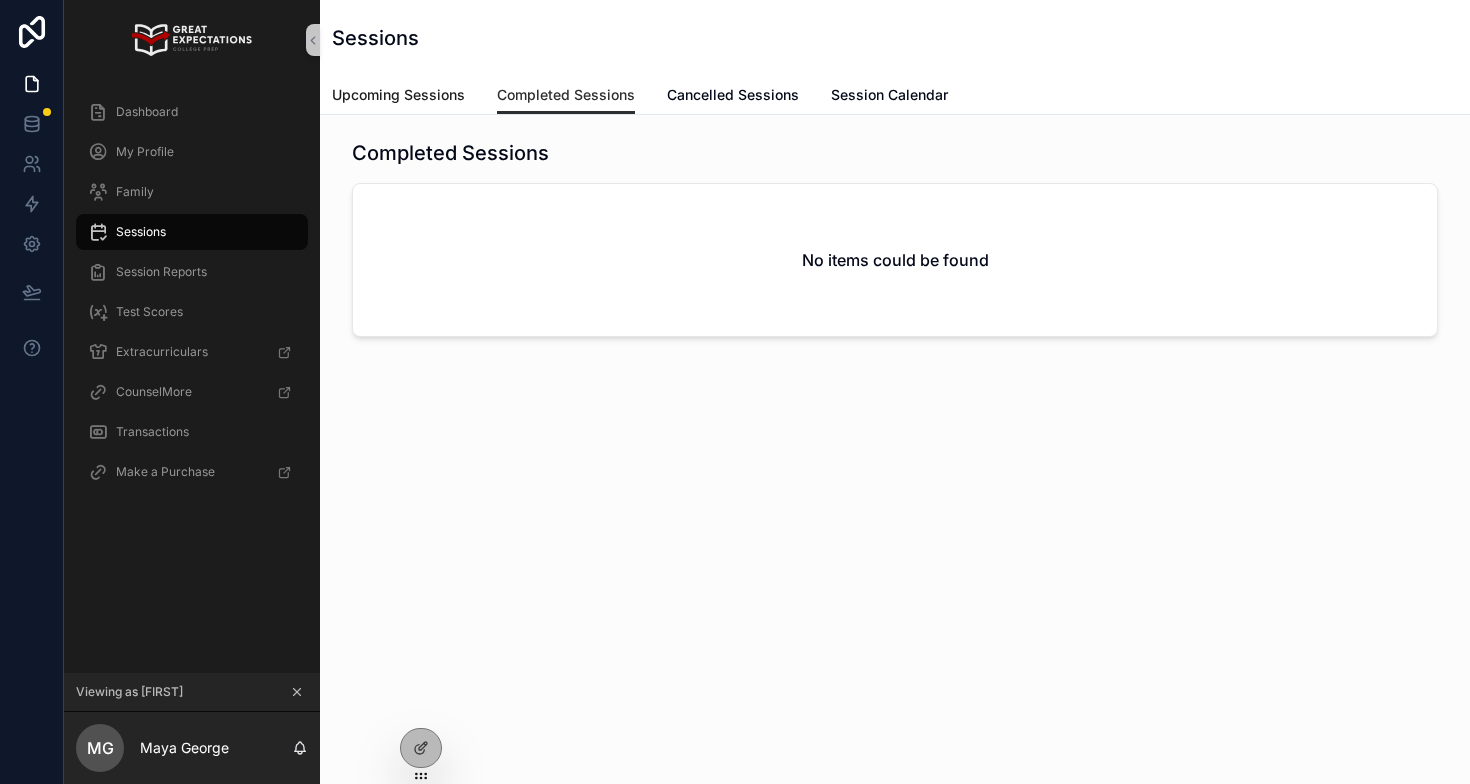 click on "Upcoming Sessions" at bounding box center (398, 95) 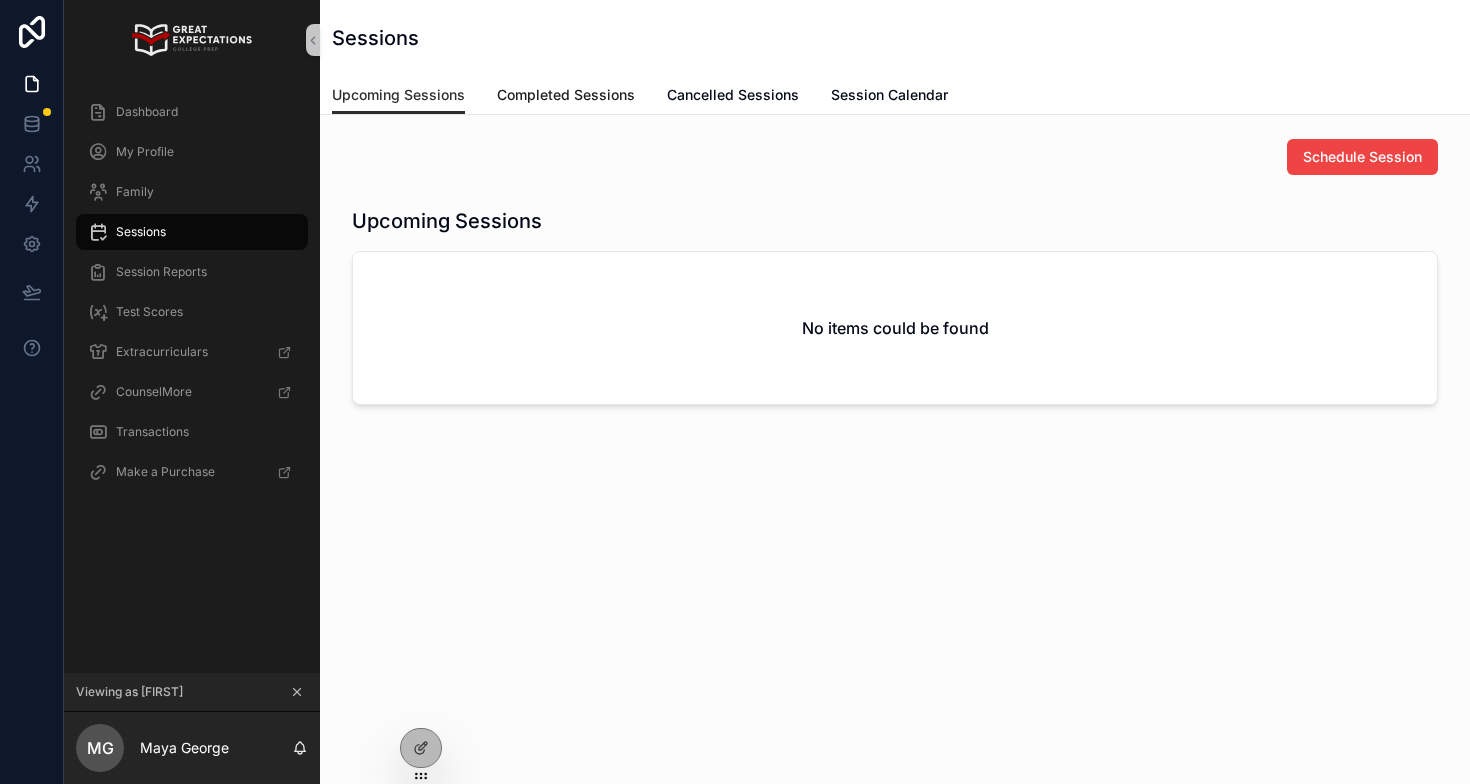 click on "Completed Sessions" at bounding box center (566, 95) 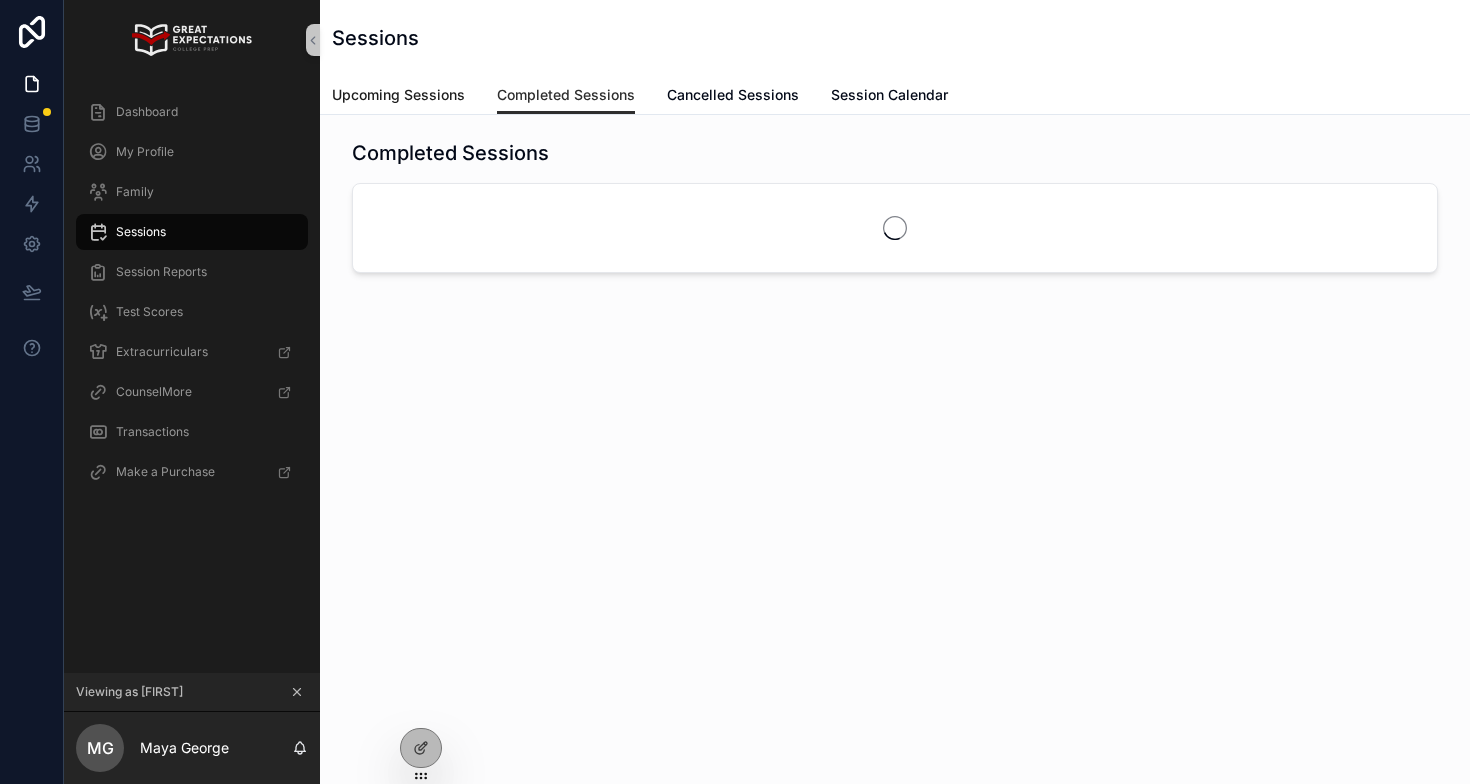 click on "Upcoming Sessions" at bounding box center [398, 95] 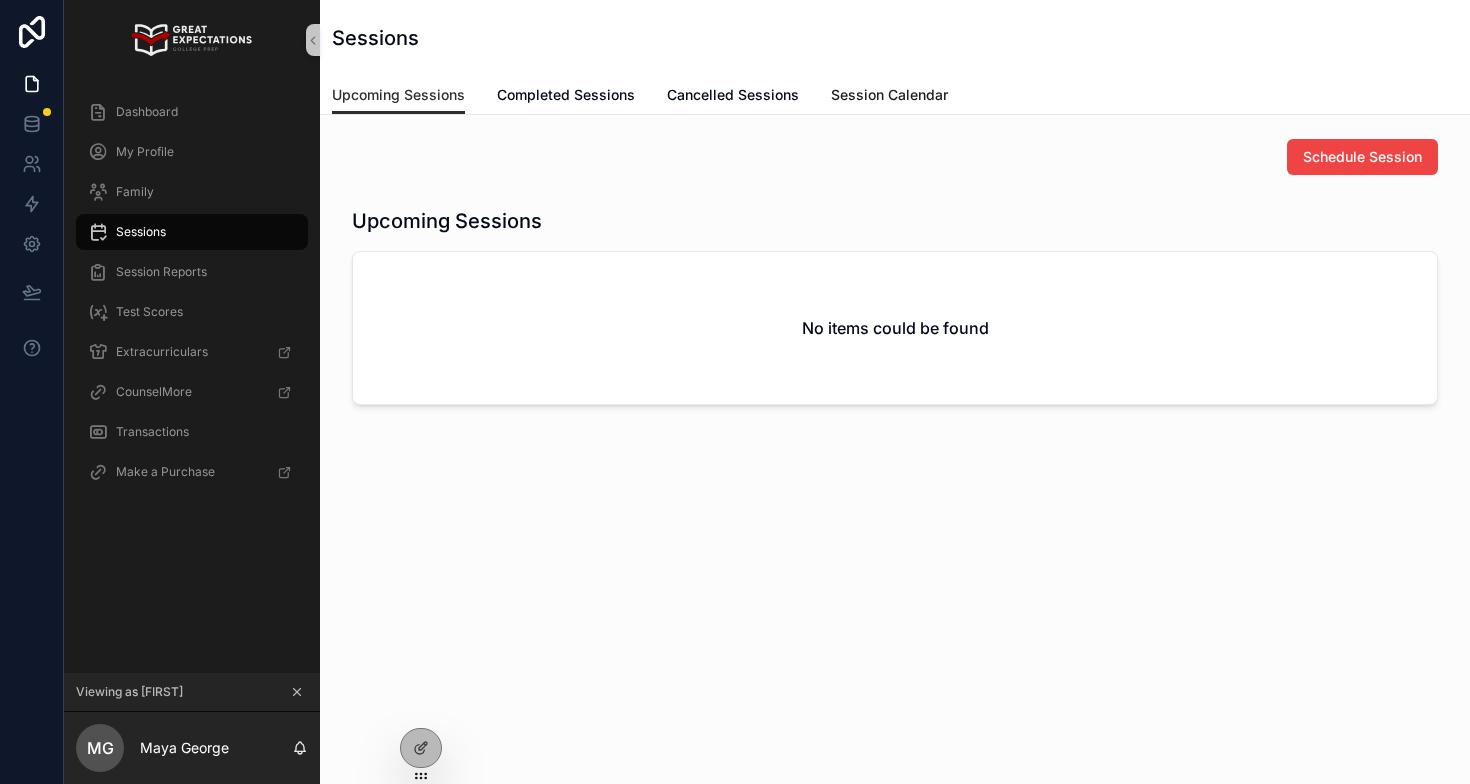 click on "Session Calendar" at bounding box center (889, 95) 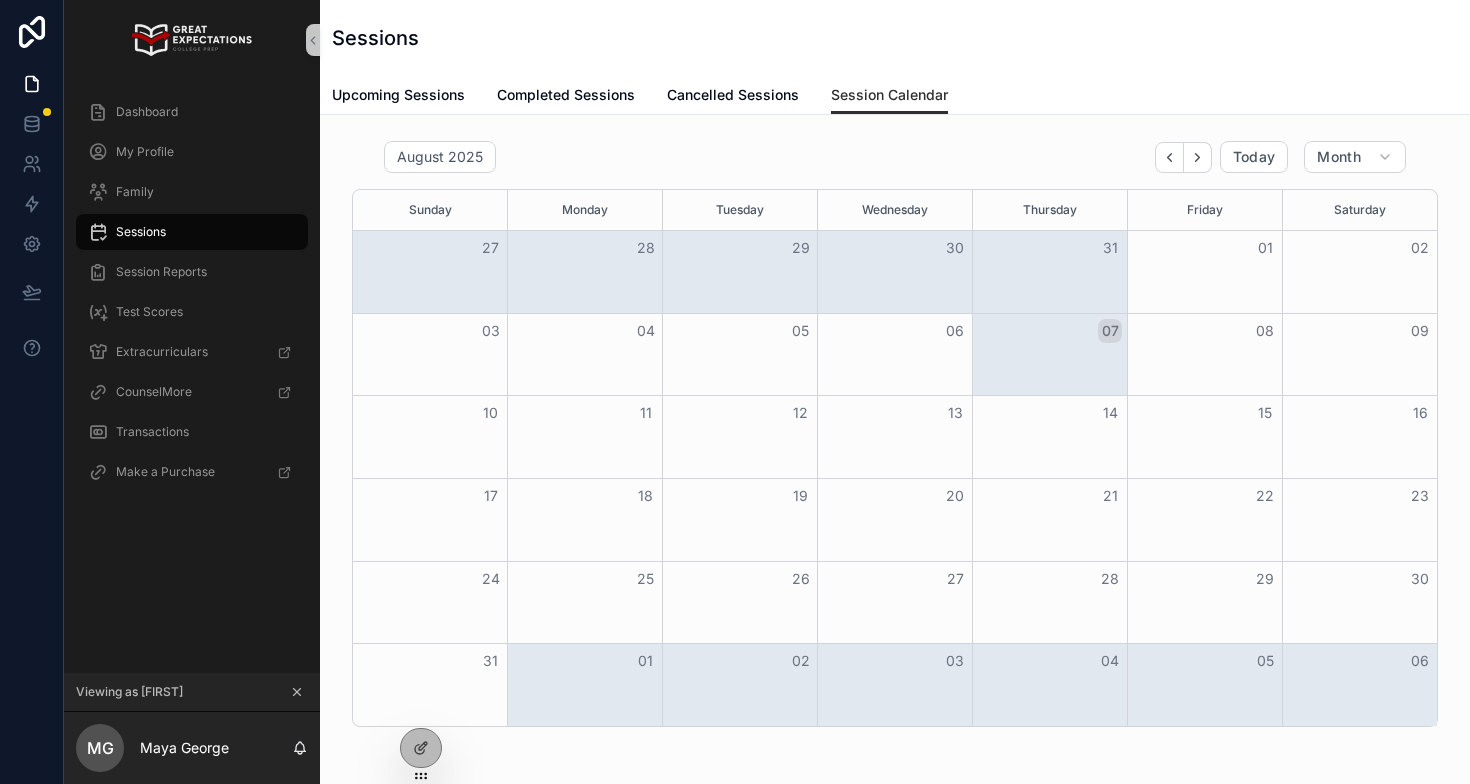 click 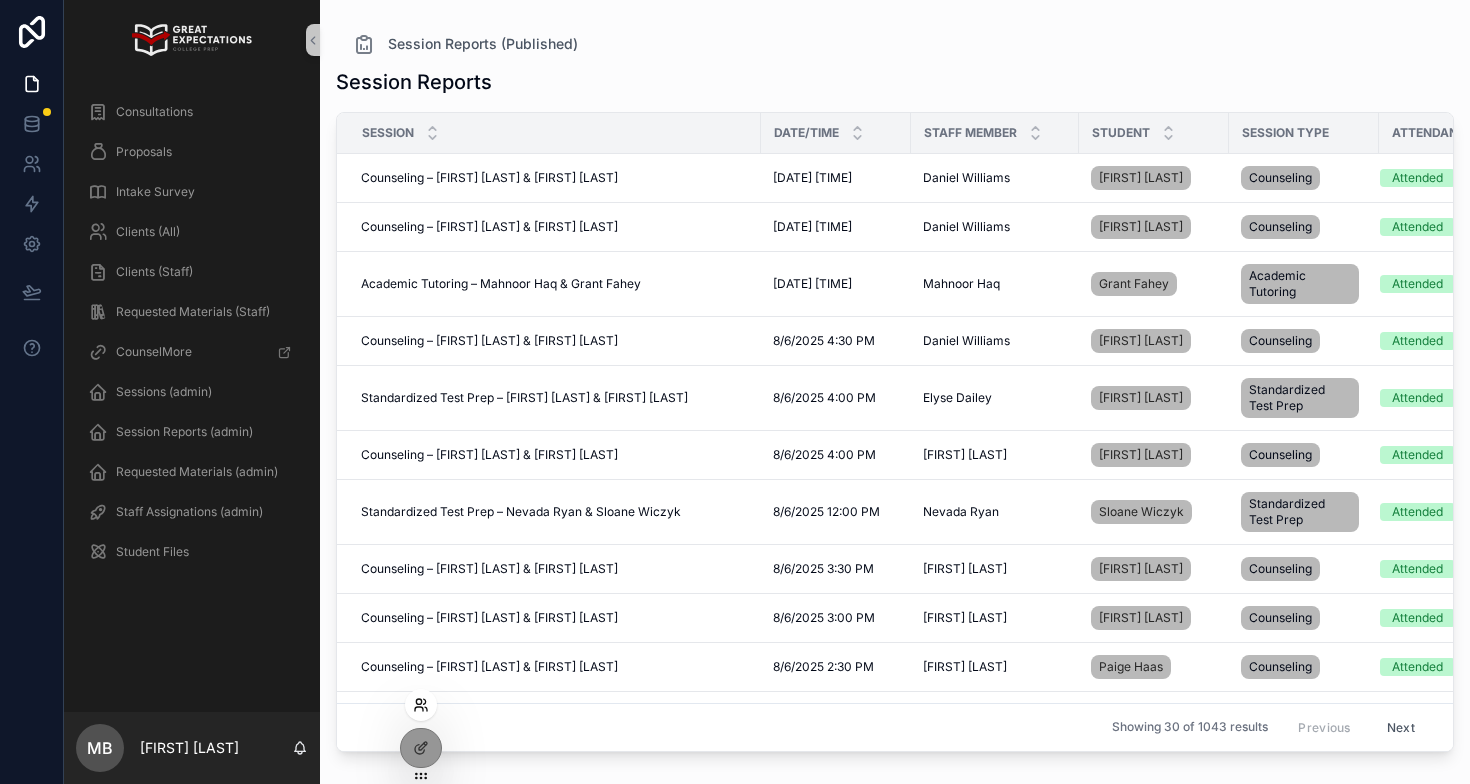 click 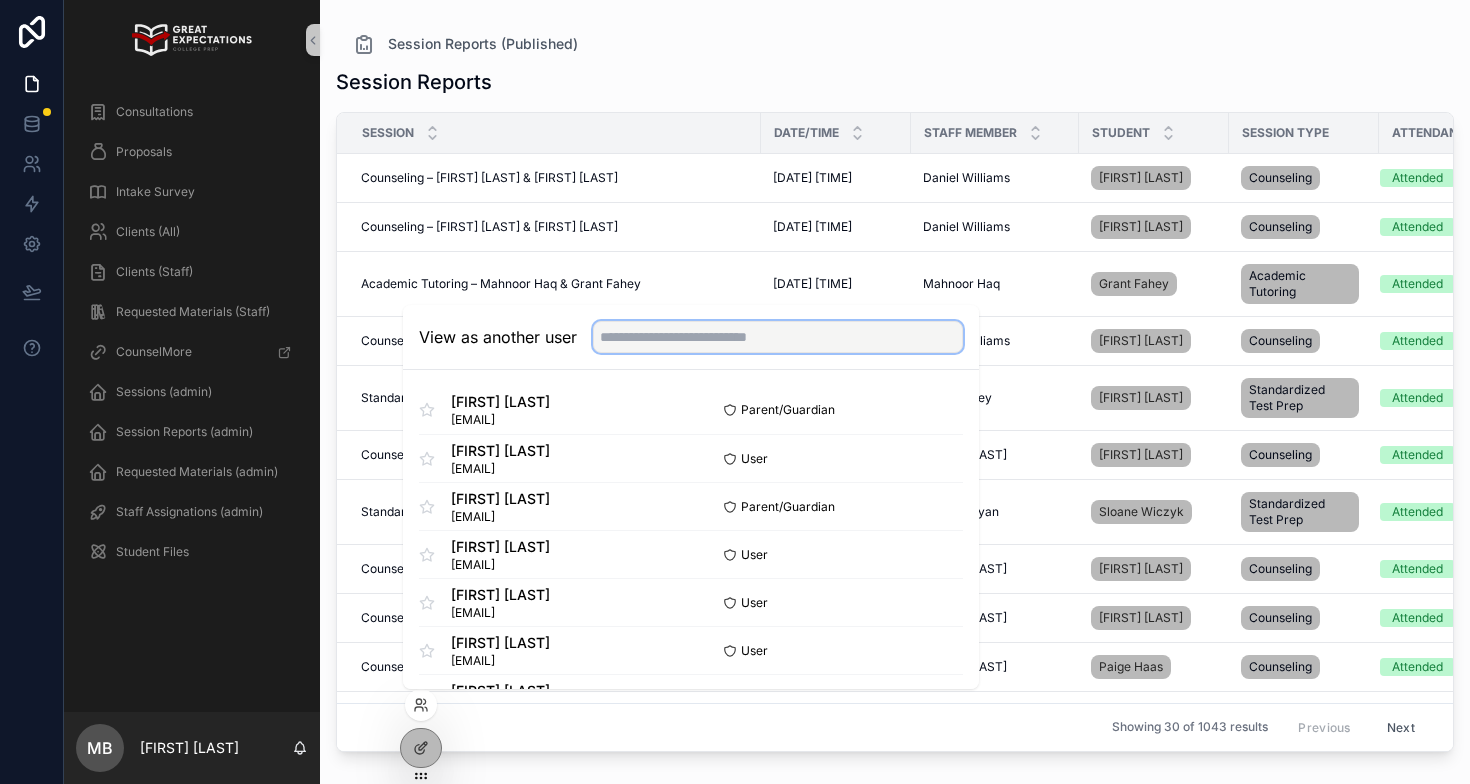 click at bounding box center (778, 337) 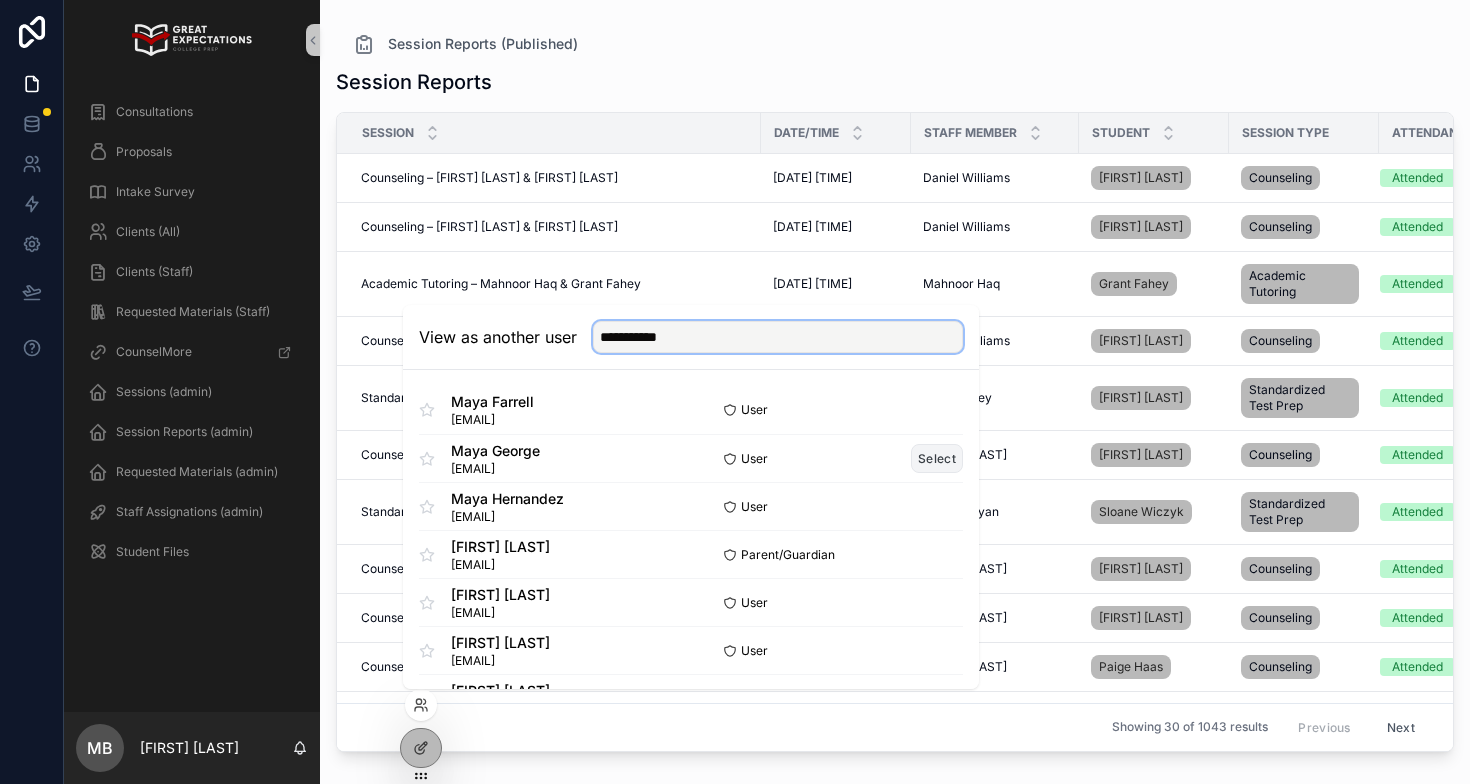 type on "**********" 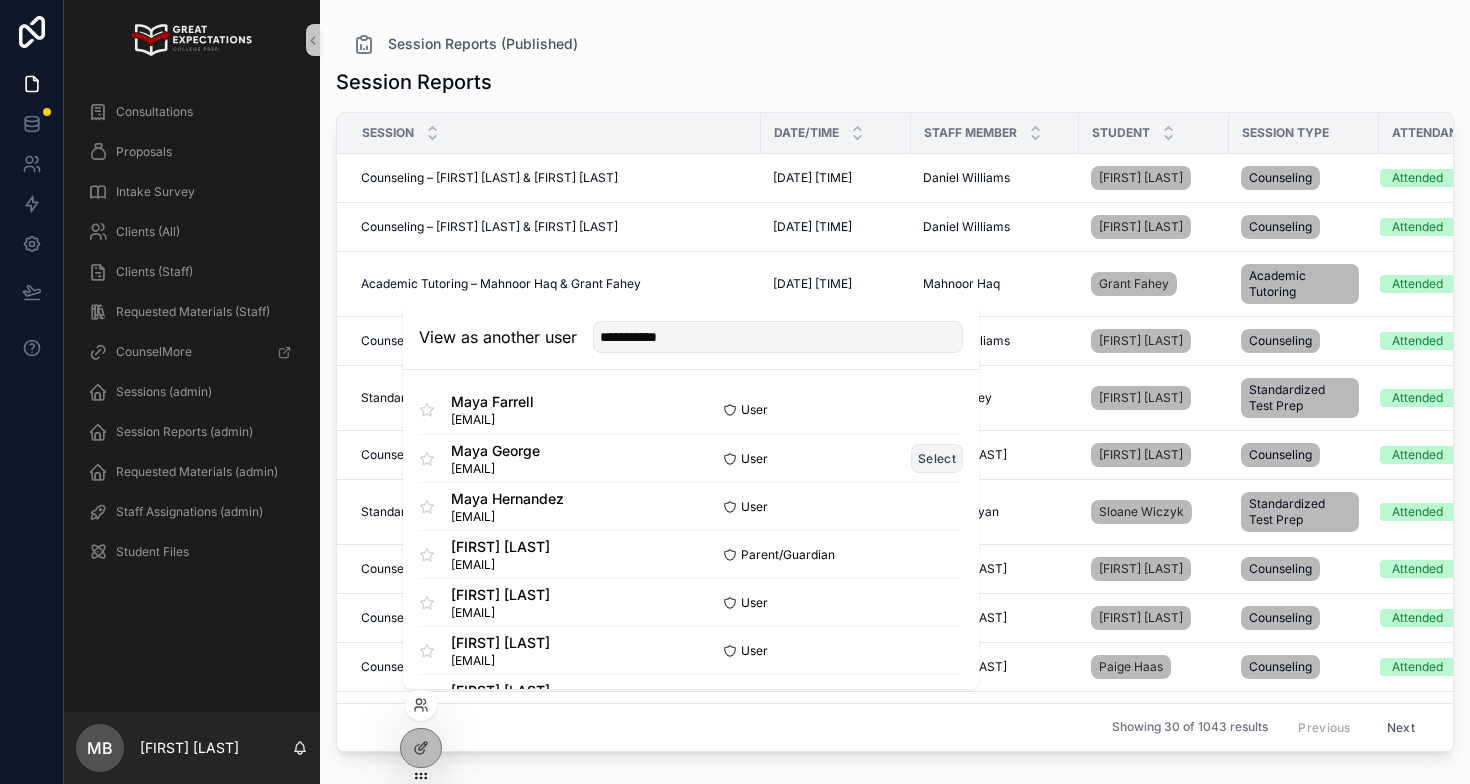 click on "Select" at bounding box center (937, 458) 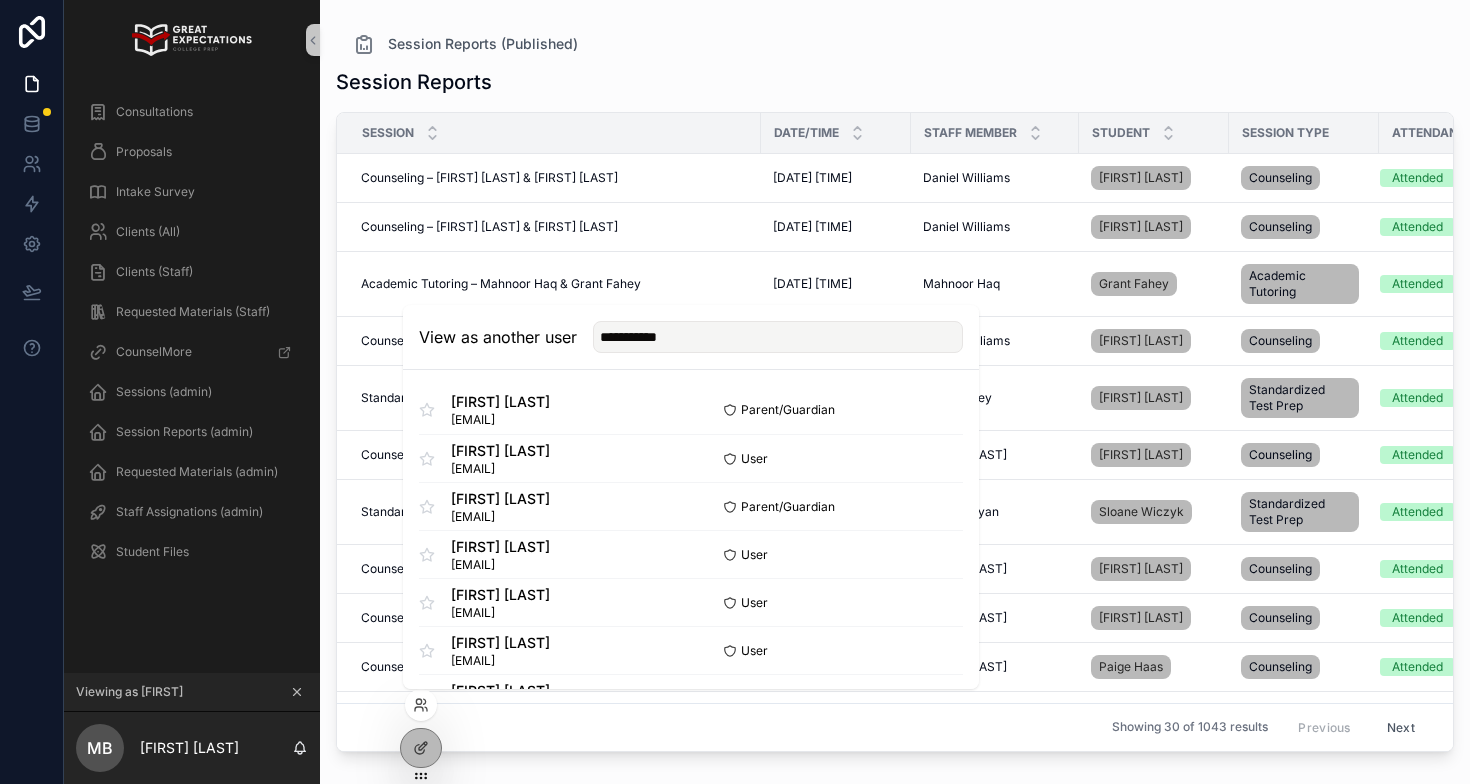 type 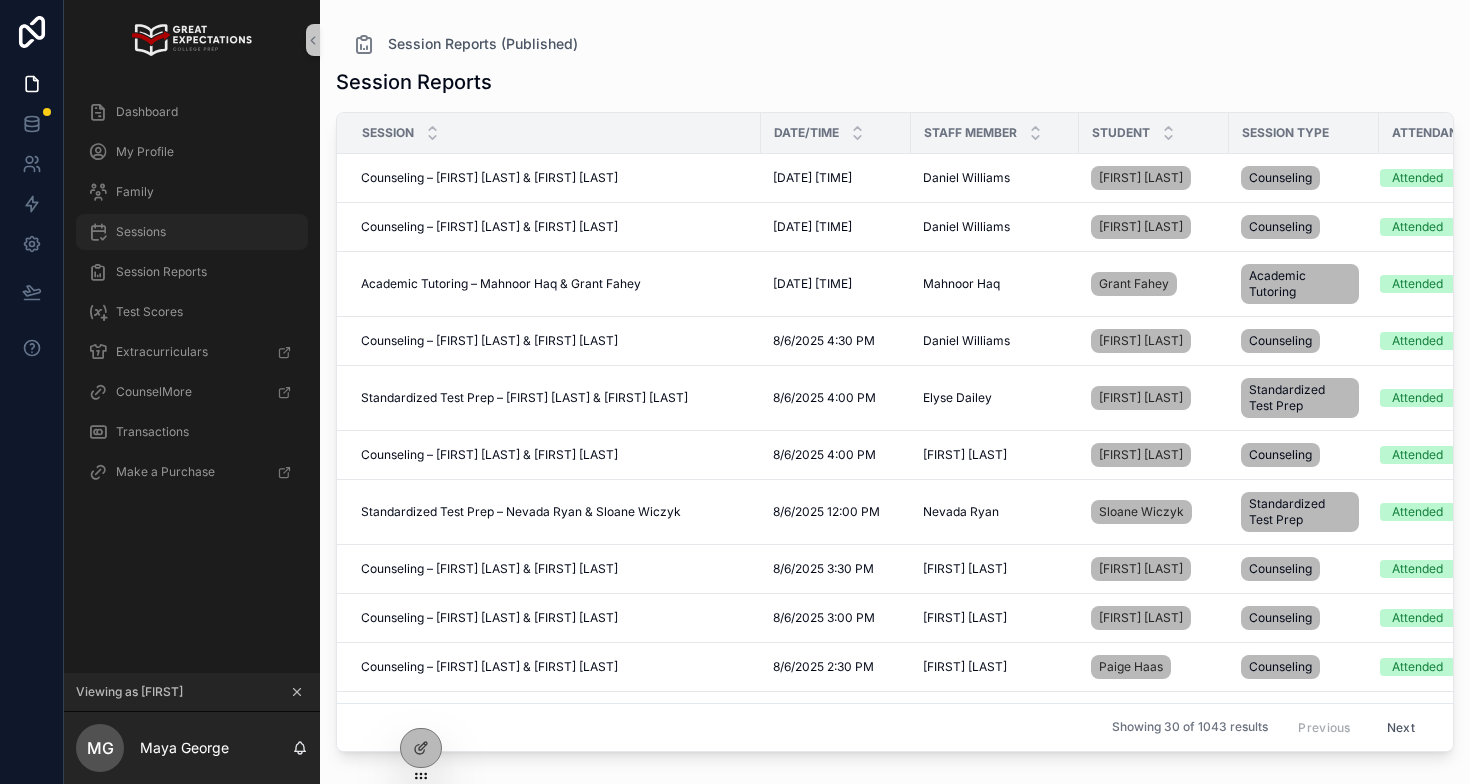 click on "Sessions" at bounding box center [141, 232] 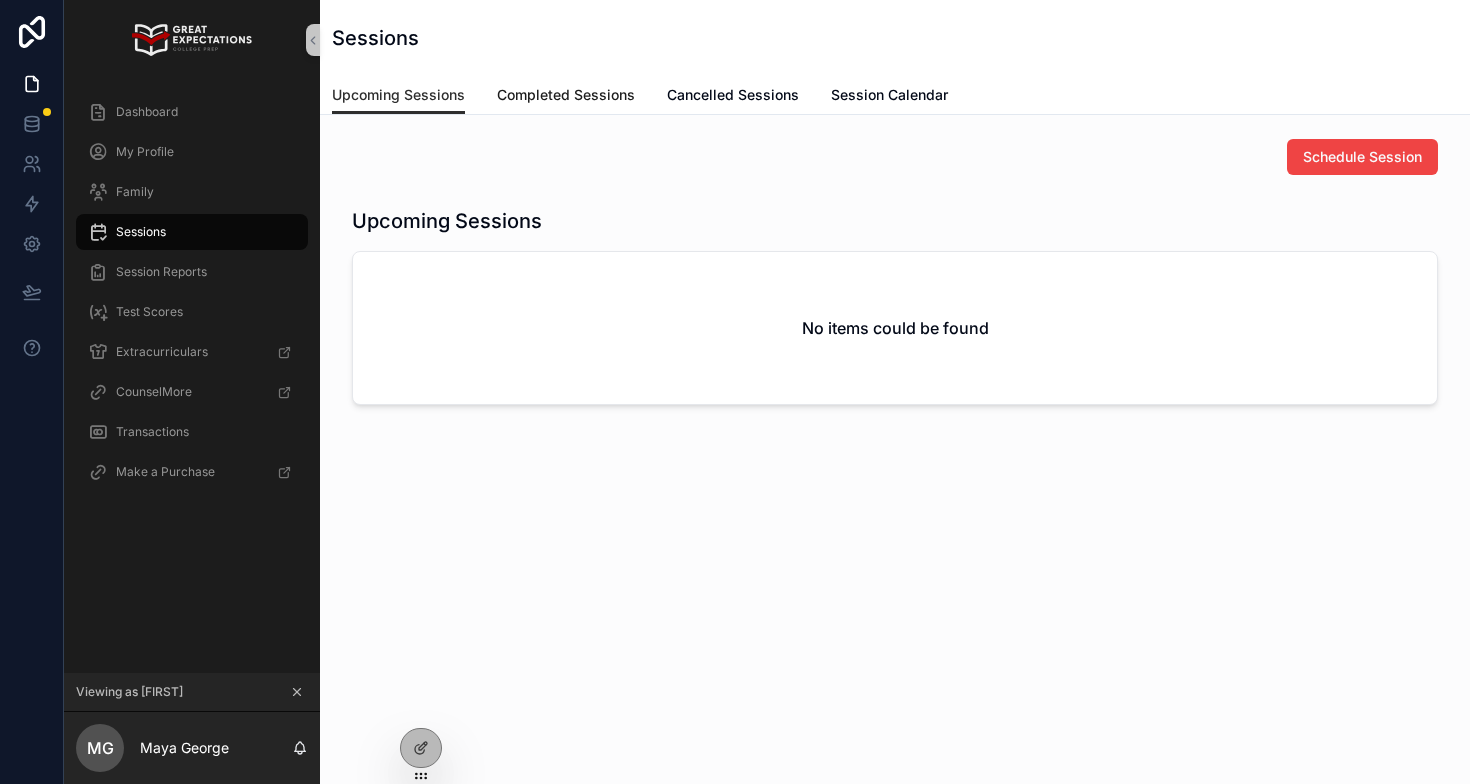 click on "Completed Sessions" at bounding box center (566, 95) 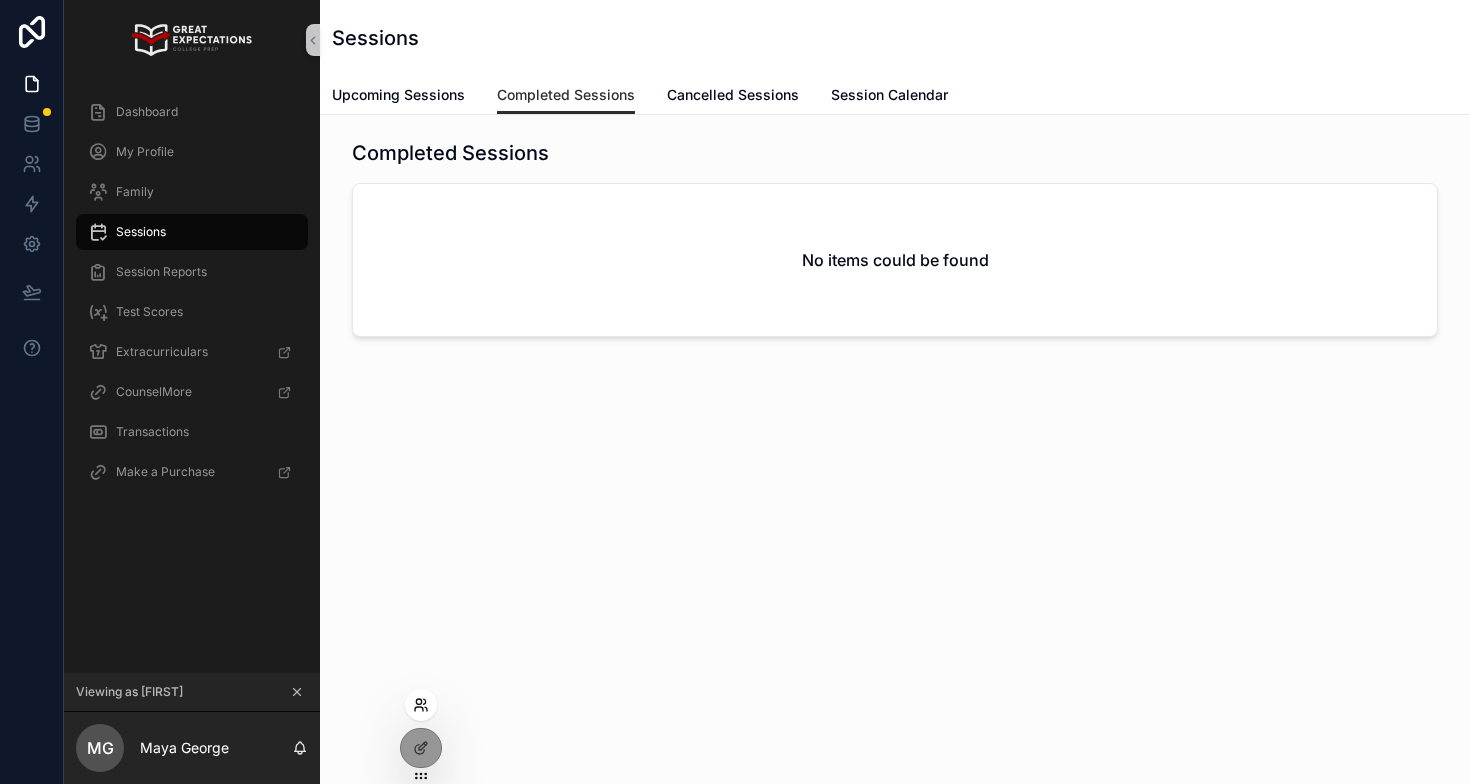click 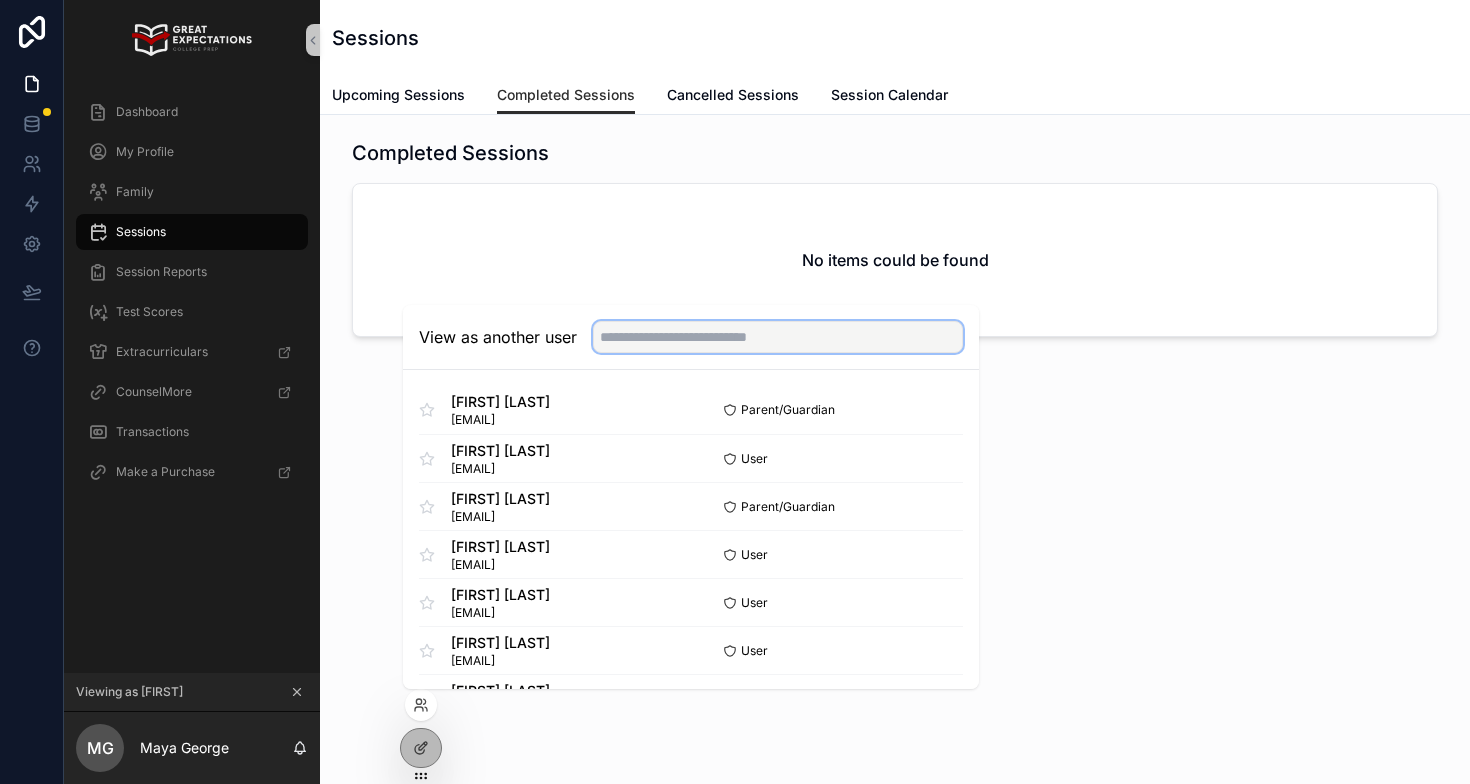 click at bounding box center [778, 337] 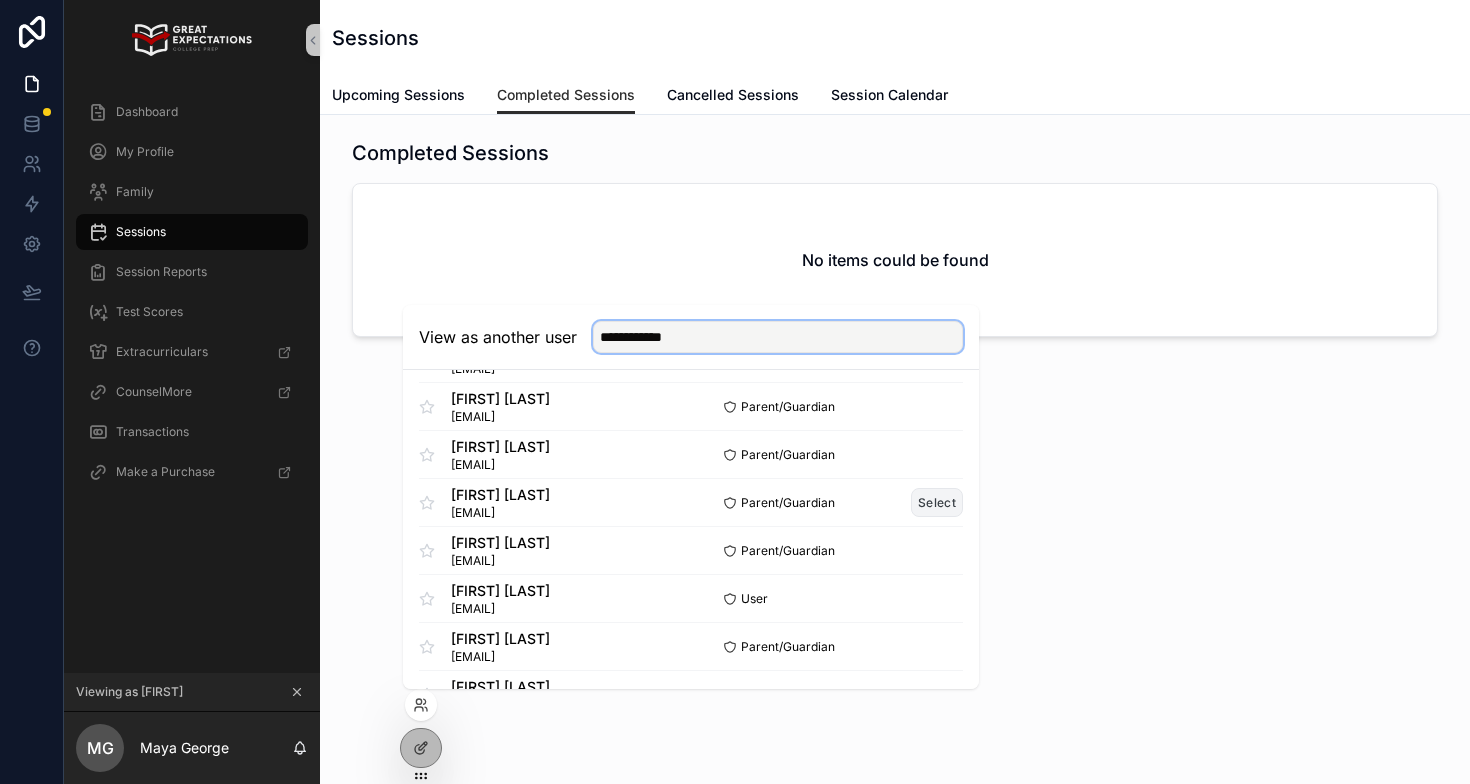 scroll, scrollTop: 112, scrollLeft: 0, axis: vertical 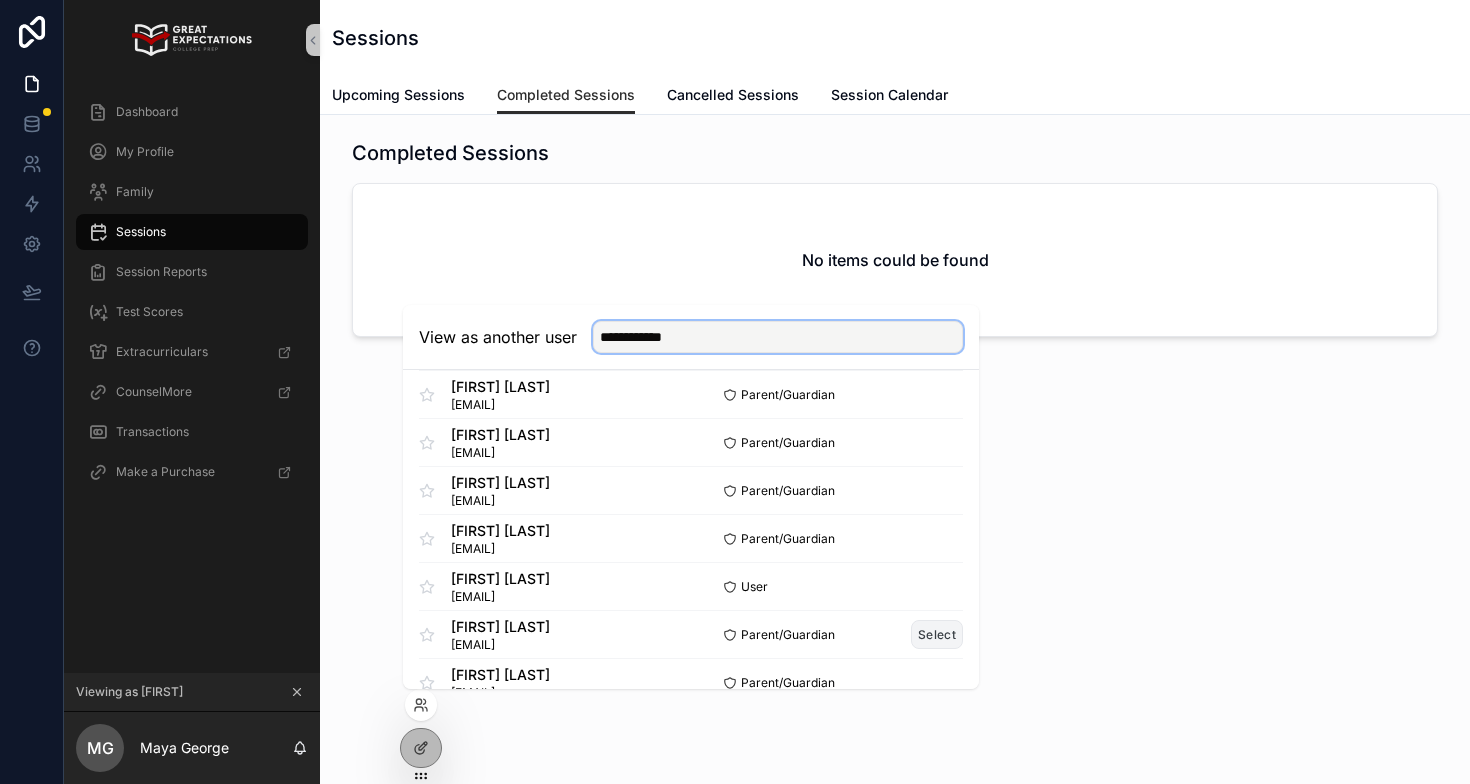 type on "**********" 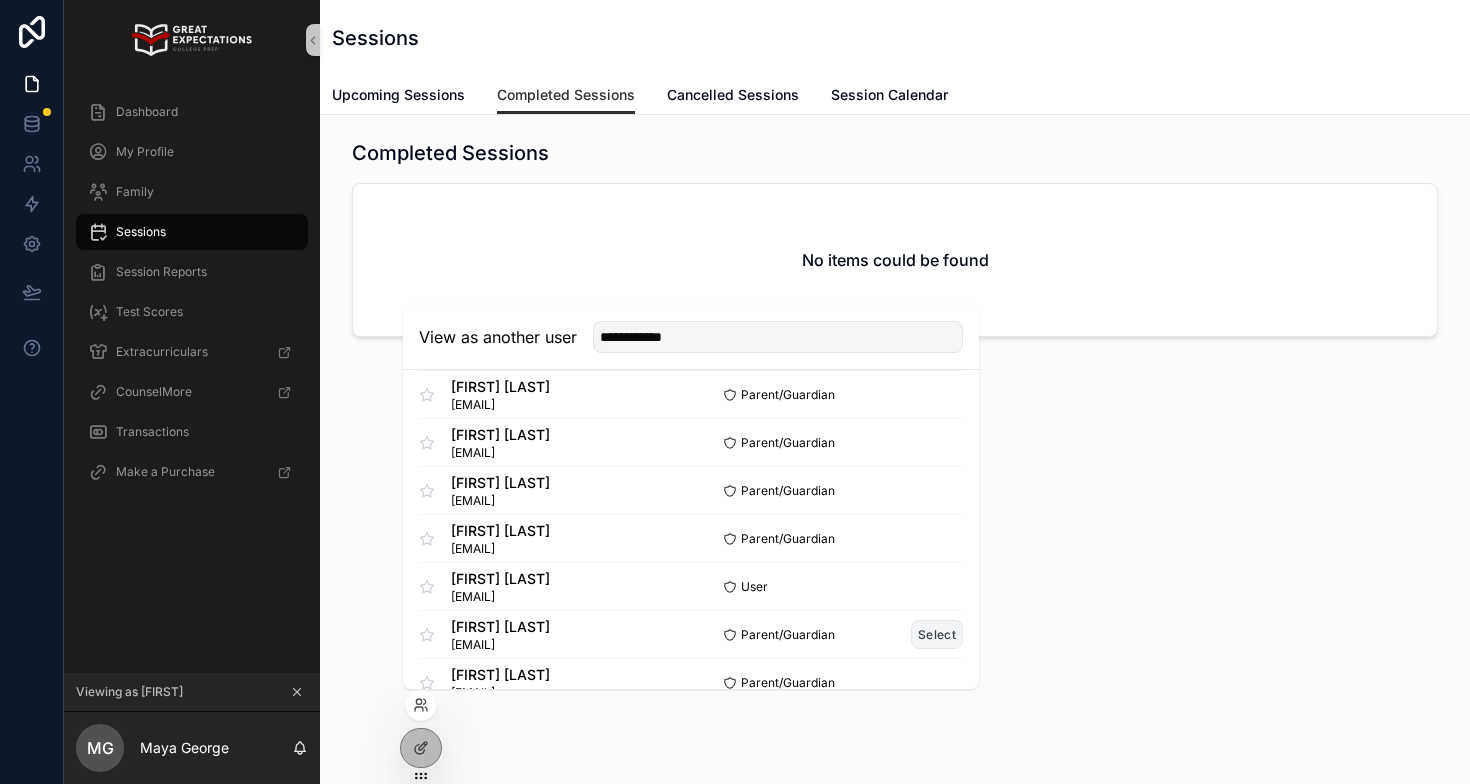 click on "Select" at bounding box center (937, 634) 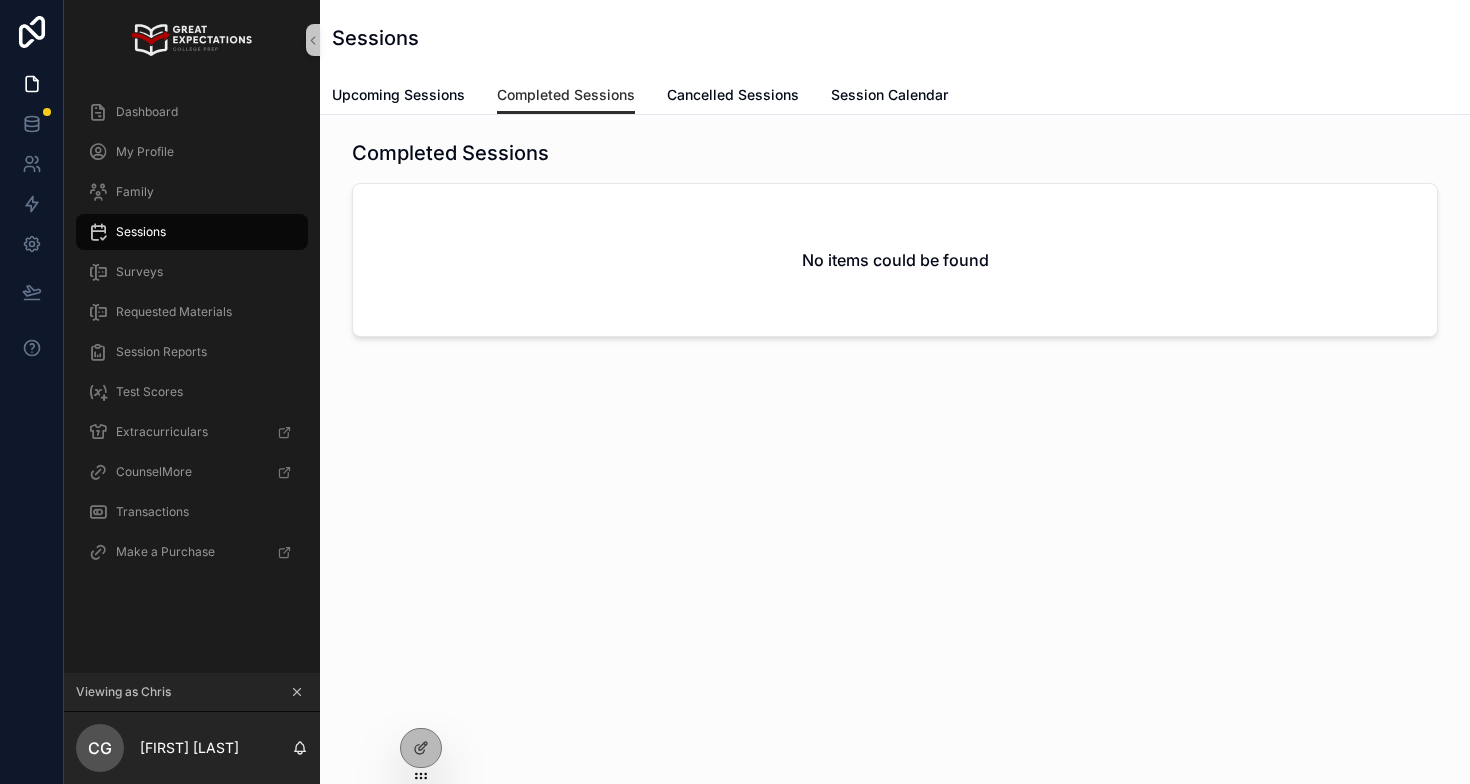 click on "Sessions" at bounding box center (192, 232) 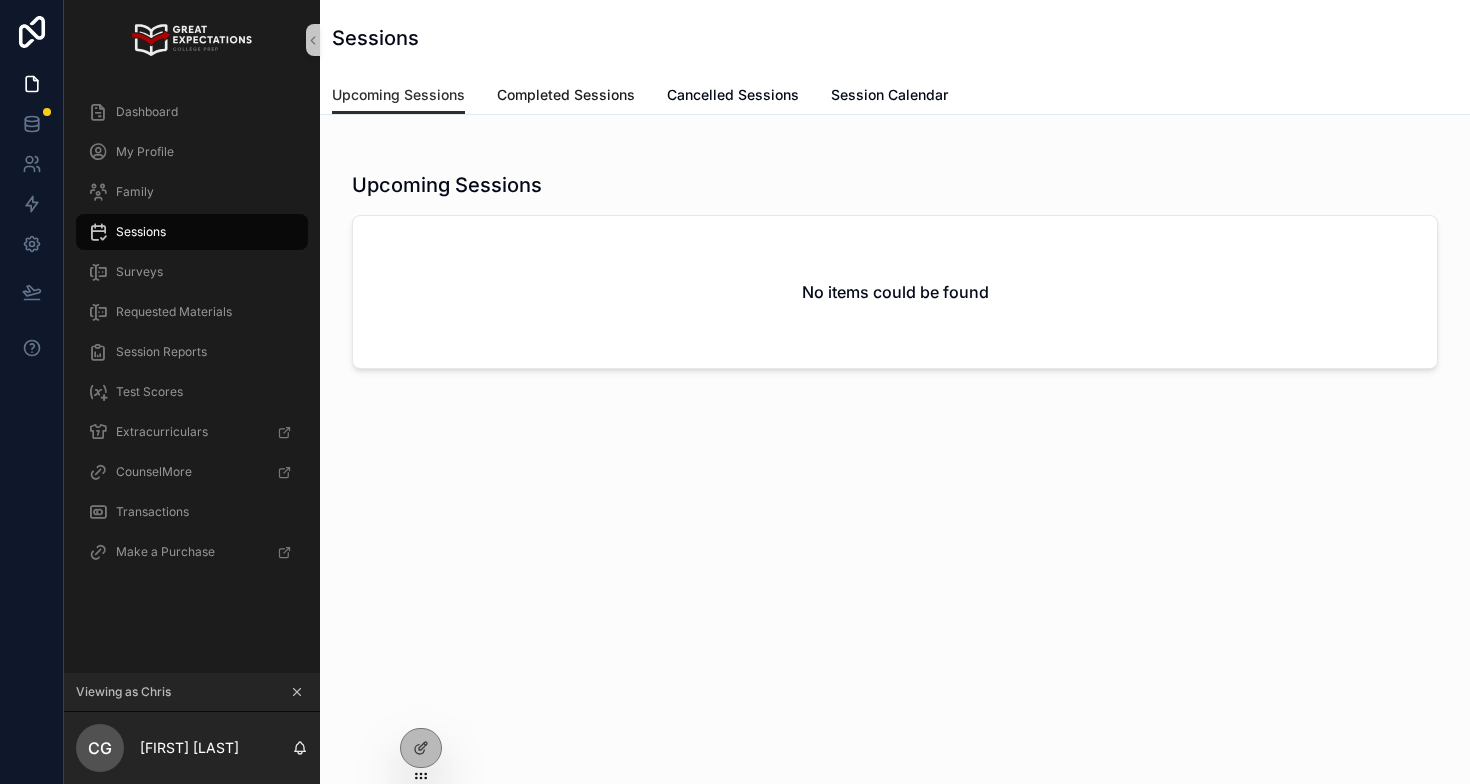 click on "Completed Sessions" at bounding box center [566, 95] 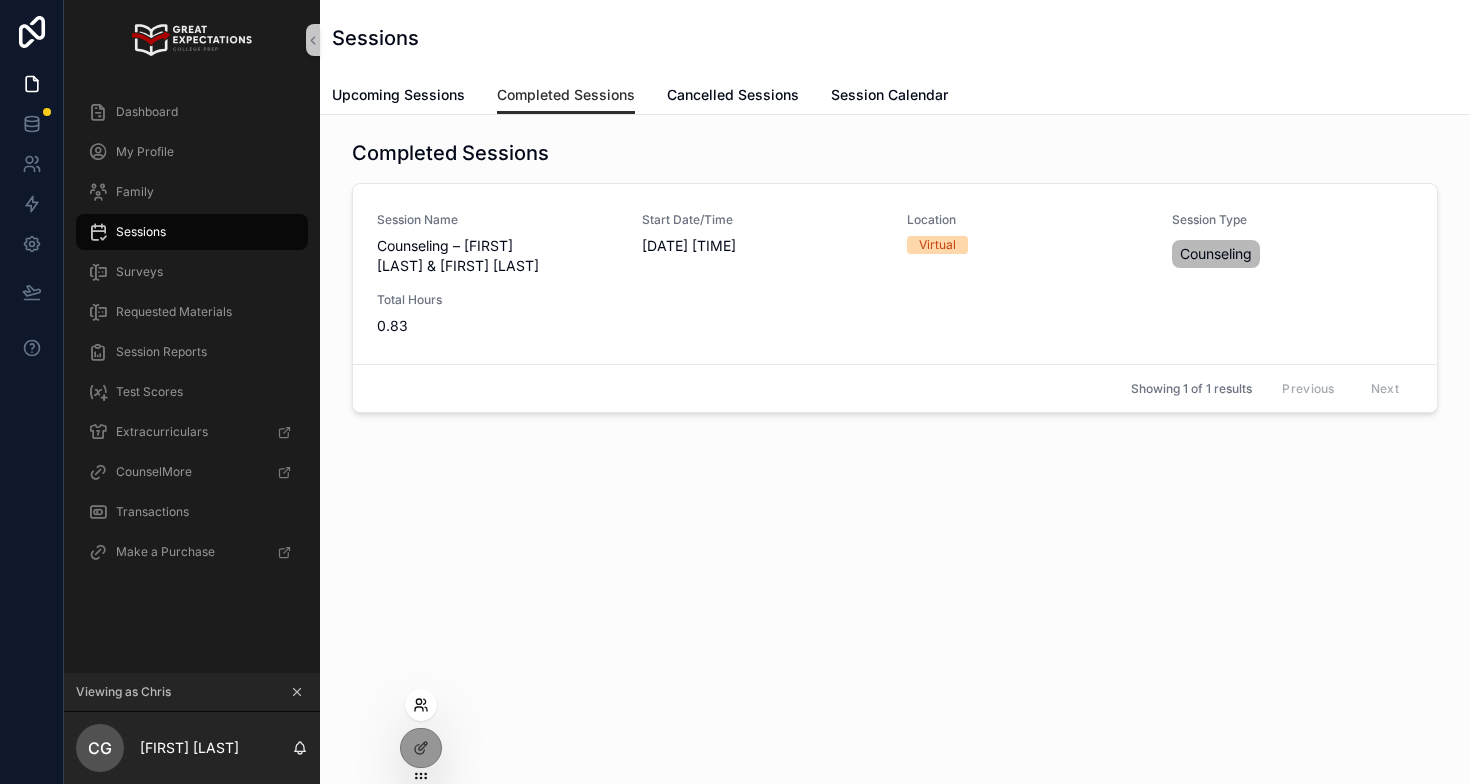 click 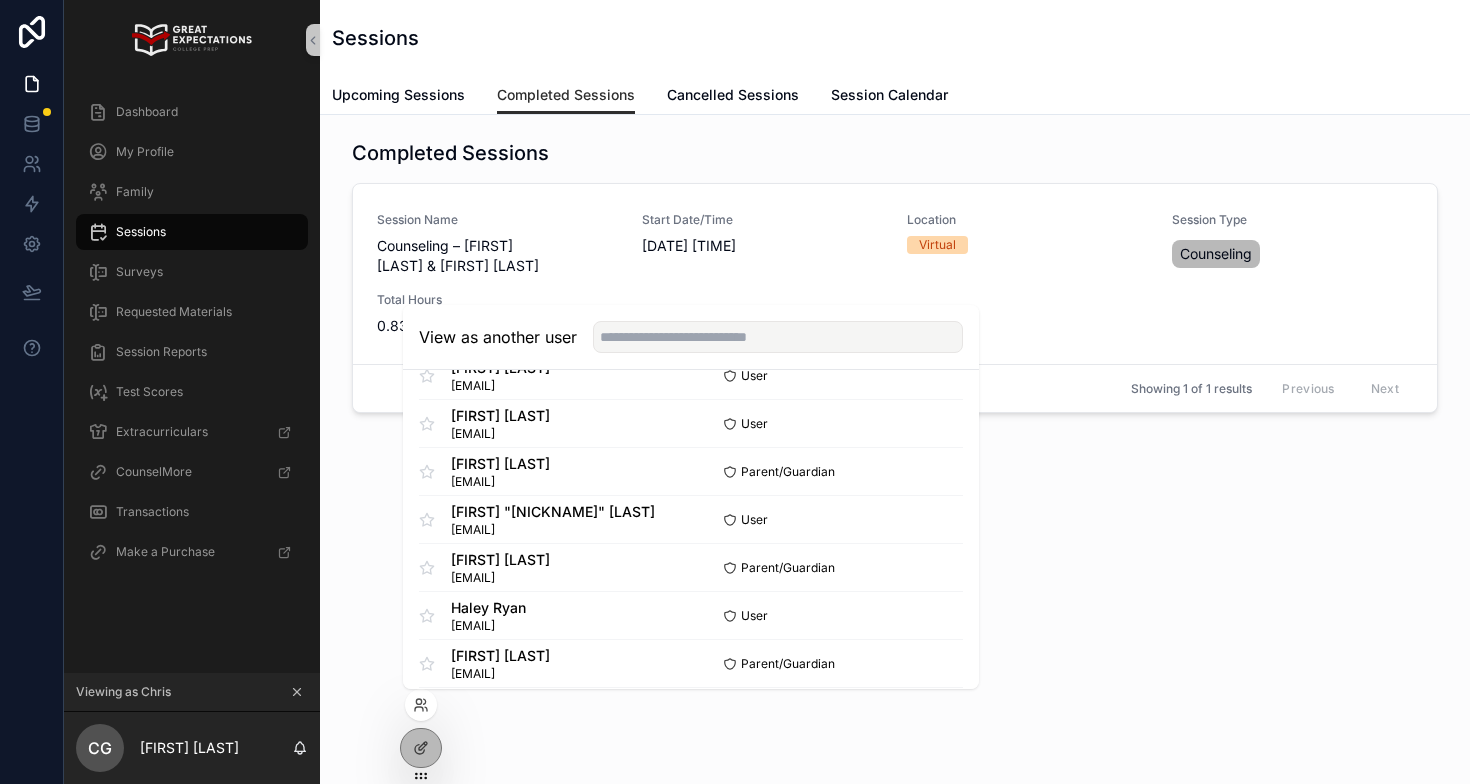scroll, scrollTop: 2650, scrollLeft: 0, axis: vertical 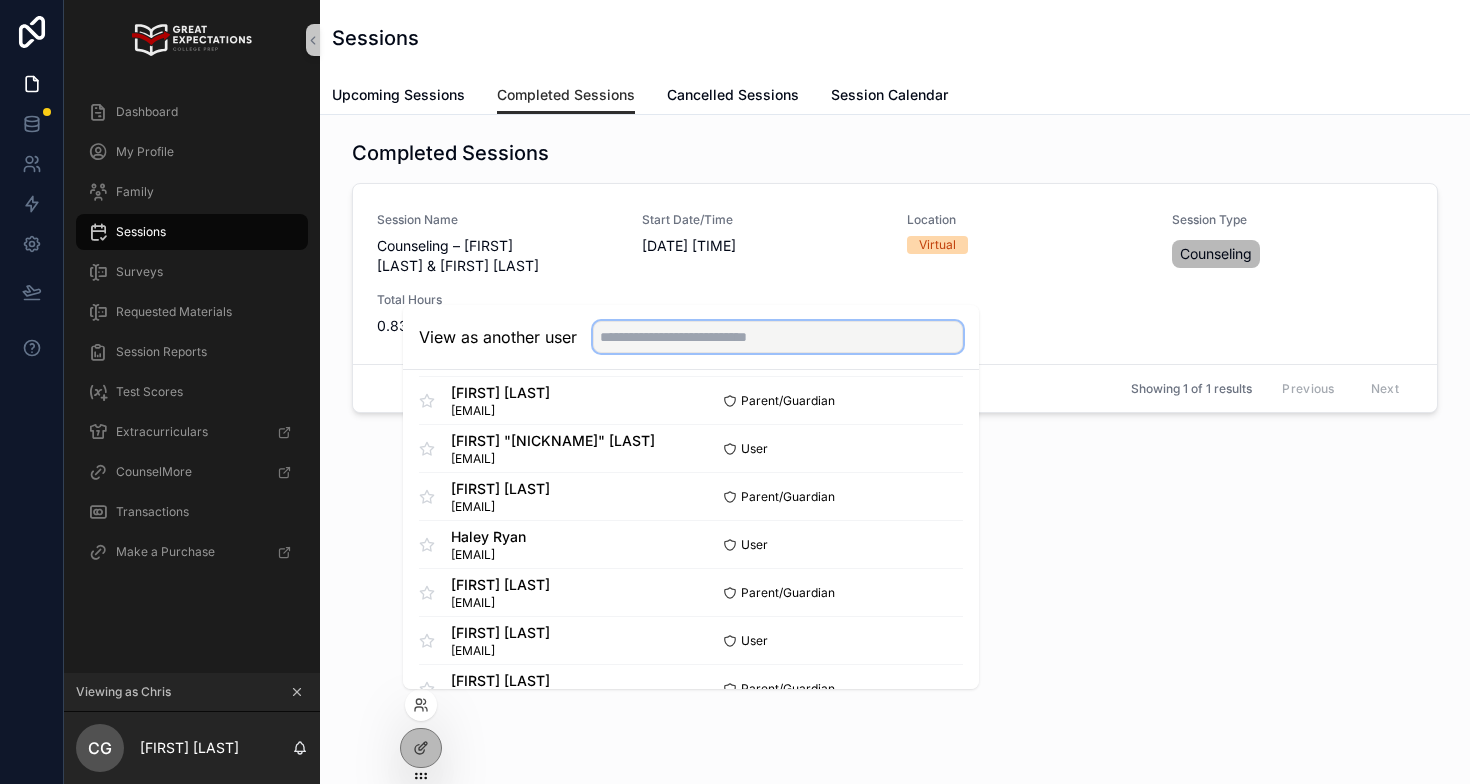 click at bounding box center (778, 337) 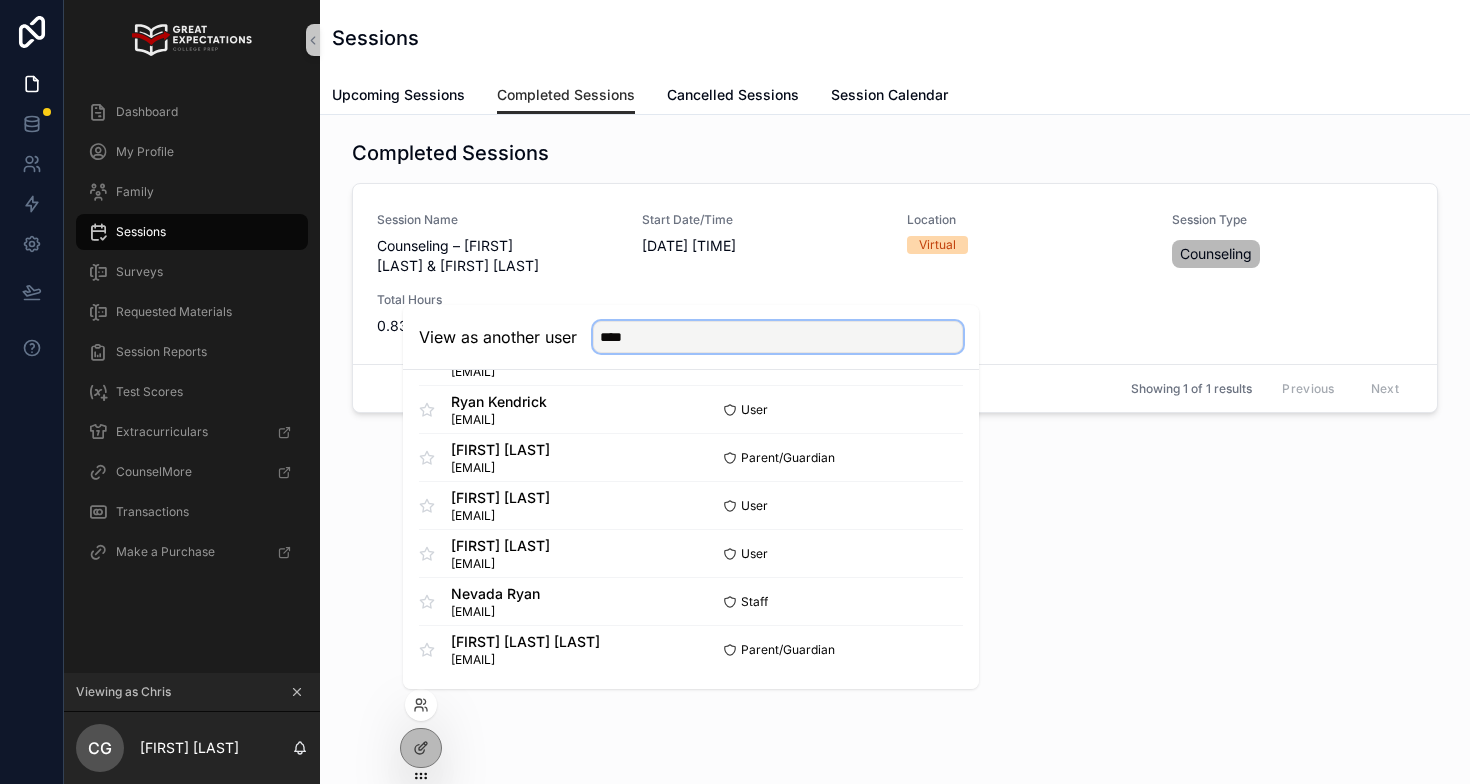 scroll, scrollTop: 0, scrollLeft: 0, axis: both 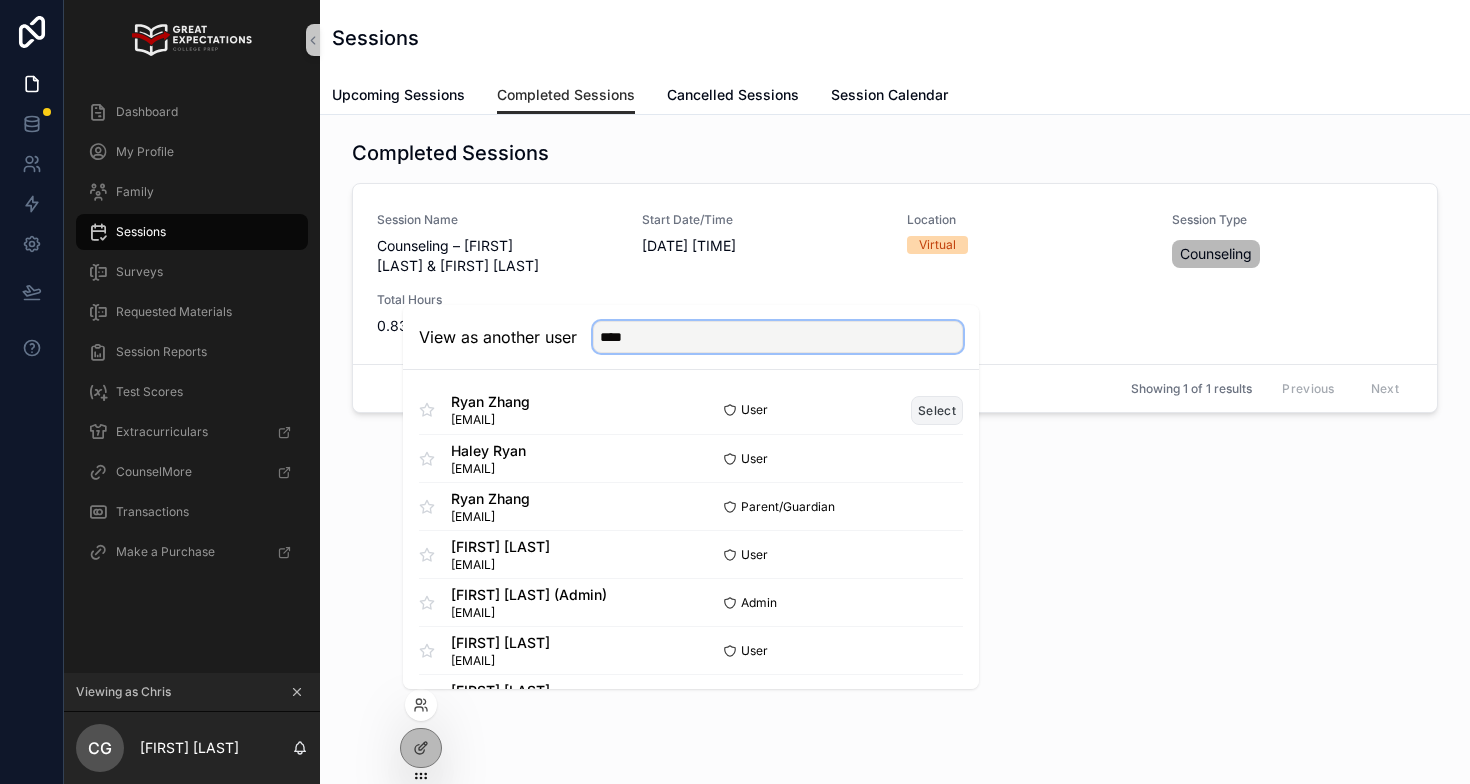 type on "****" 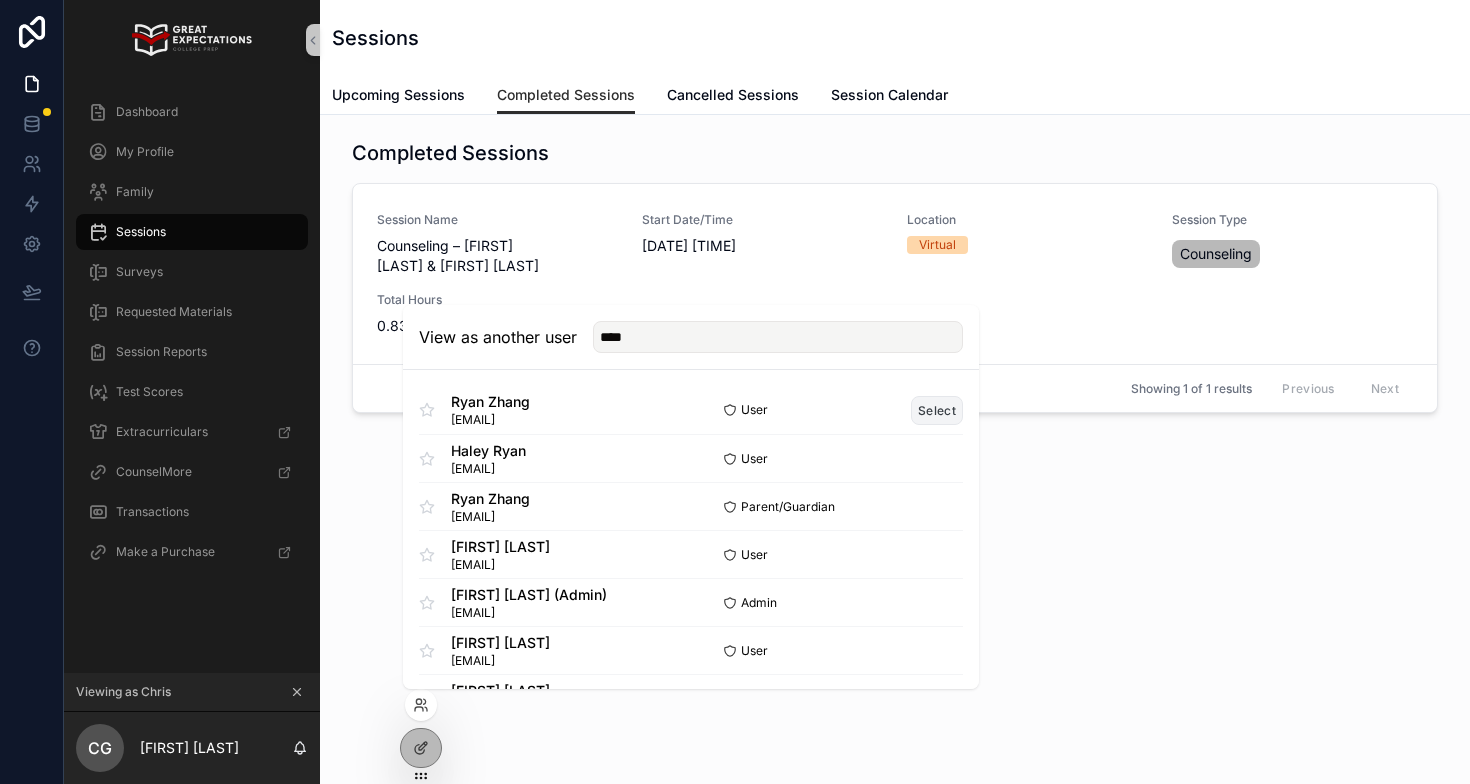 click on "Select" at bounding box center (937, 410) 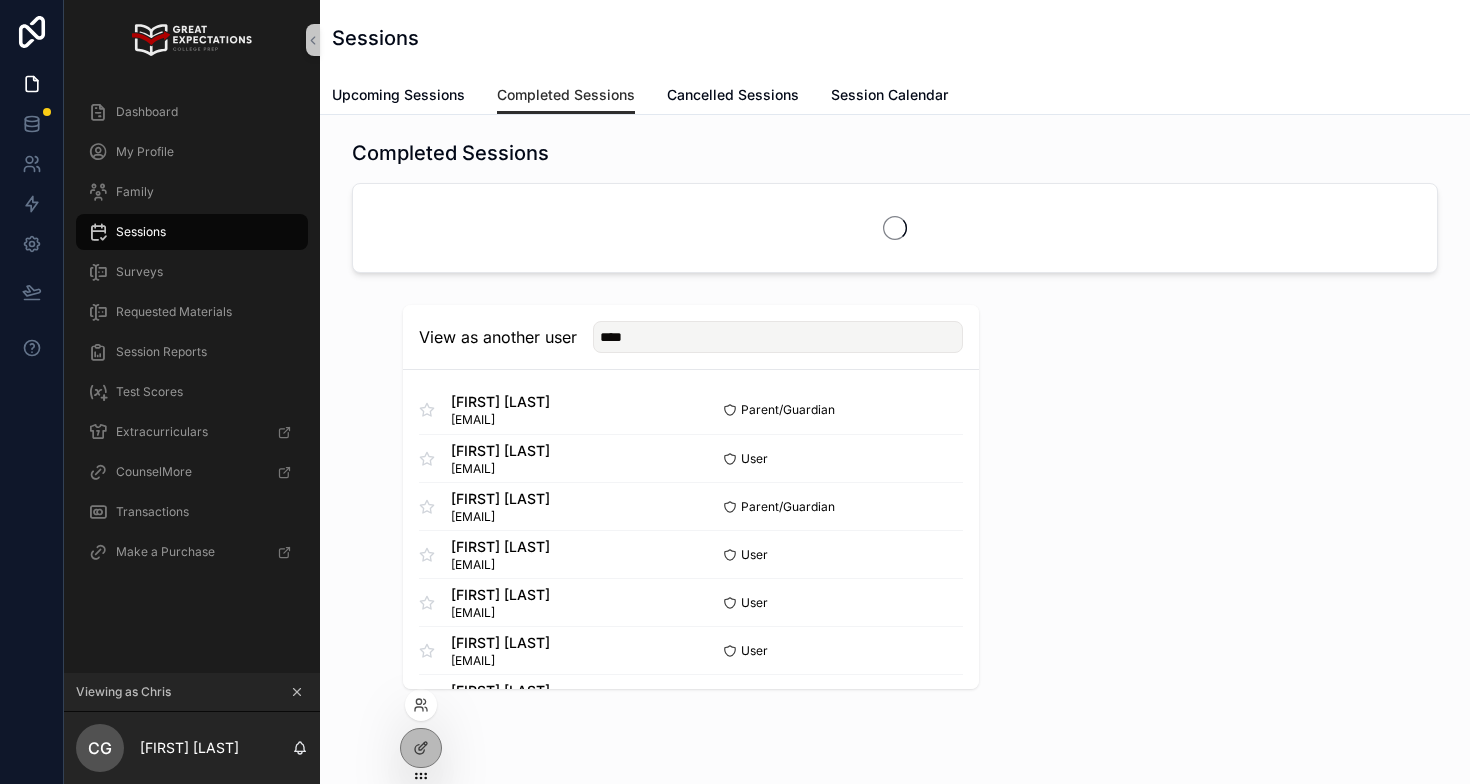 type 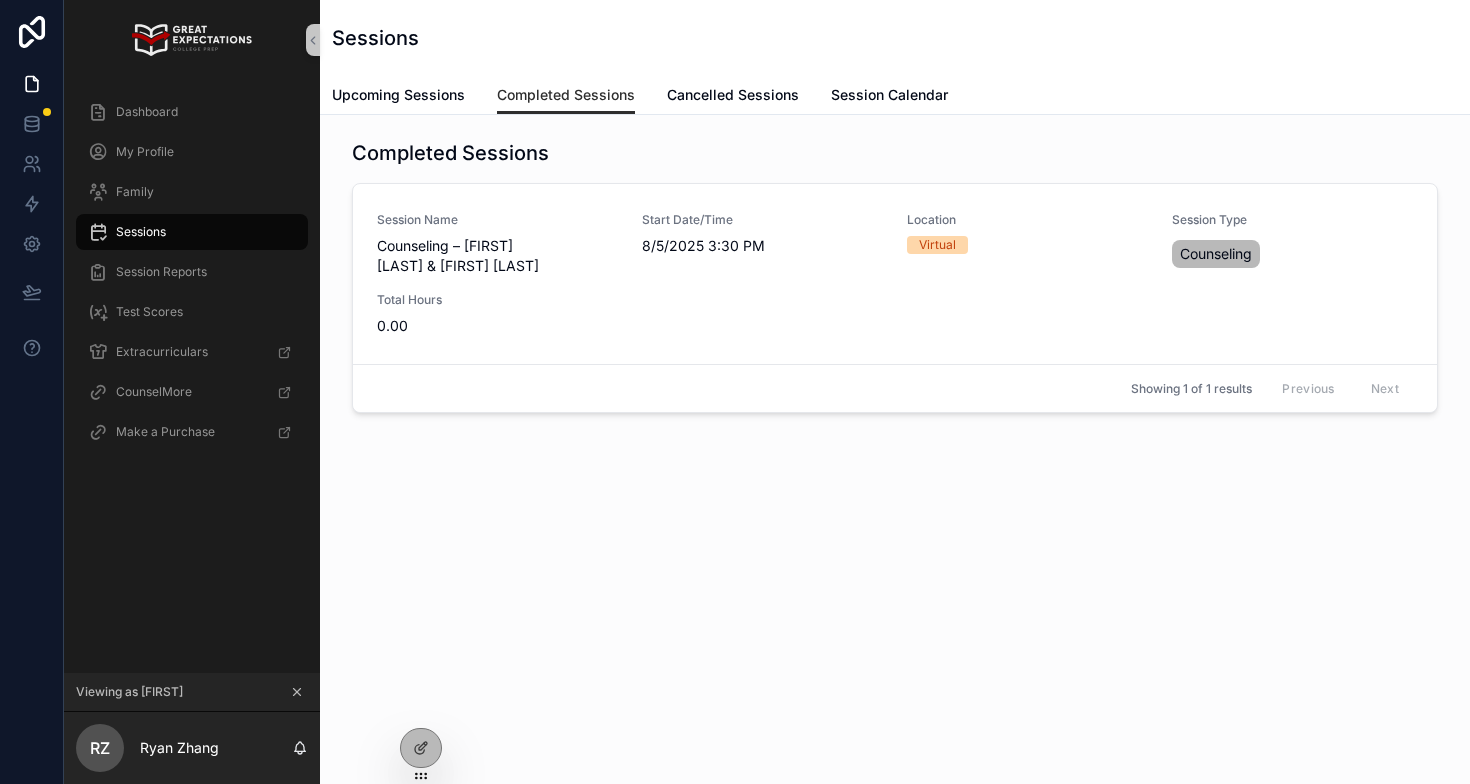click on "Sessions" at bounding box center (192, 232) 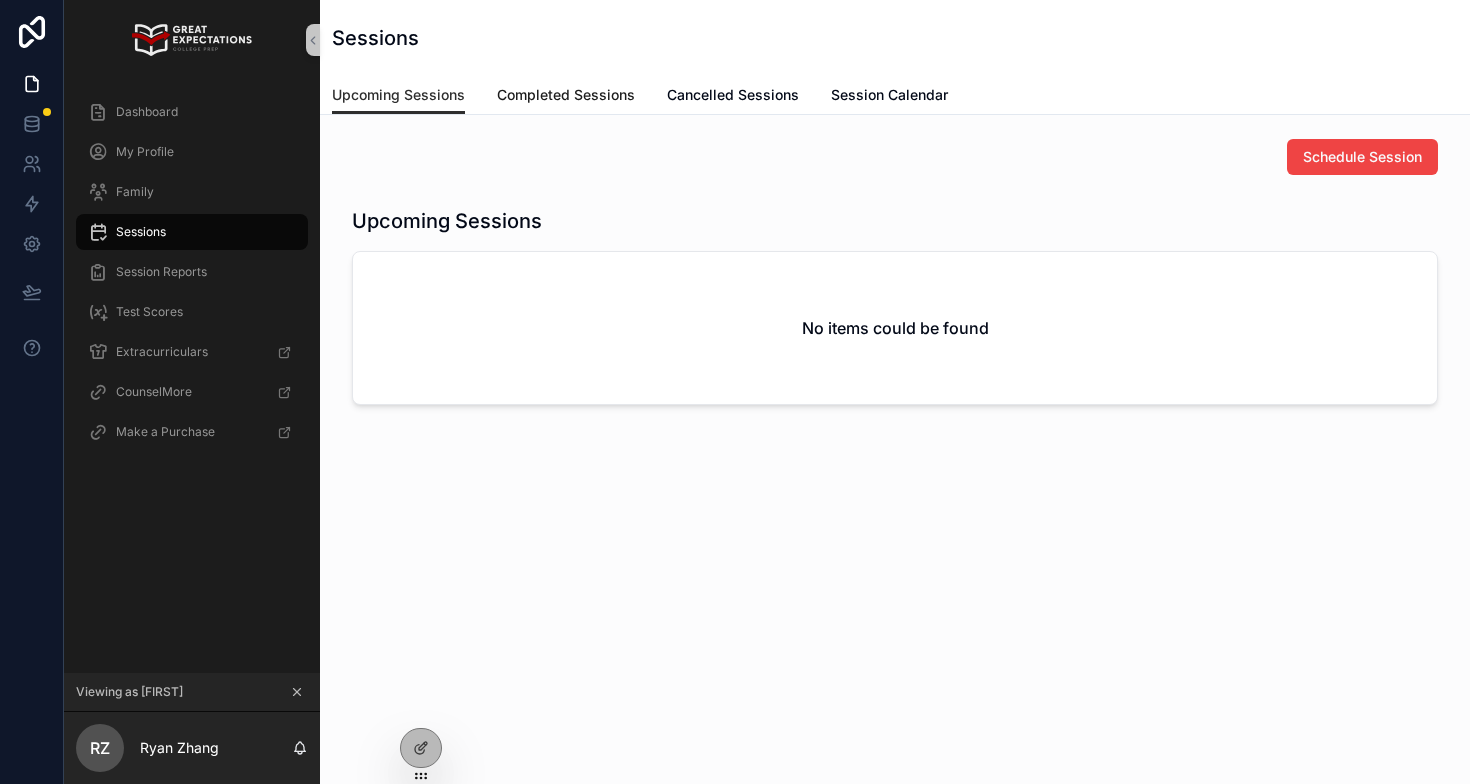 click on "Completed Sessions" at bounding box center (566, 95) 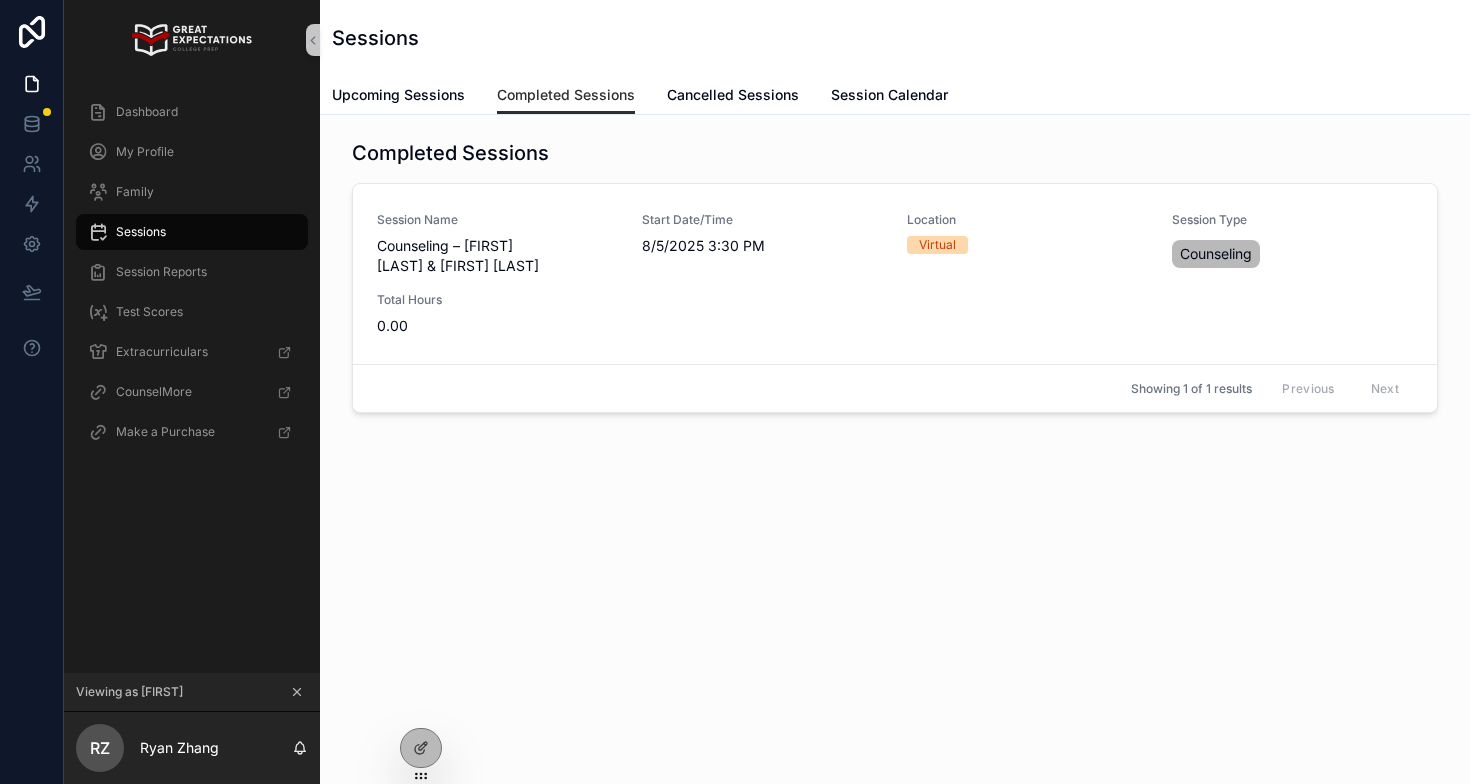 click 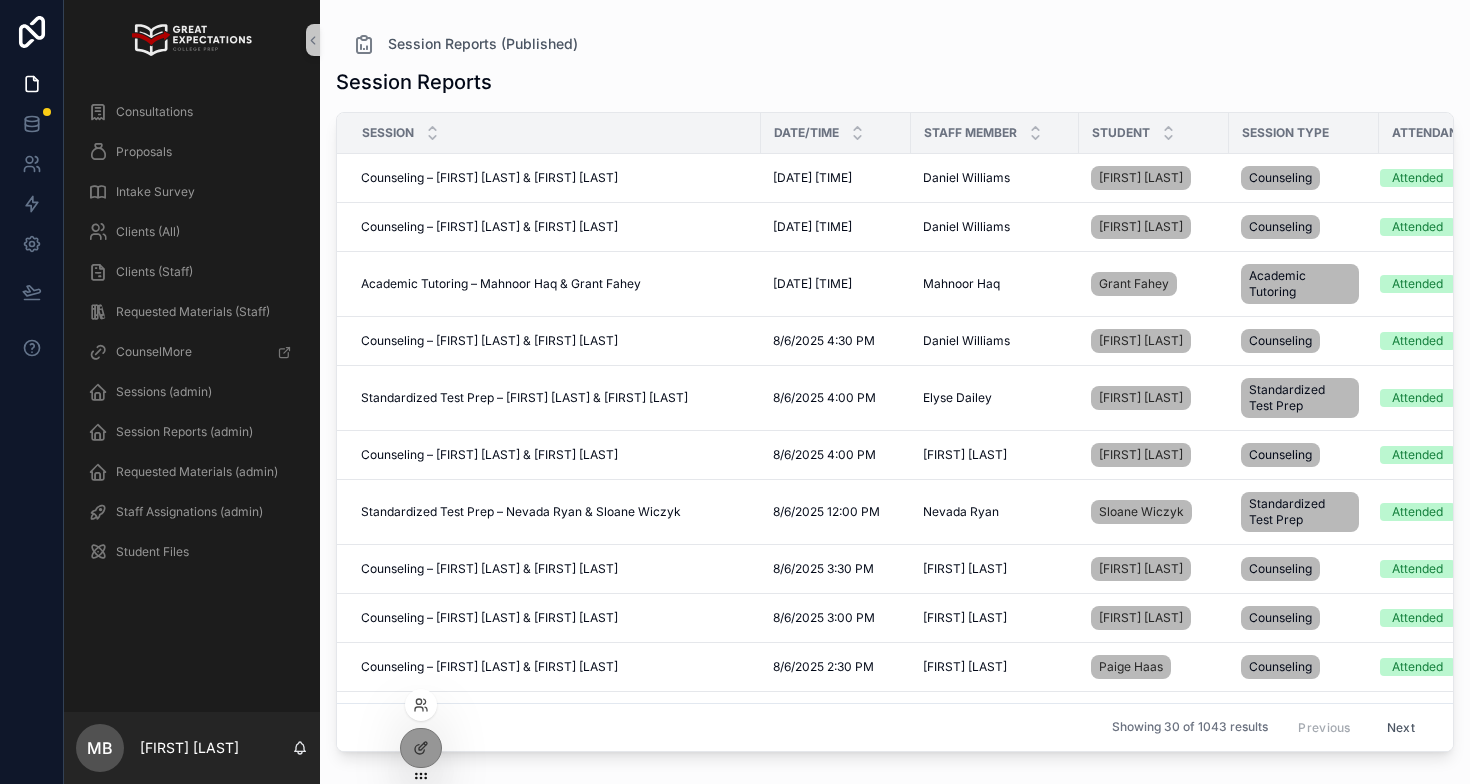 click at bounding box center [421, 705] 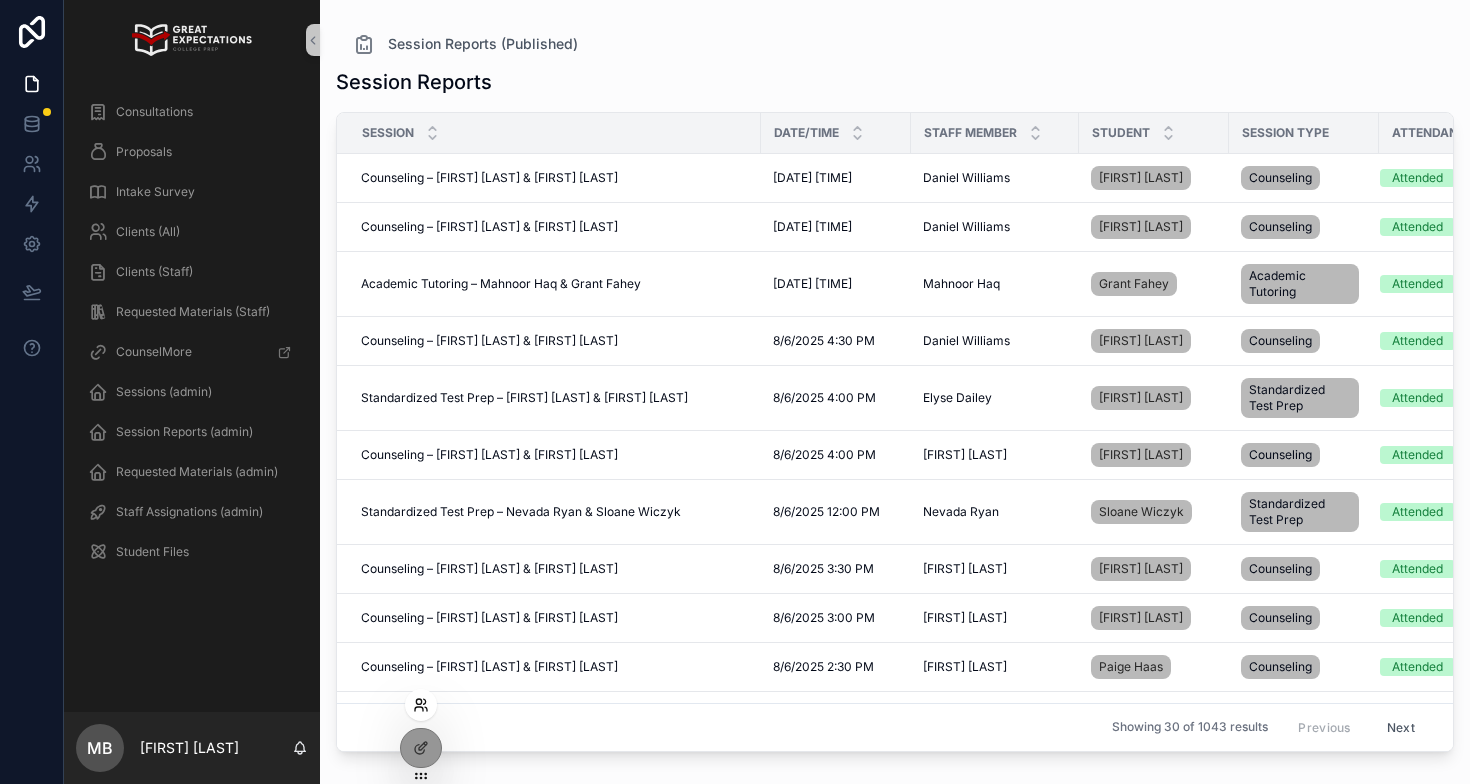 click 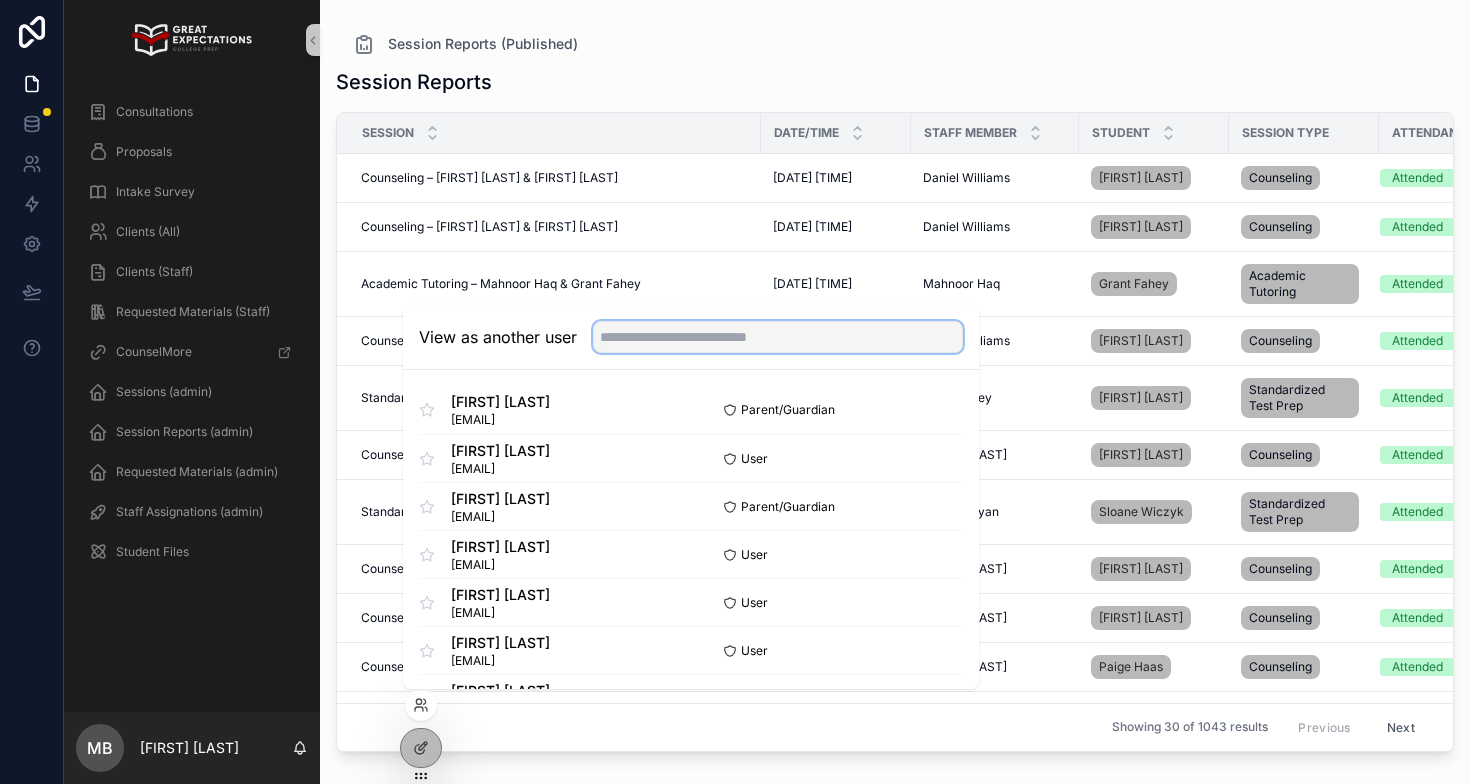 click at bounding box center (778, 337) 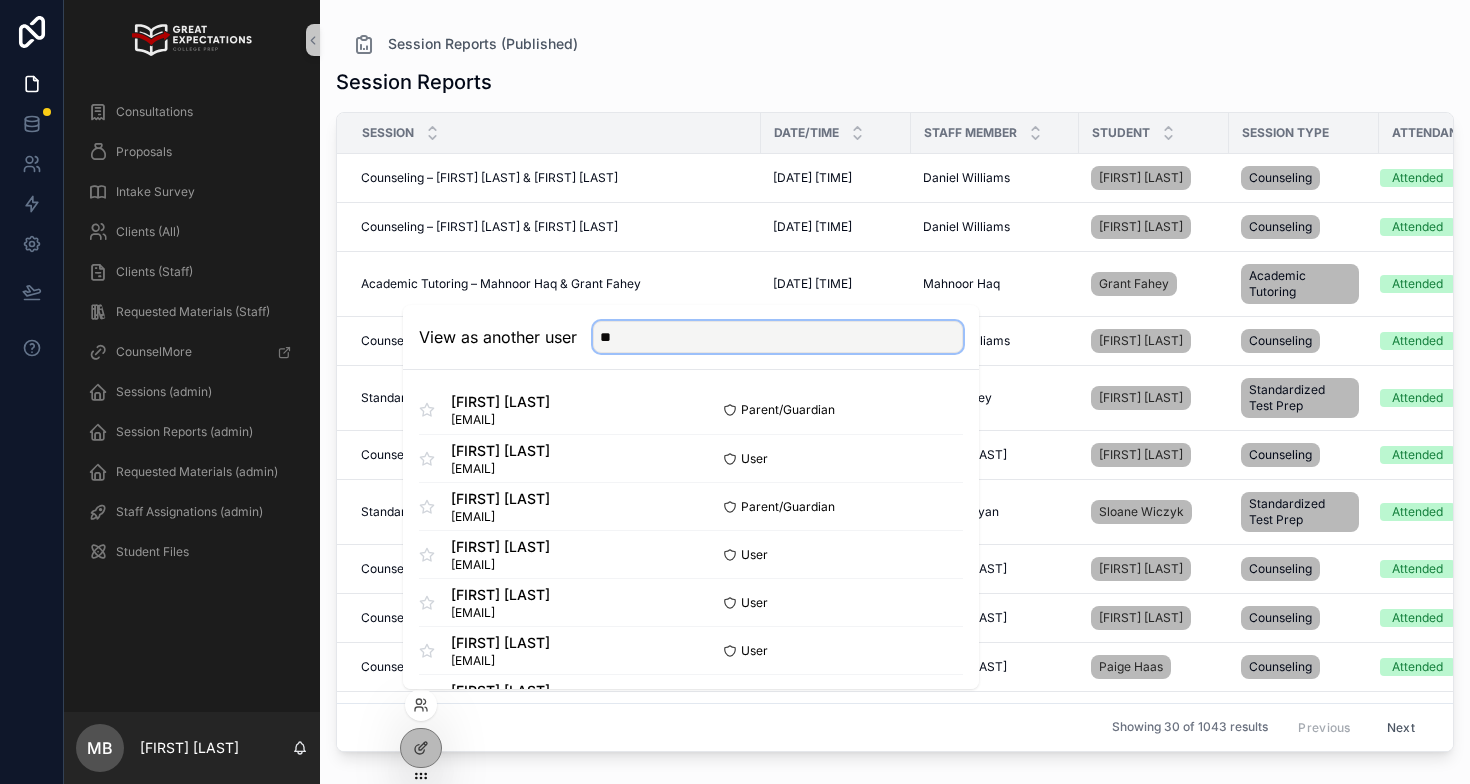 type on "*" 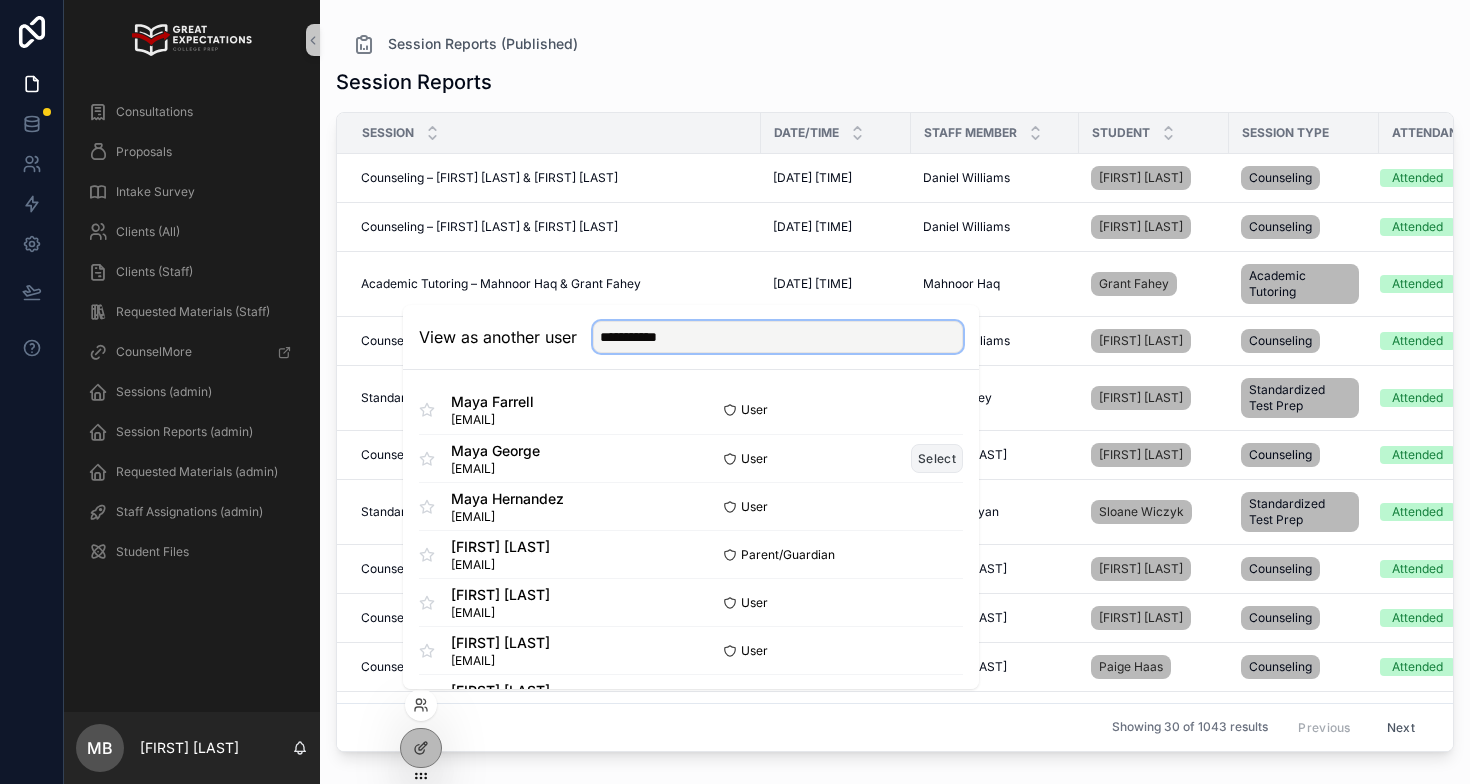 type on "**********" 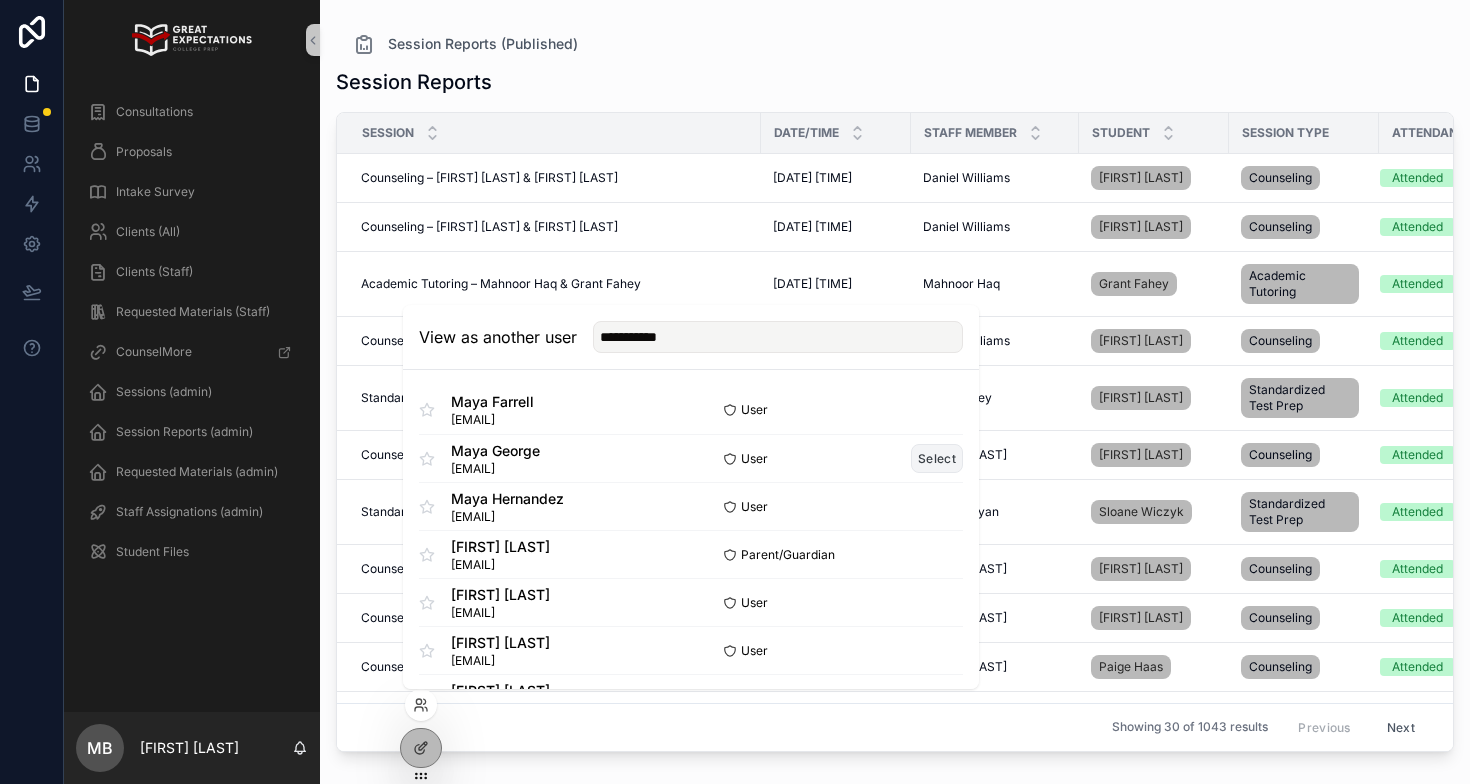 click on "Select" at bounding box center (937, 458) 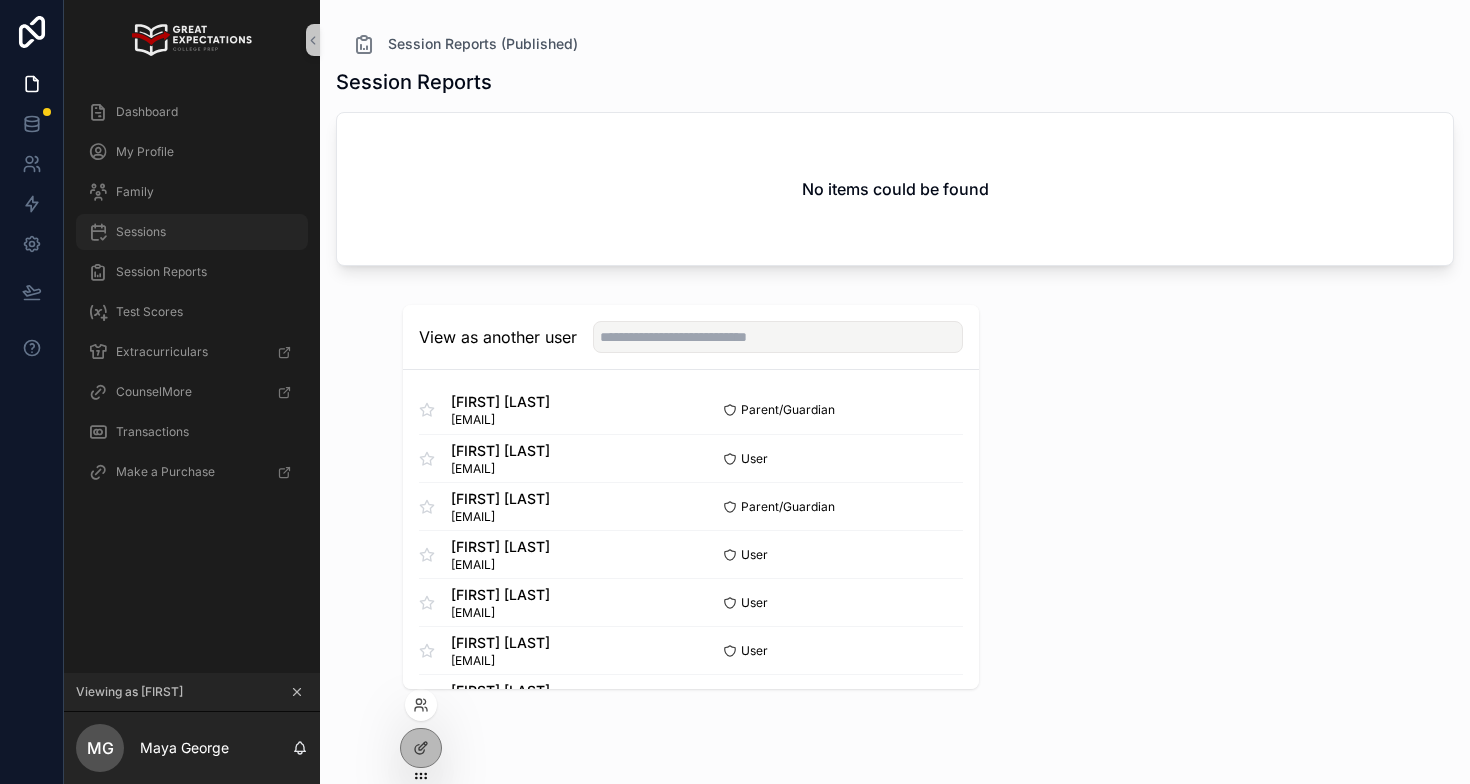click on "Sessions" at bounding box center [192, 232] 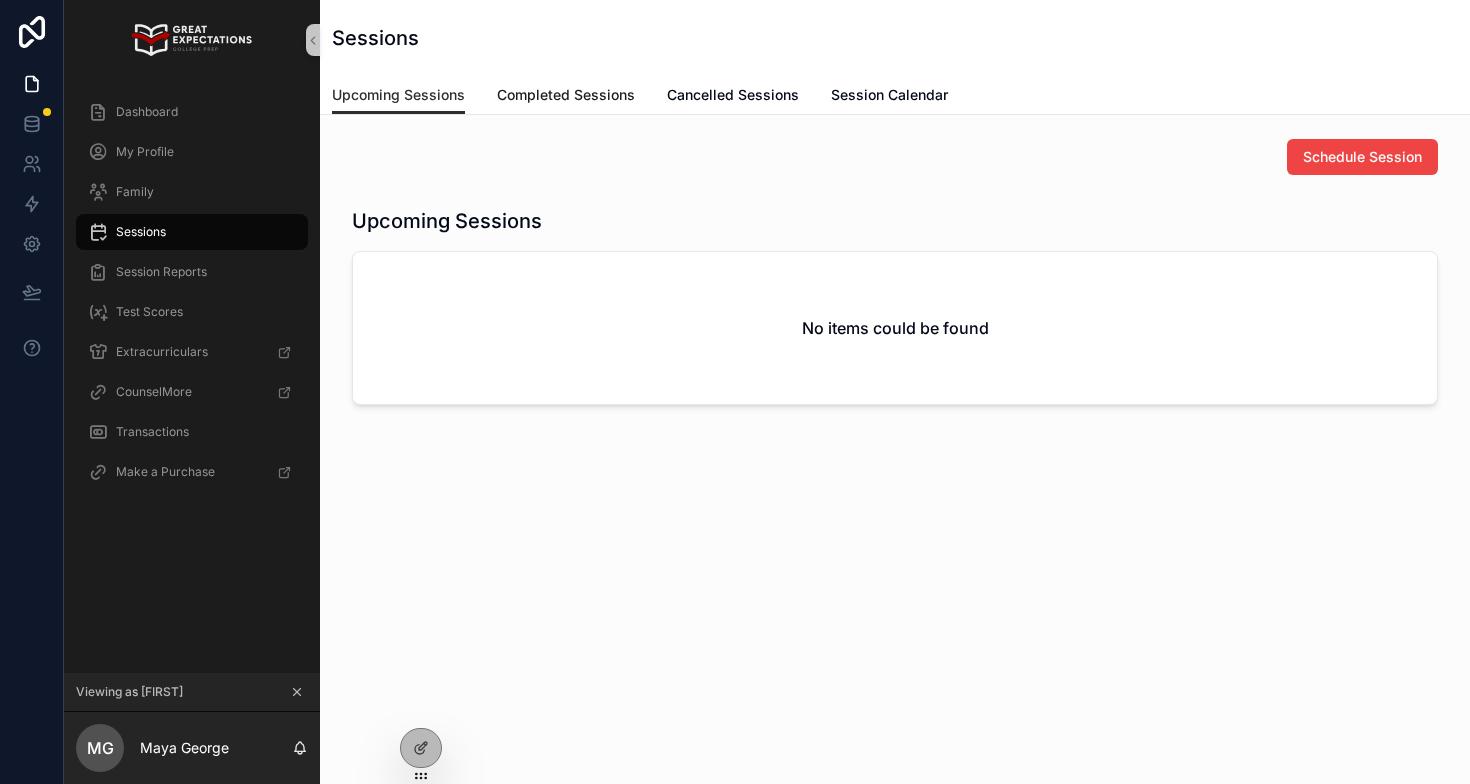 click on "Completed Sessions" at bounding box center [566, 97] 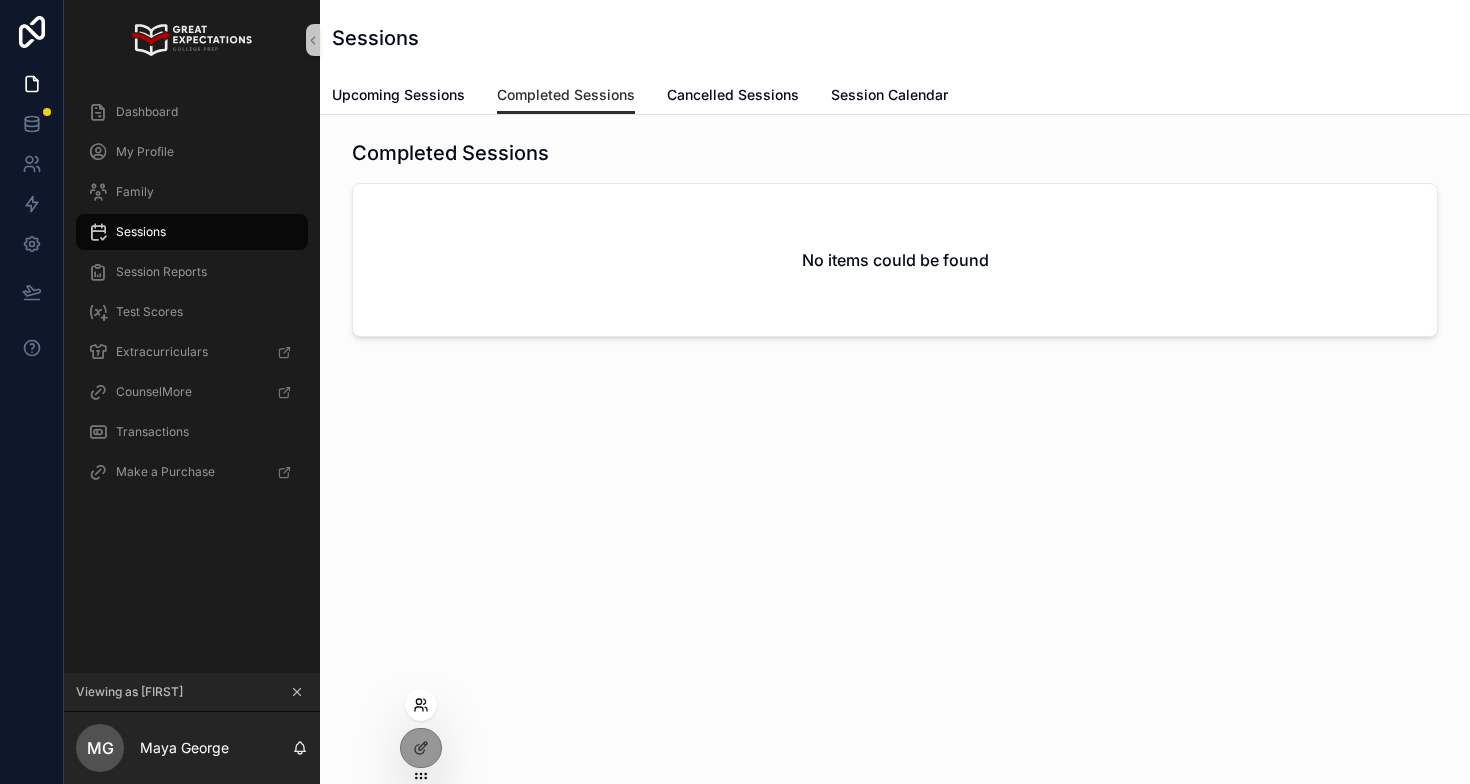click 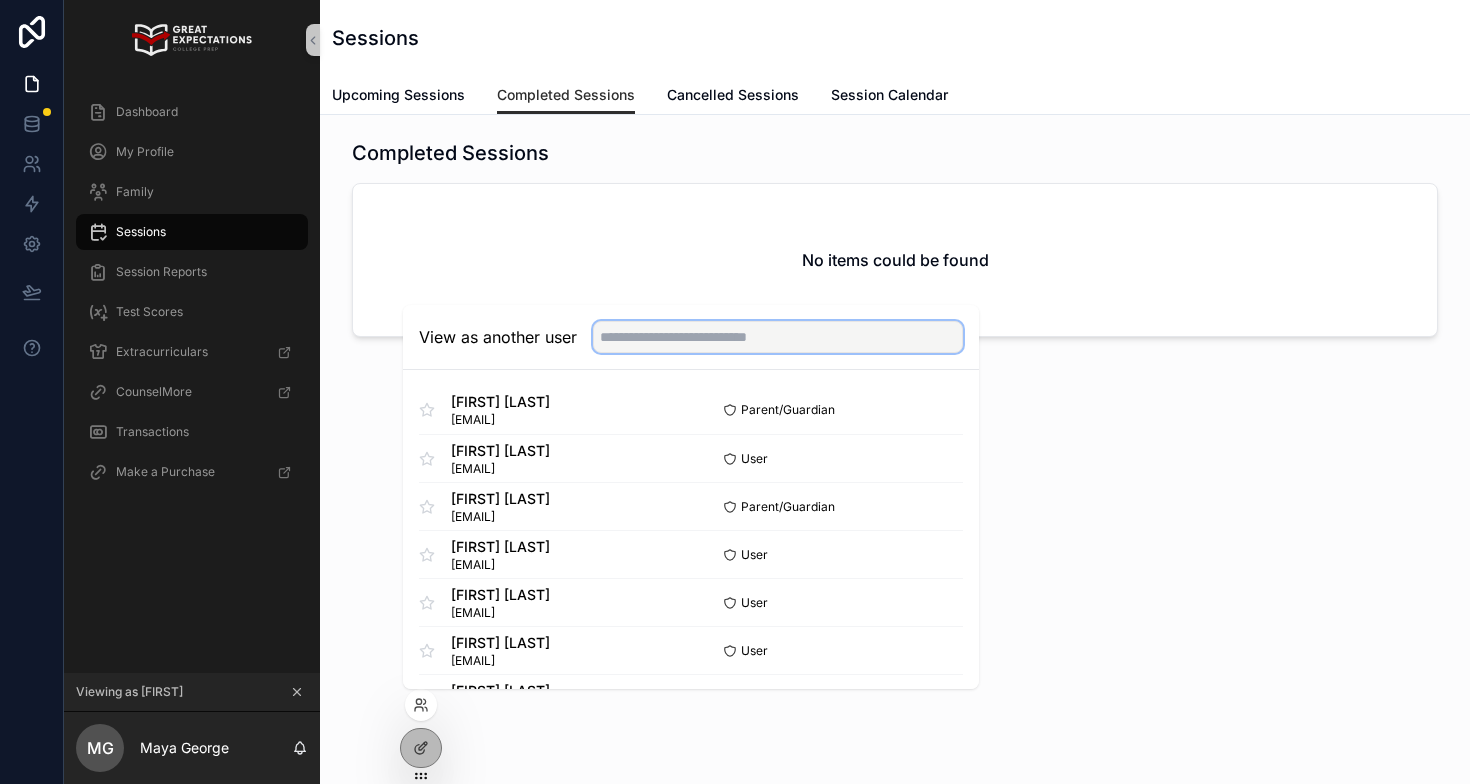 click at bounding box center [778, 337] 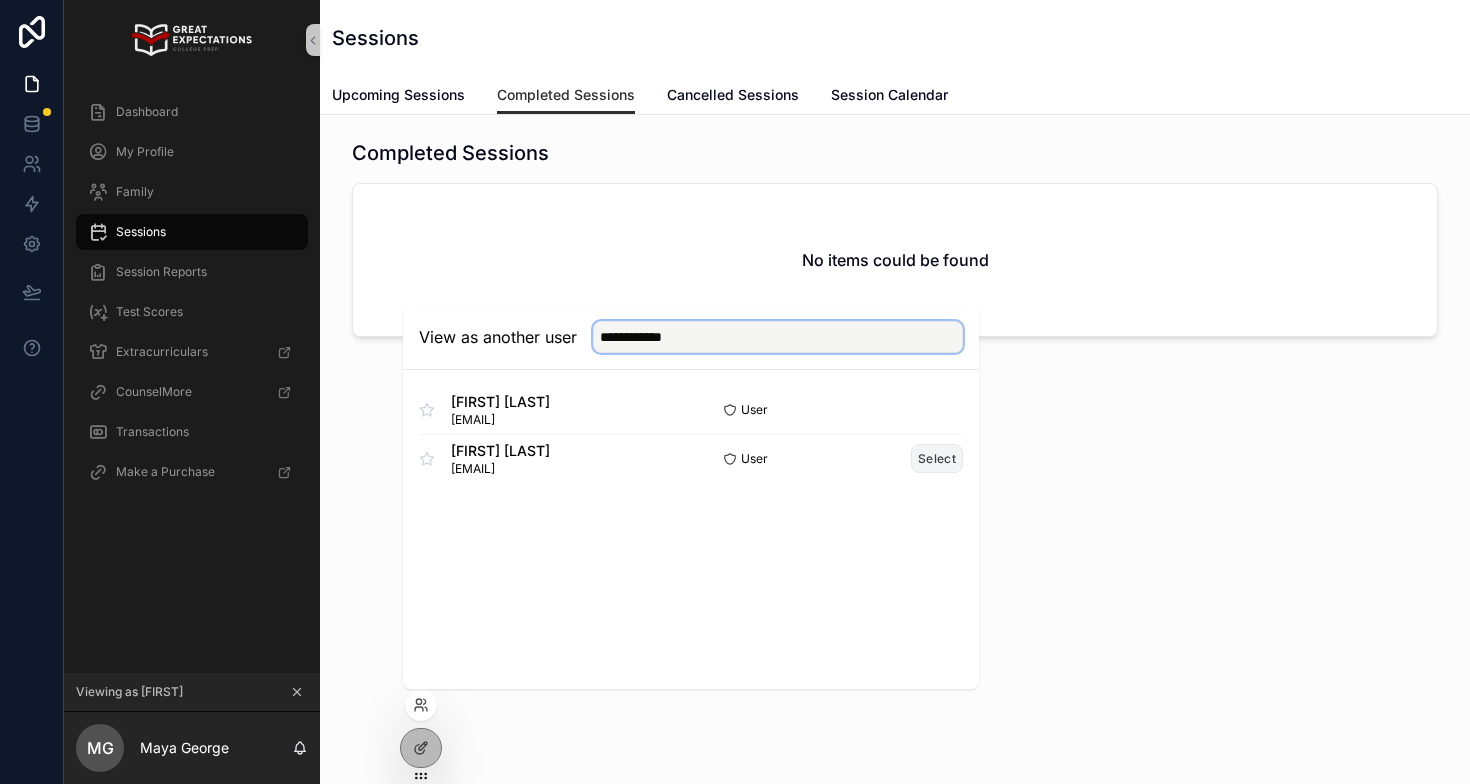 type on "**********" 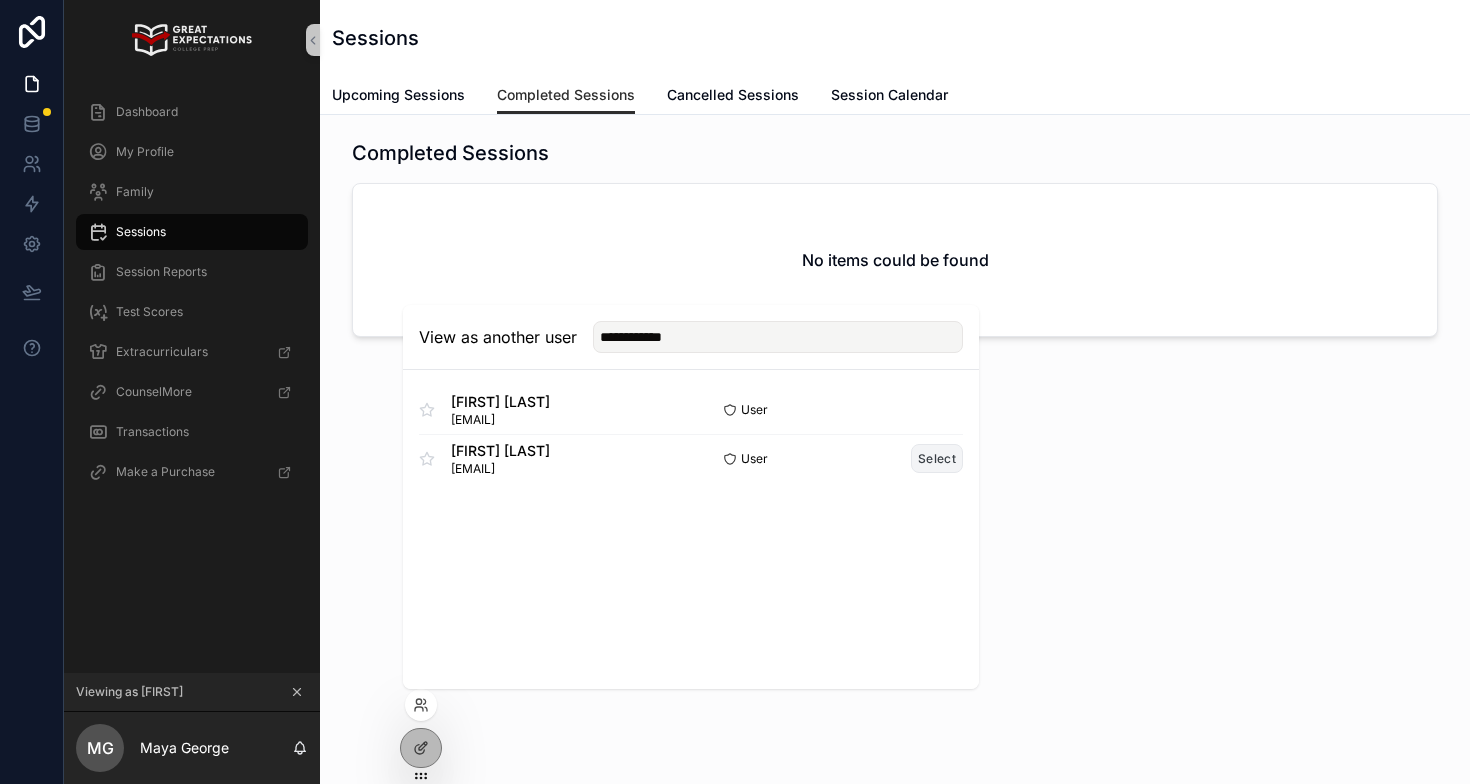 click on "Select" at bounding box center (937, 458) 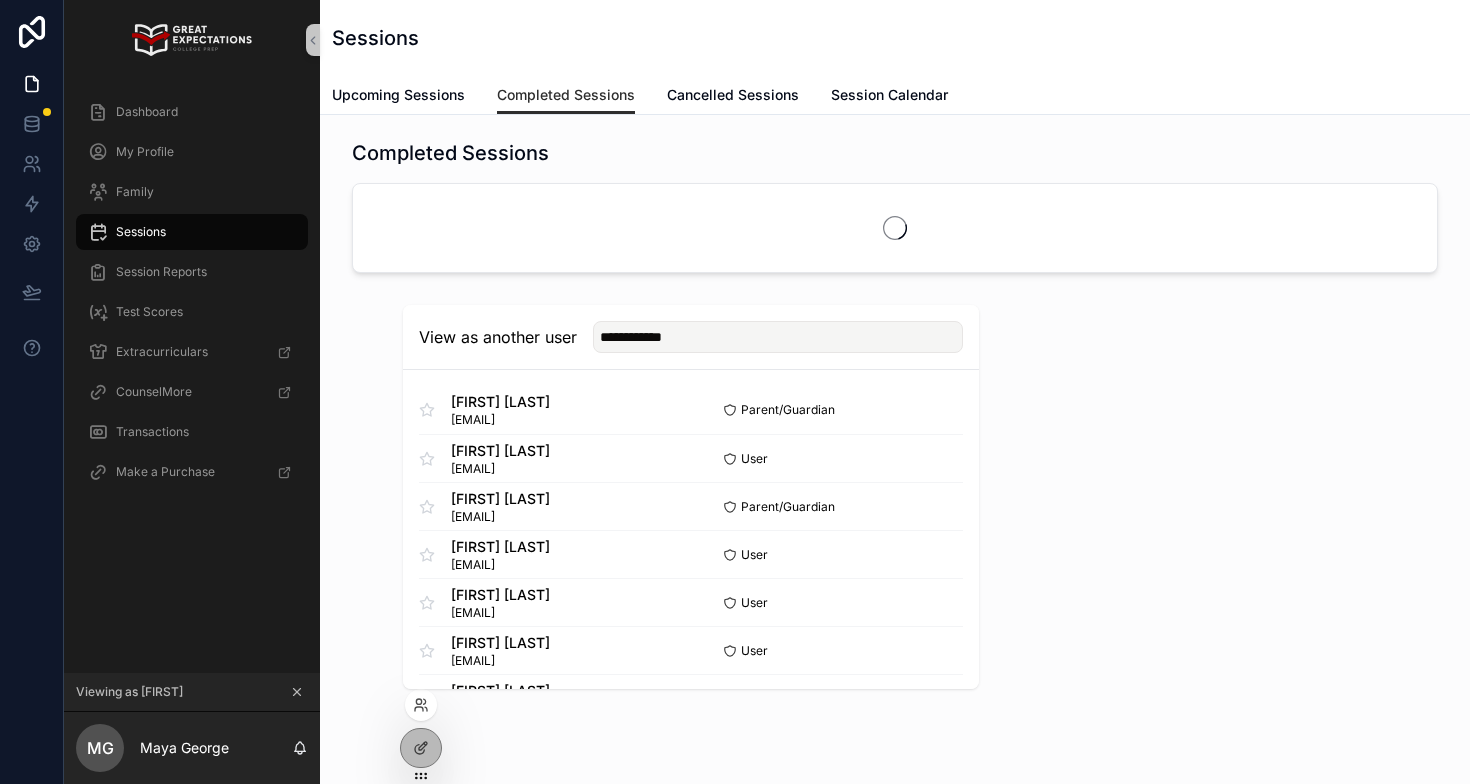 type 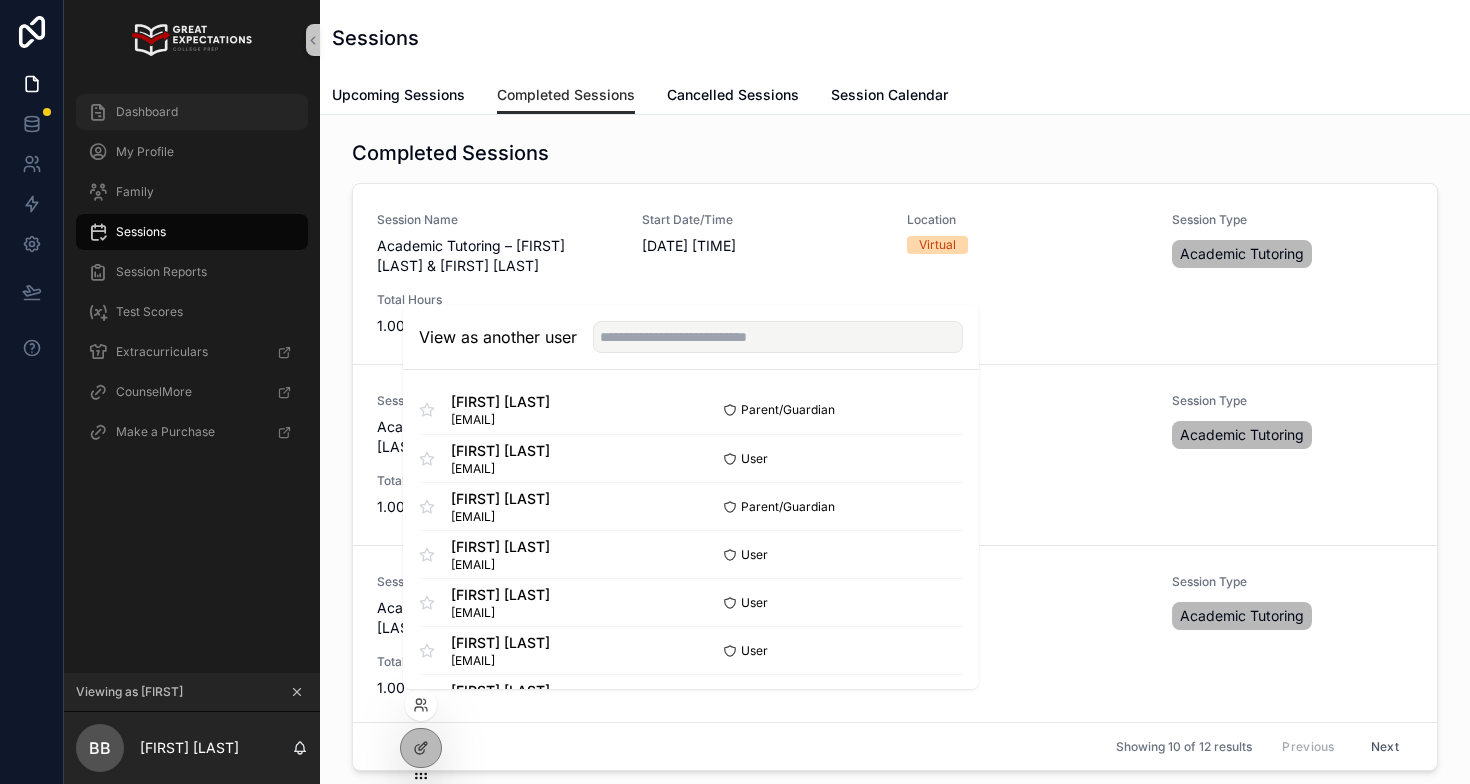 click on "Dashboard" at bounding box center (192, 112) 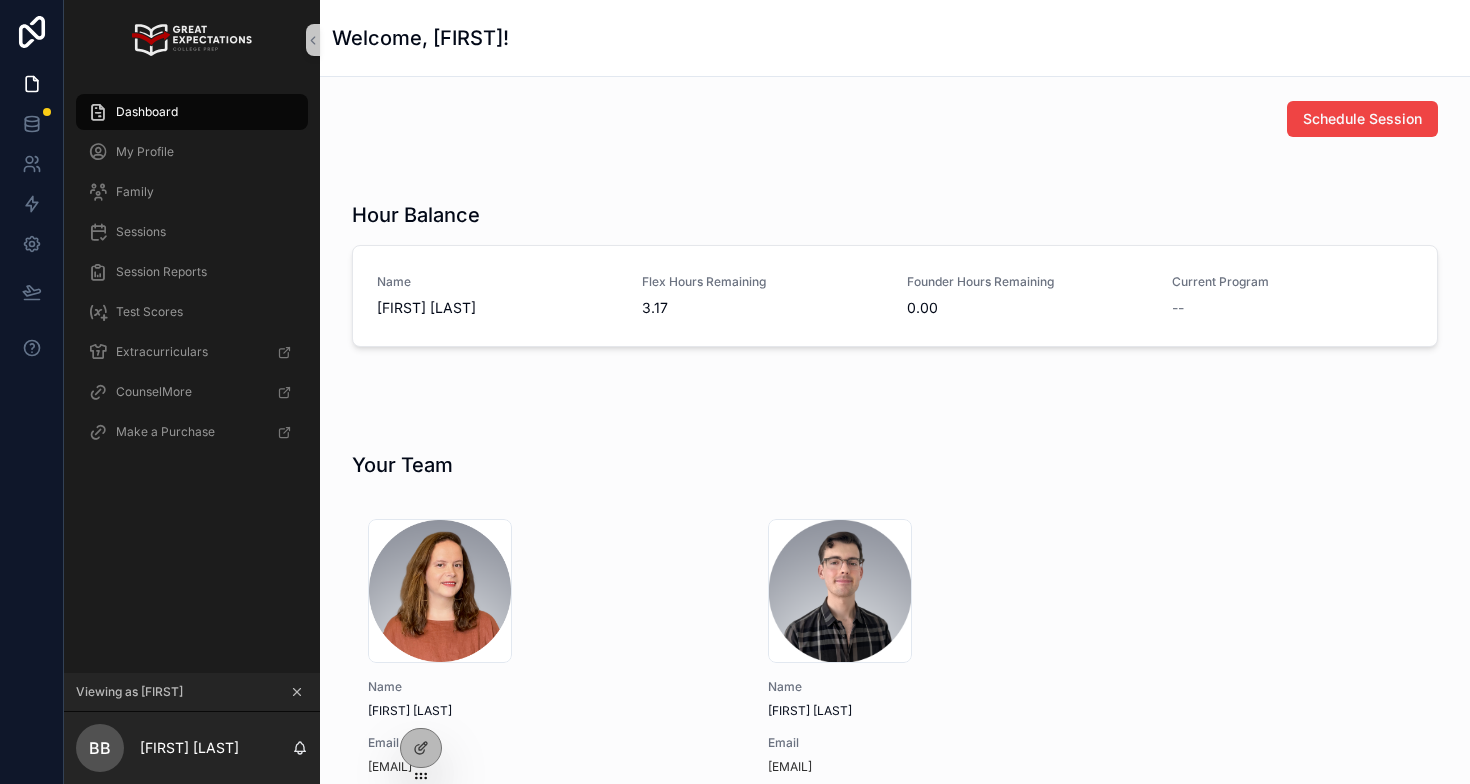 click 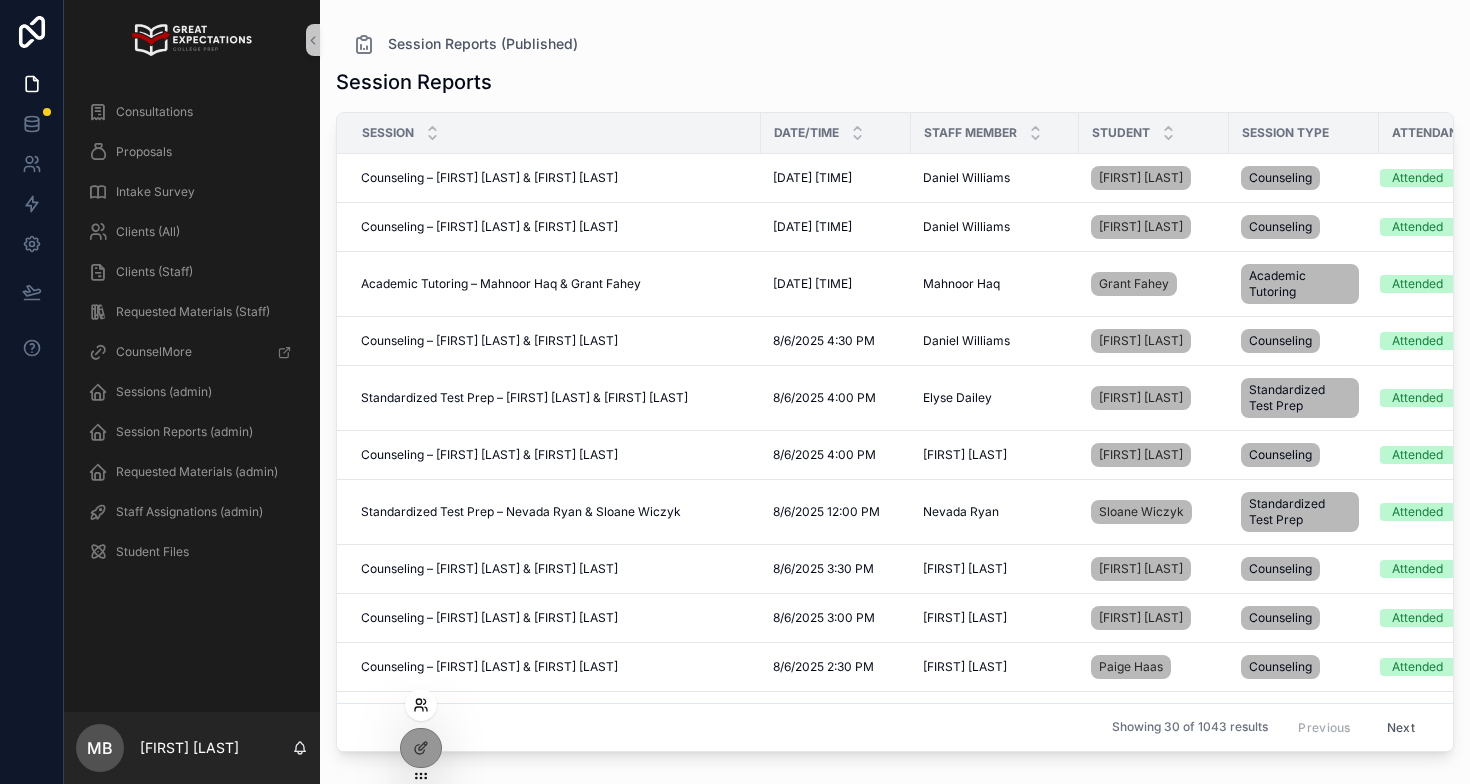 click 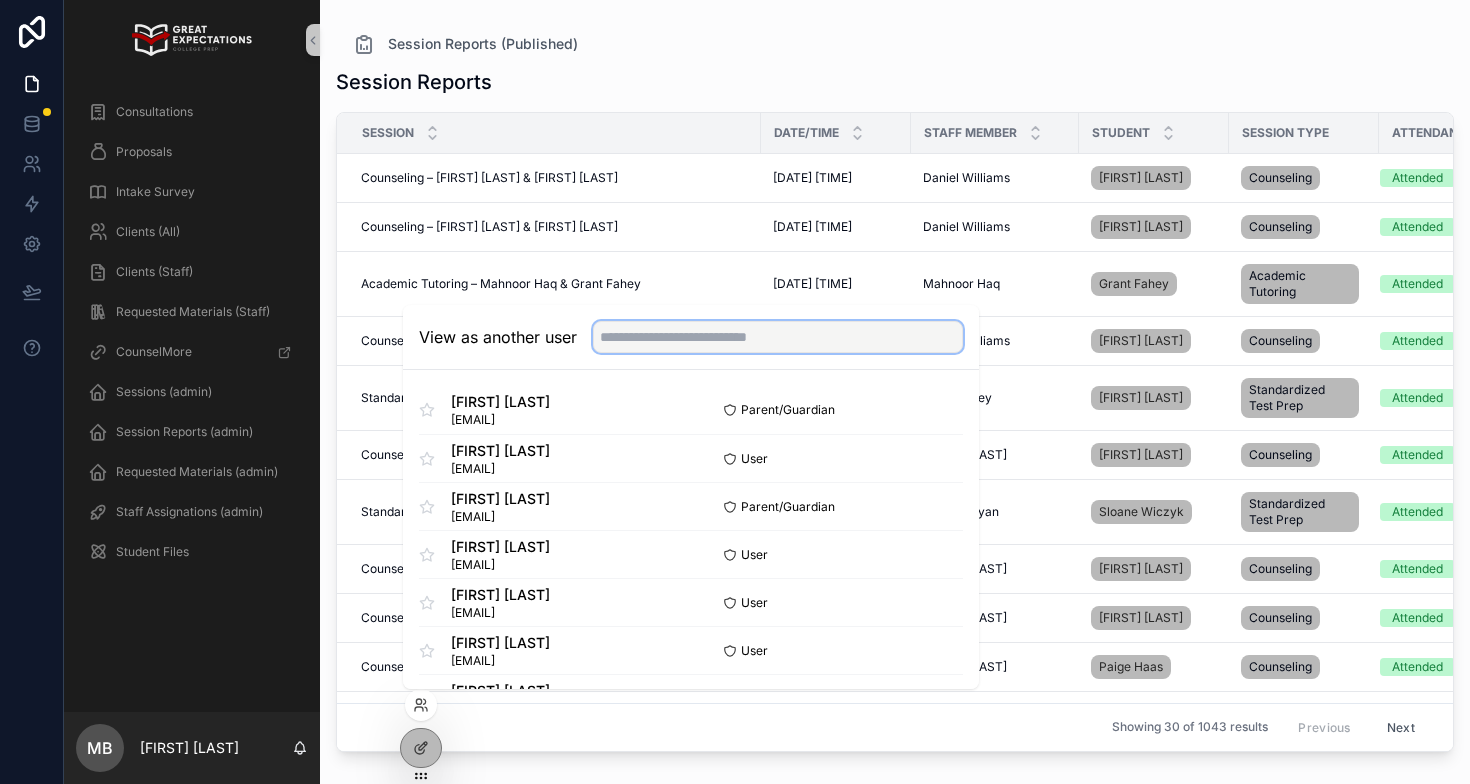 click at bounding box center (778, 337) 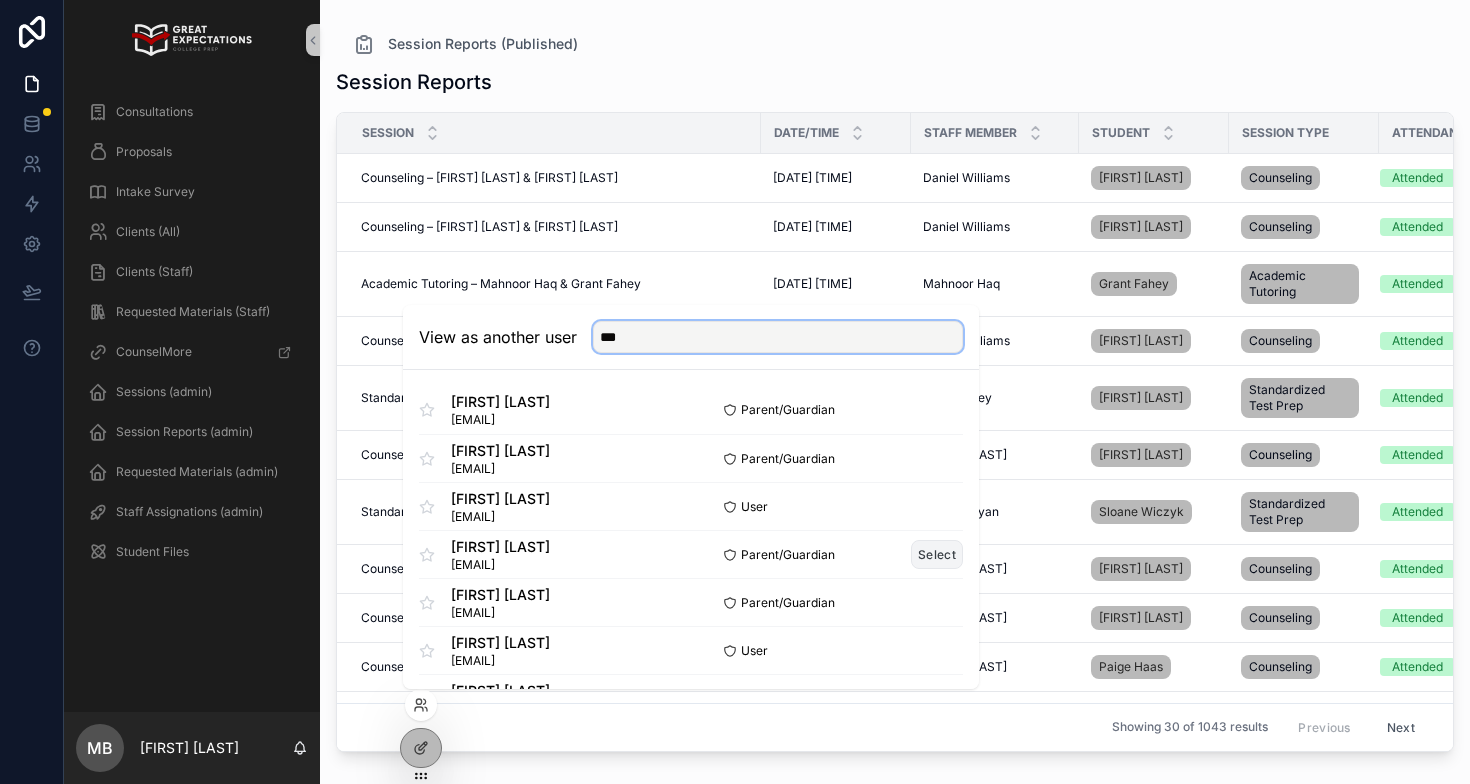 type on "***" 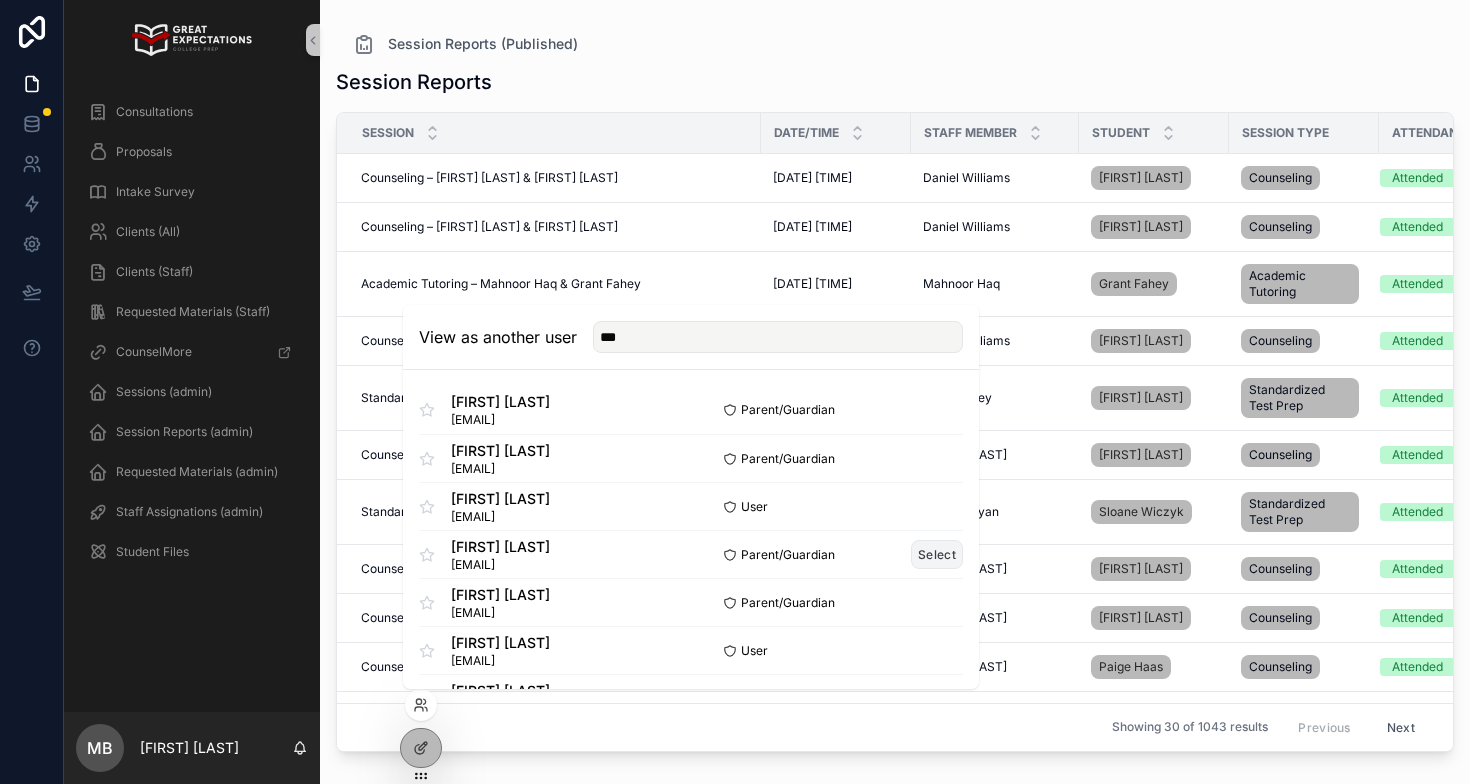 click on "Select" at bounding box center [937, 554] 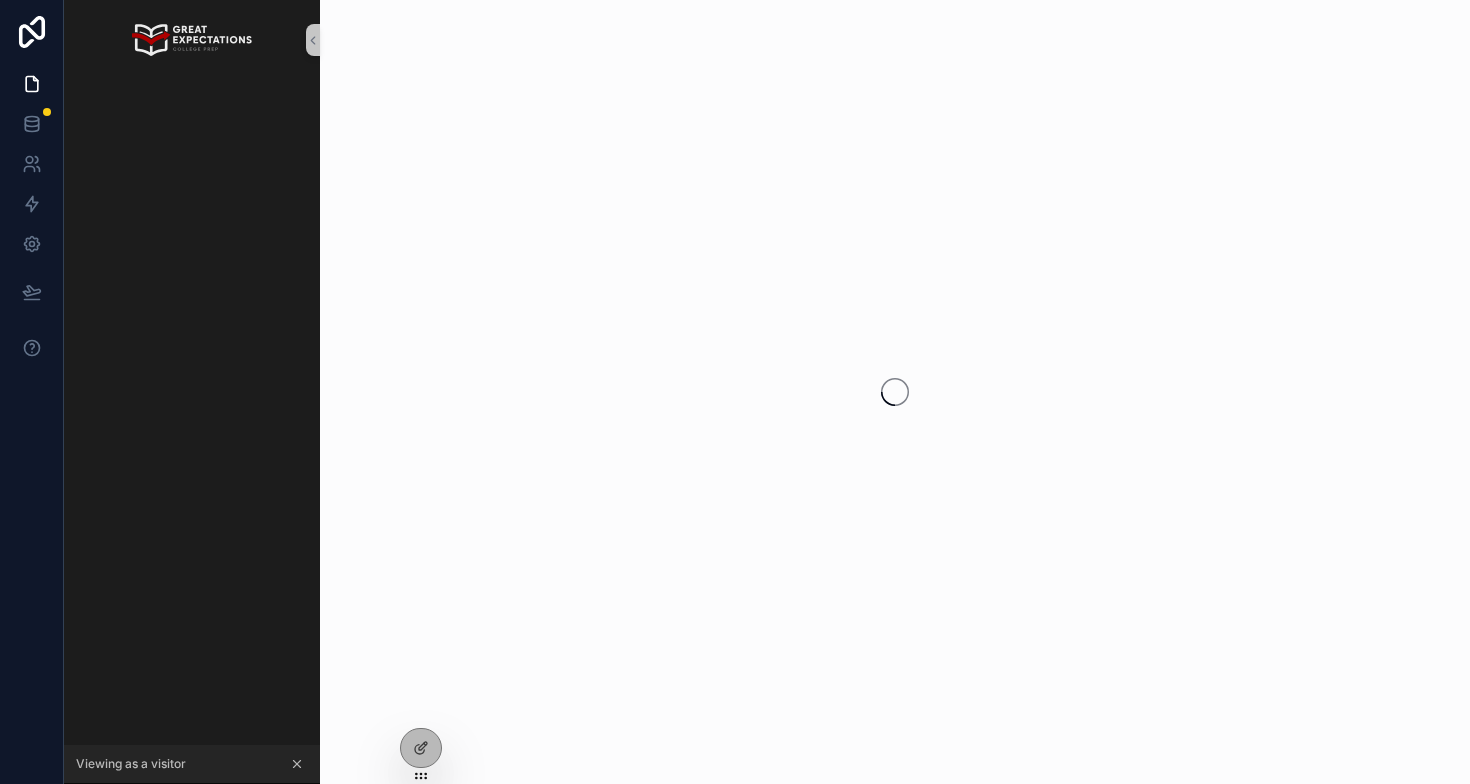 scroll, scrollTop: 0, scrollLeft: 0, axis: both 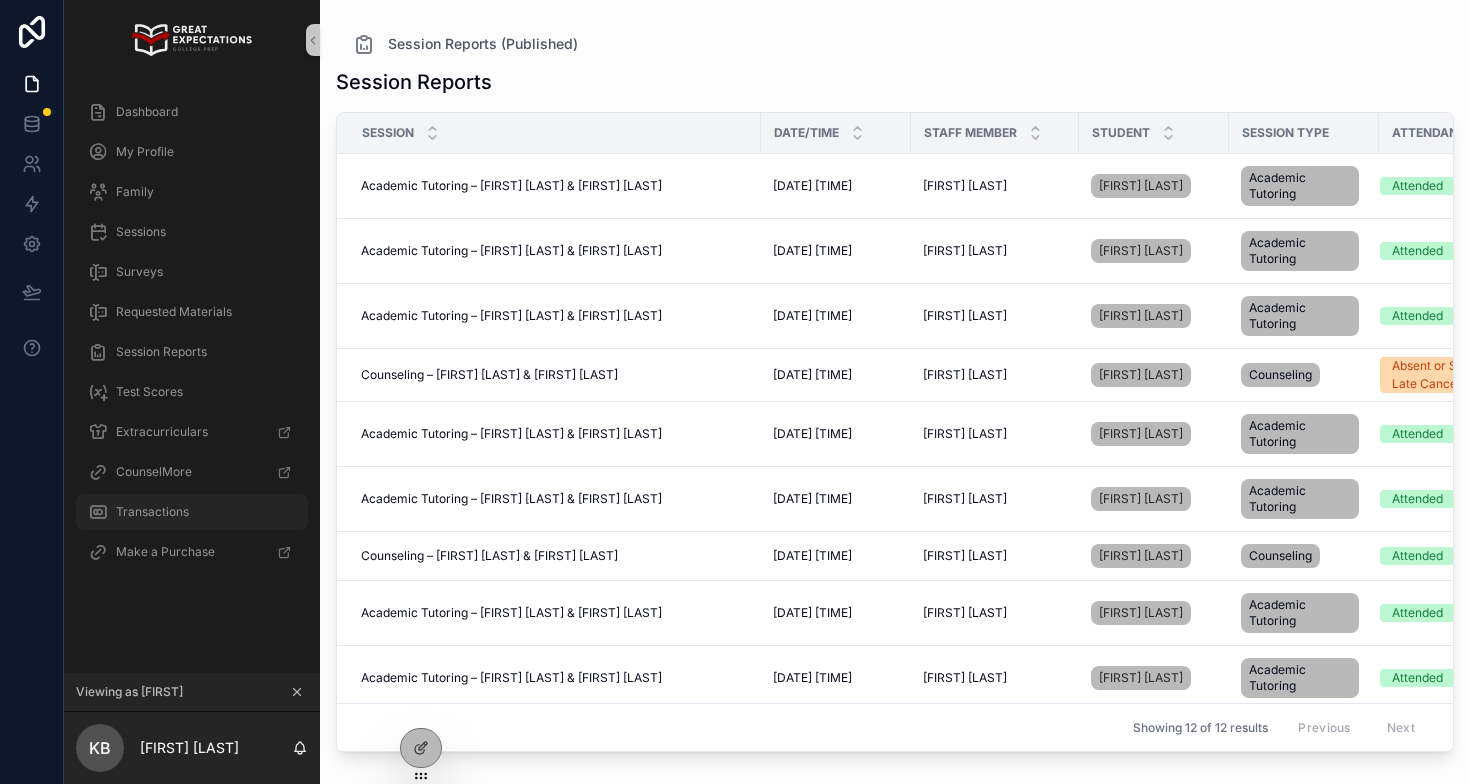 click on "Transactions" at bounding box center [152, 512] 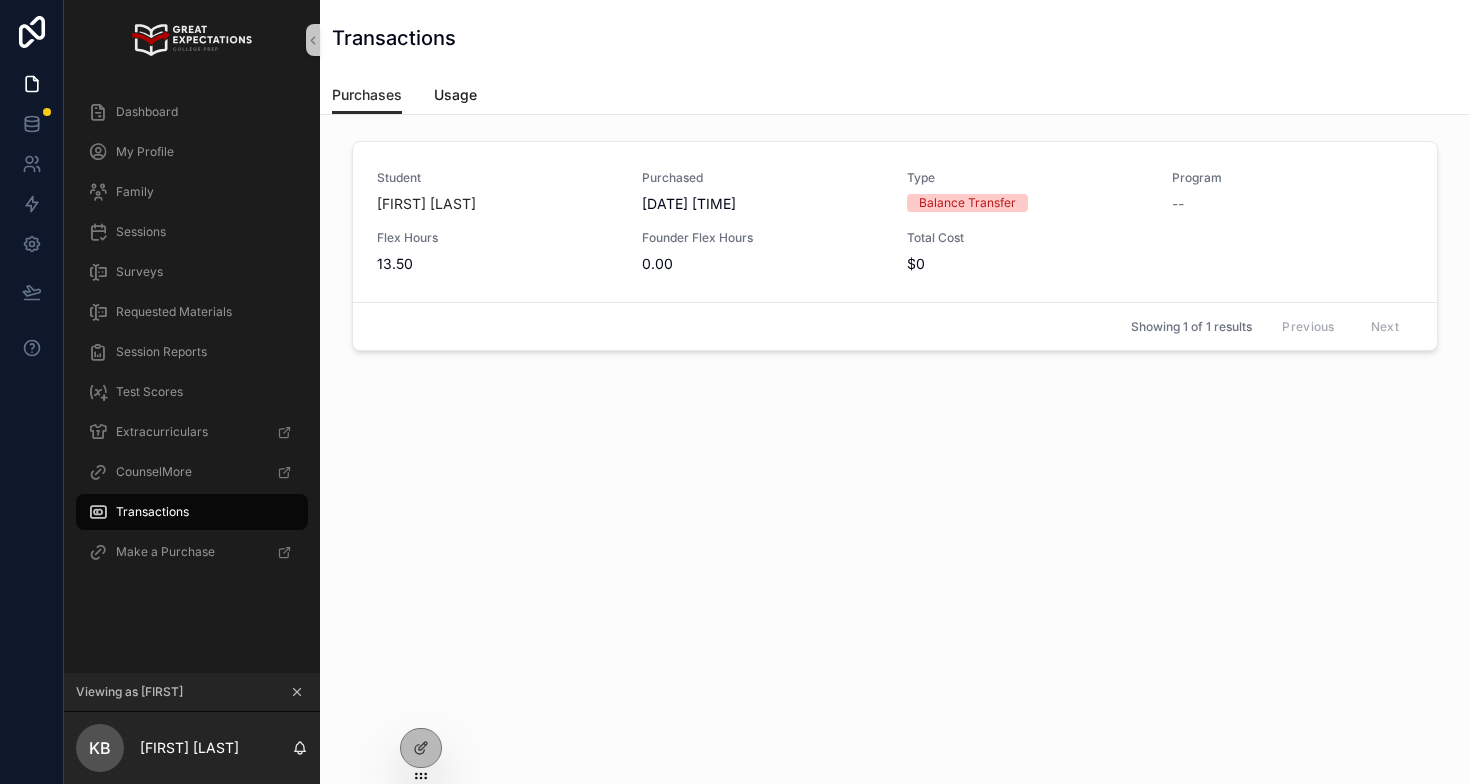 click on "Usage" at bounding box center (455, 97) 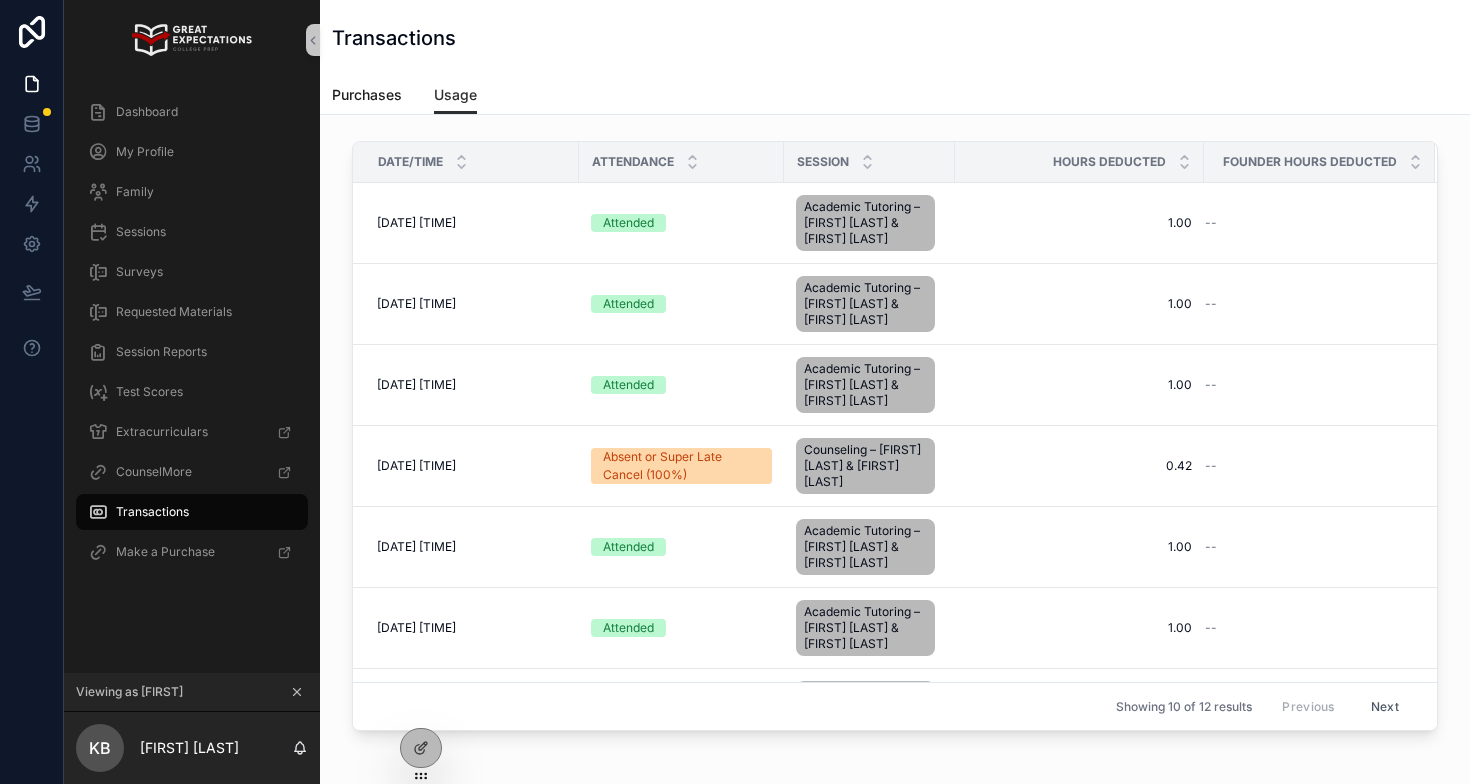 click on "Purchases" at bounding box center (367, 95) 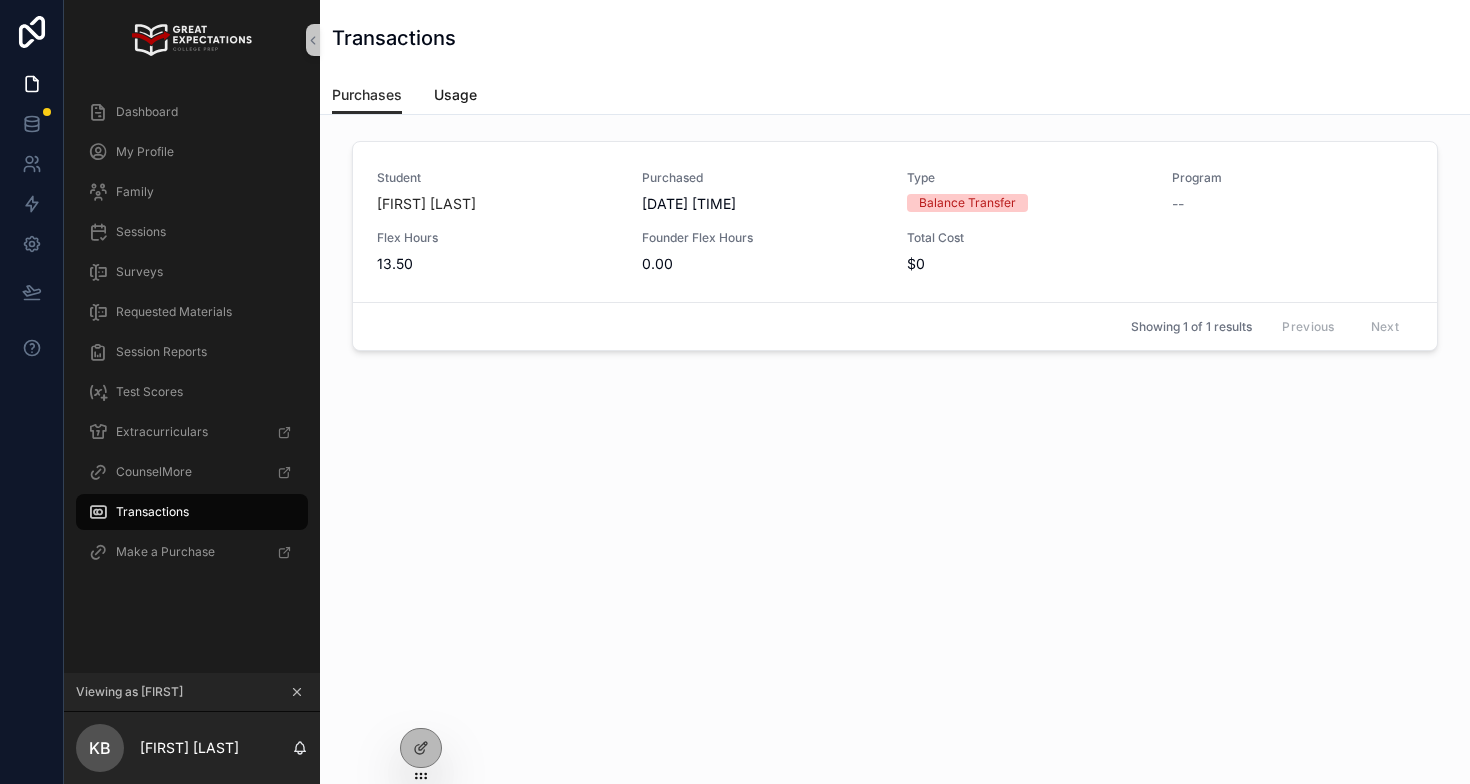 click on "Usage" at bounding box center (455, 95) 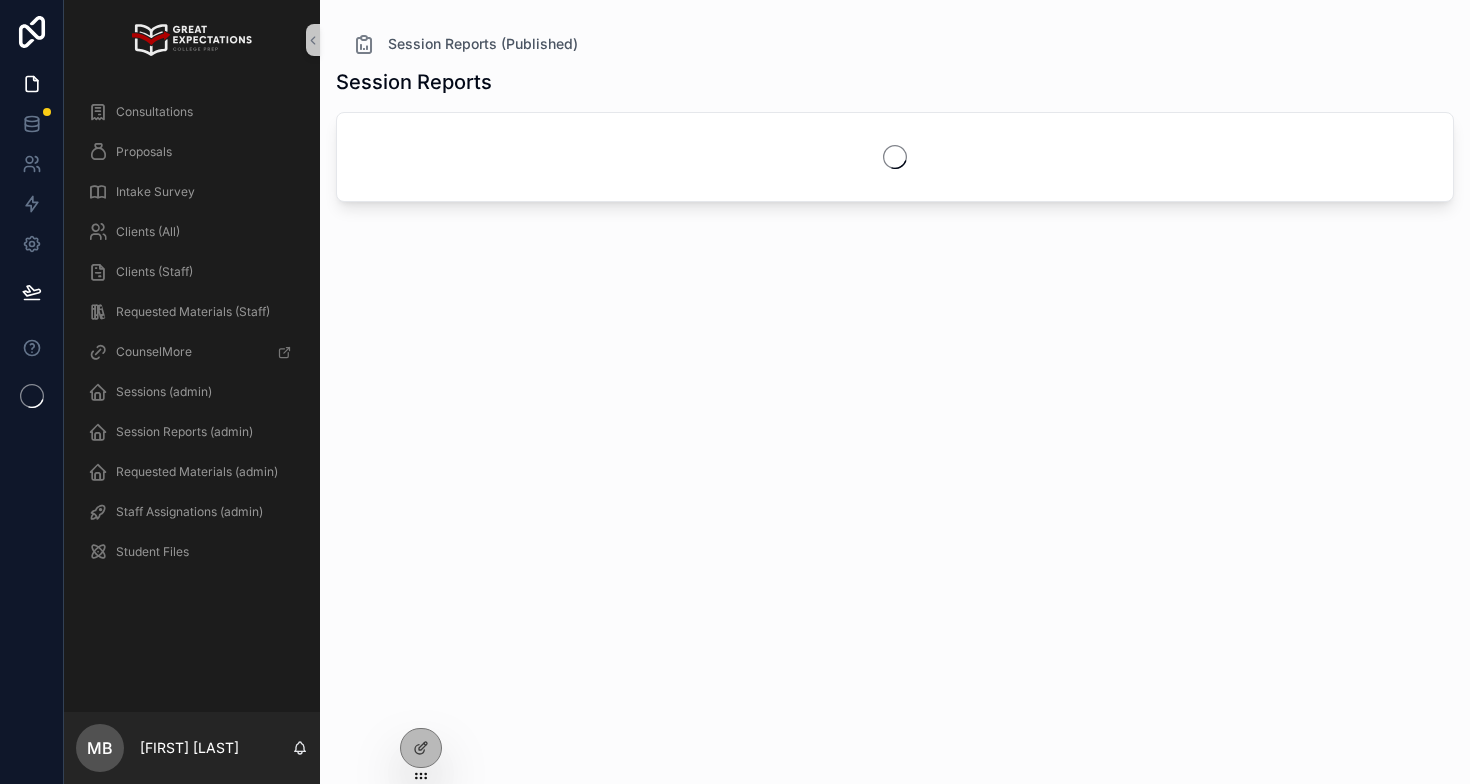 scroll, scrollTop: 0, scrollLeft: 0, axis: both 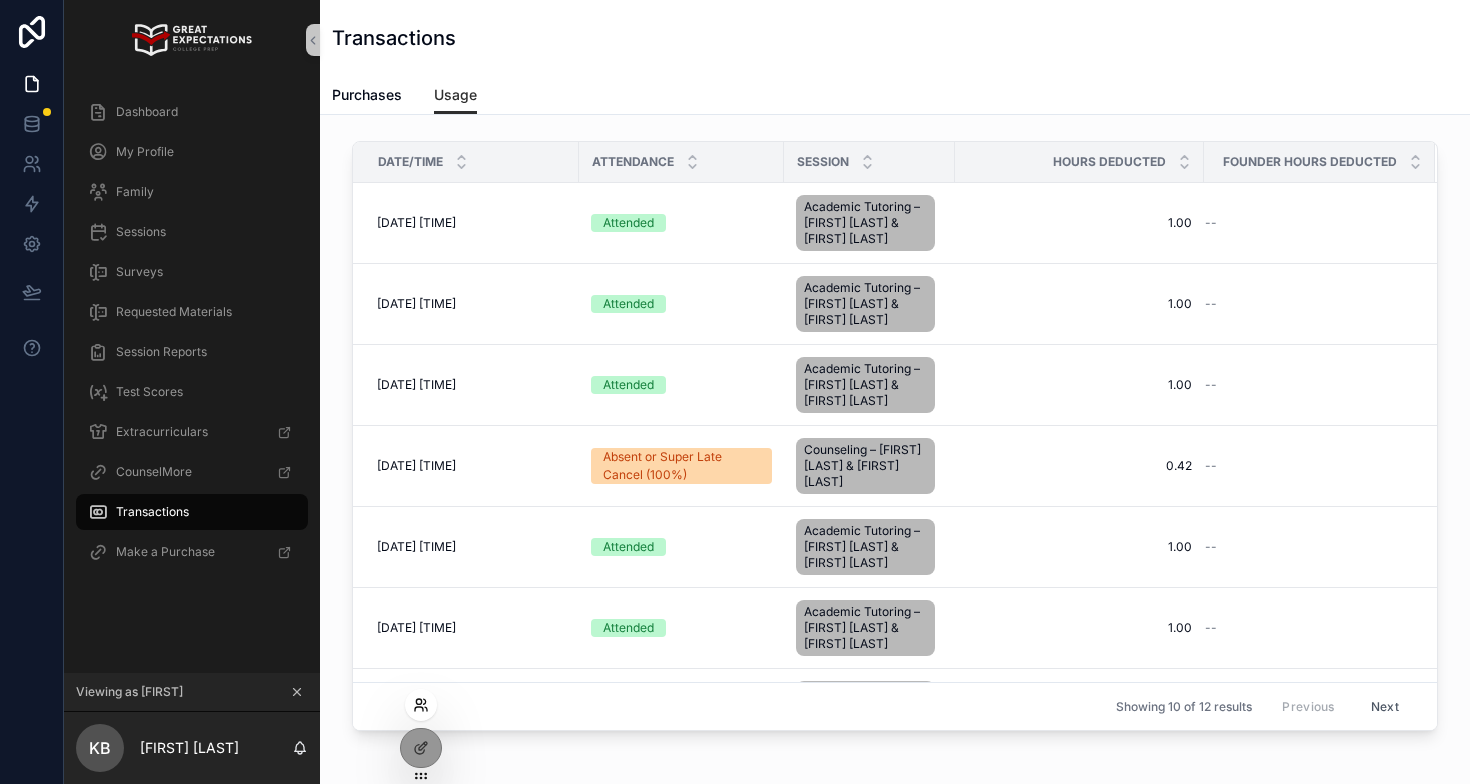 click 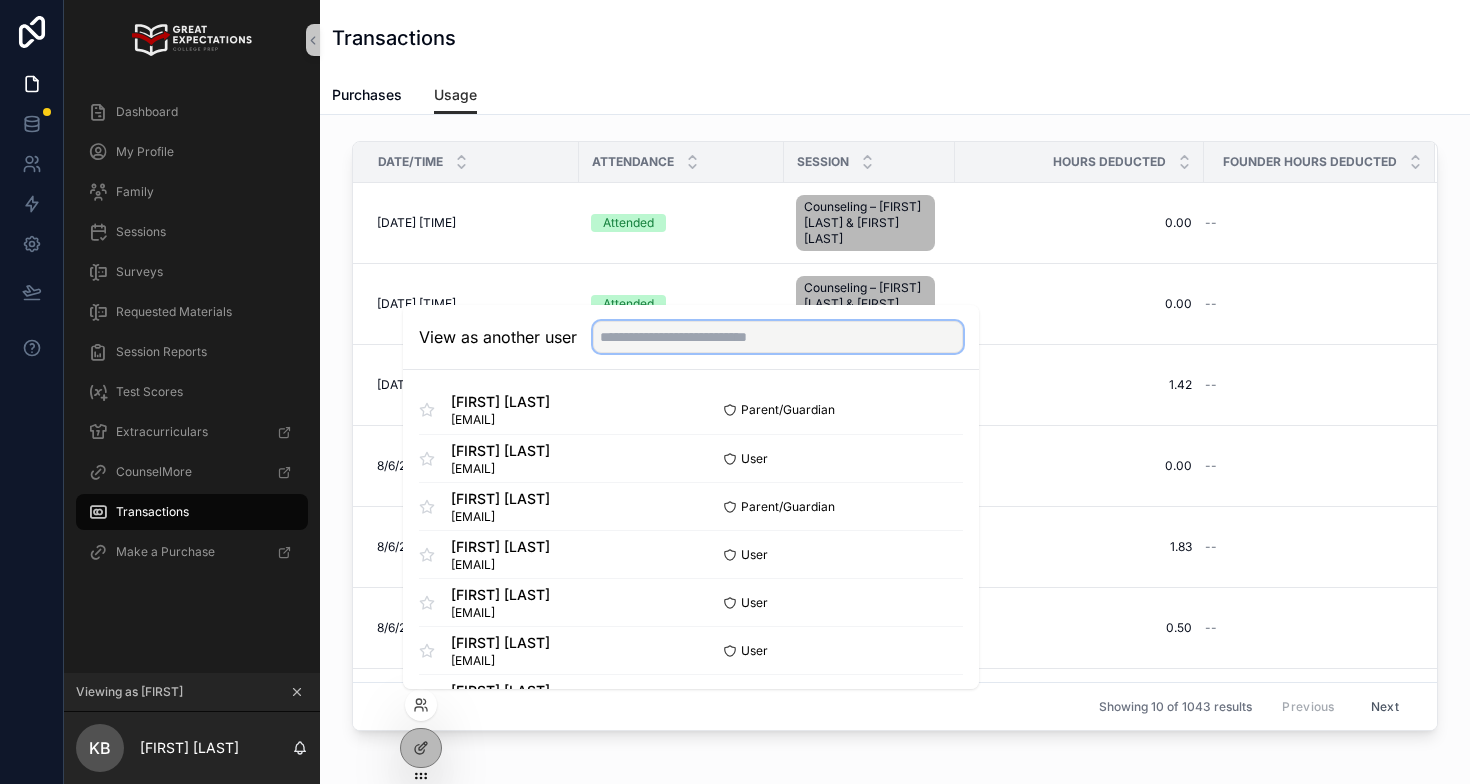 click at bounding box center (778, 337) 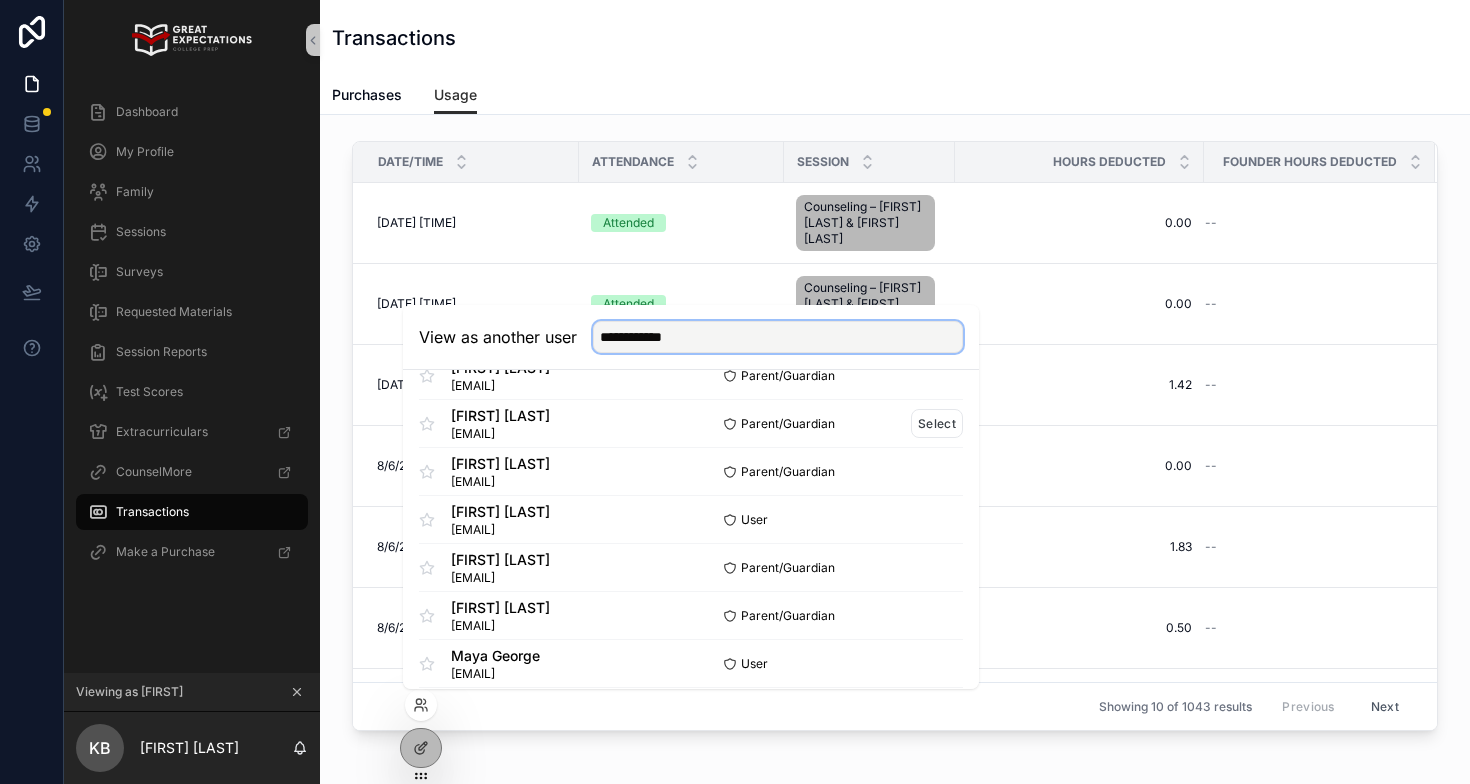 scroll, scrollTop: 214, scrollLeft: 0, axis: vertical 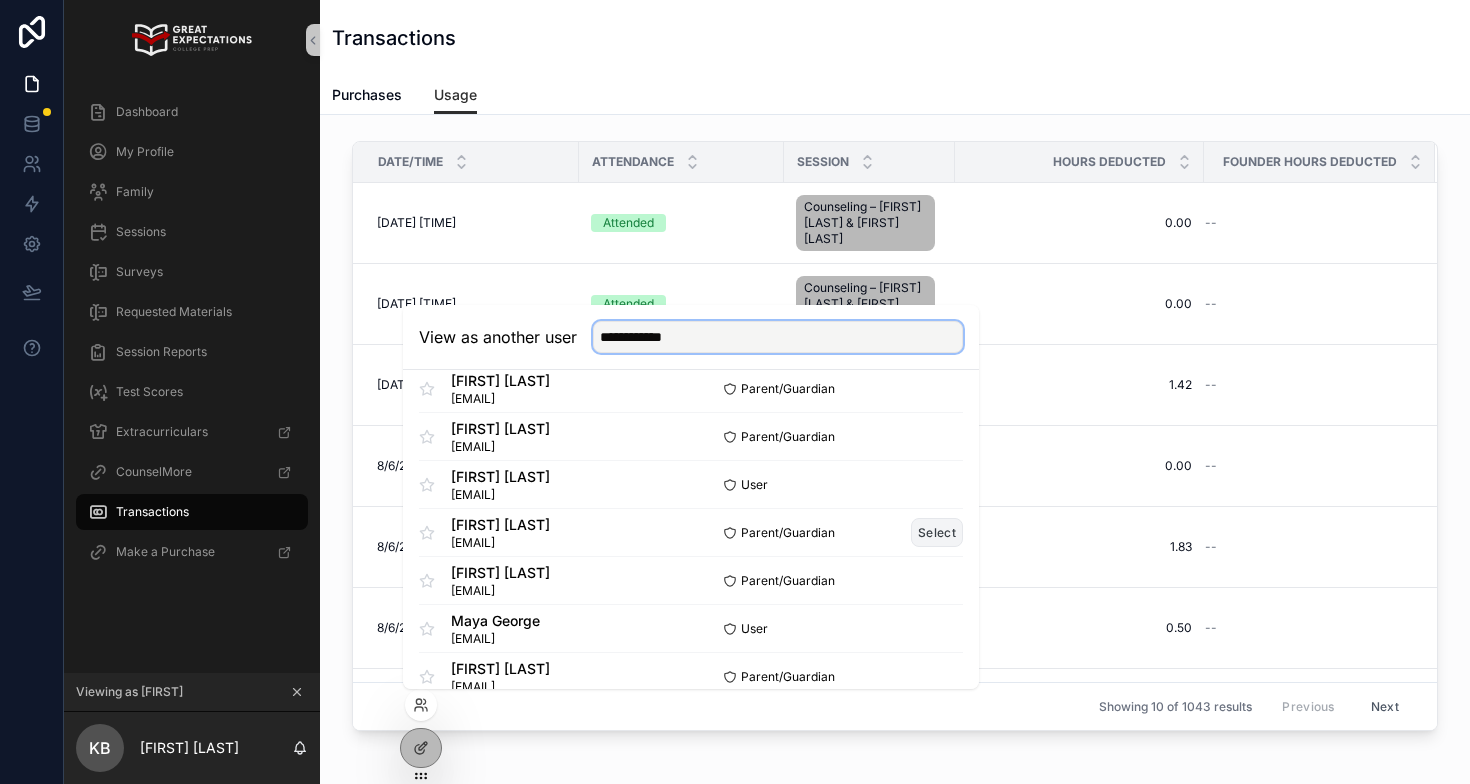 type on "**********" 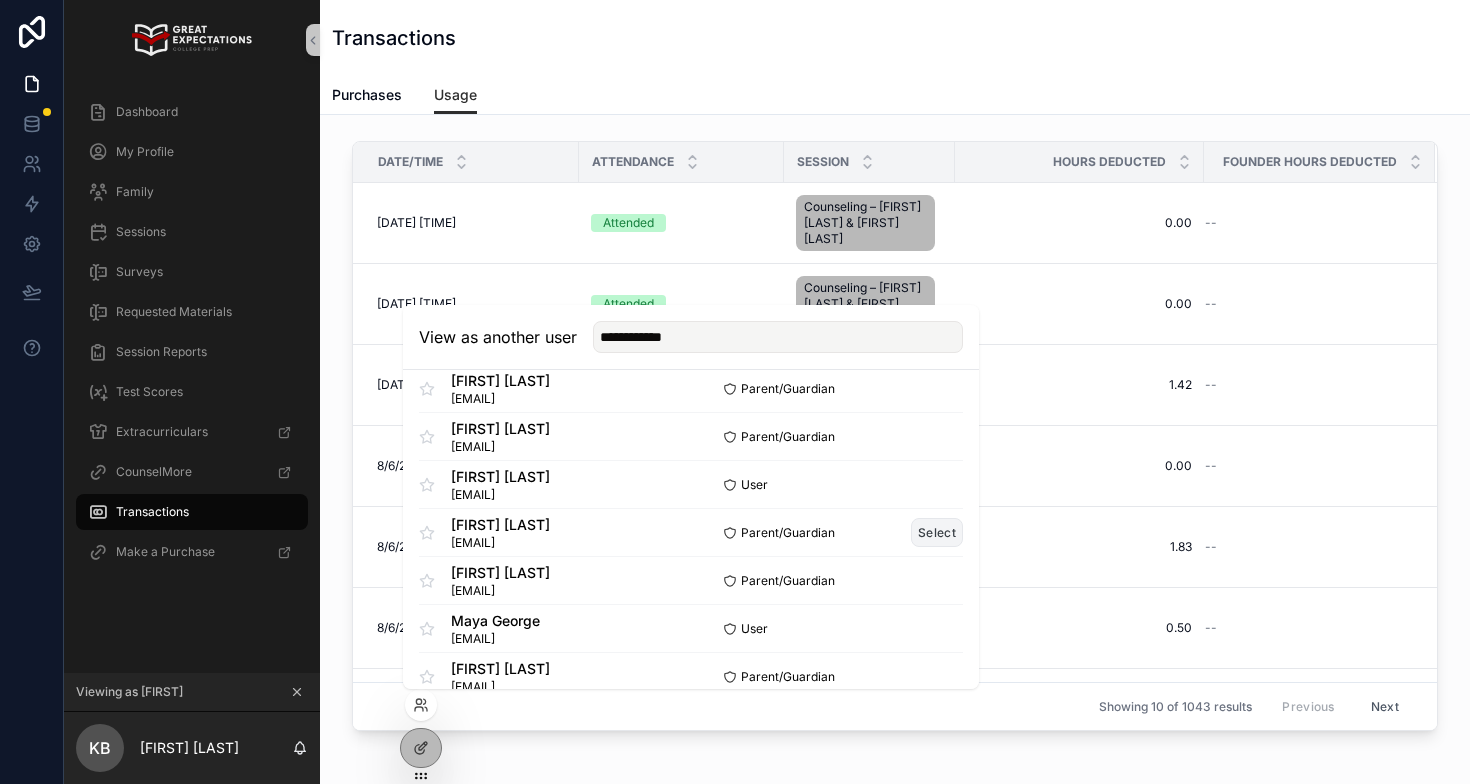 click on "Select" at bounding box center (937, 532) 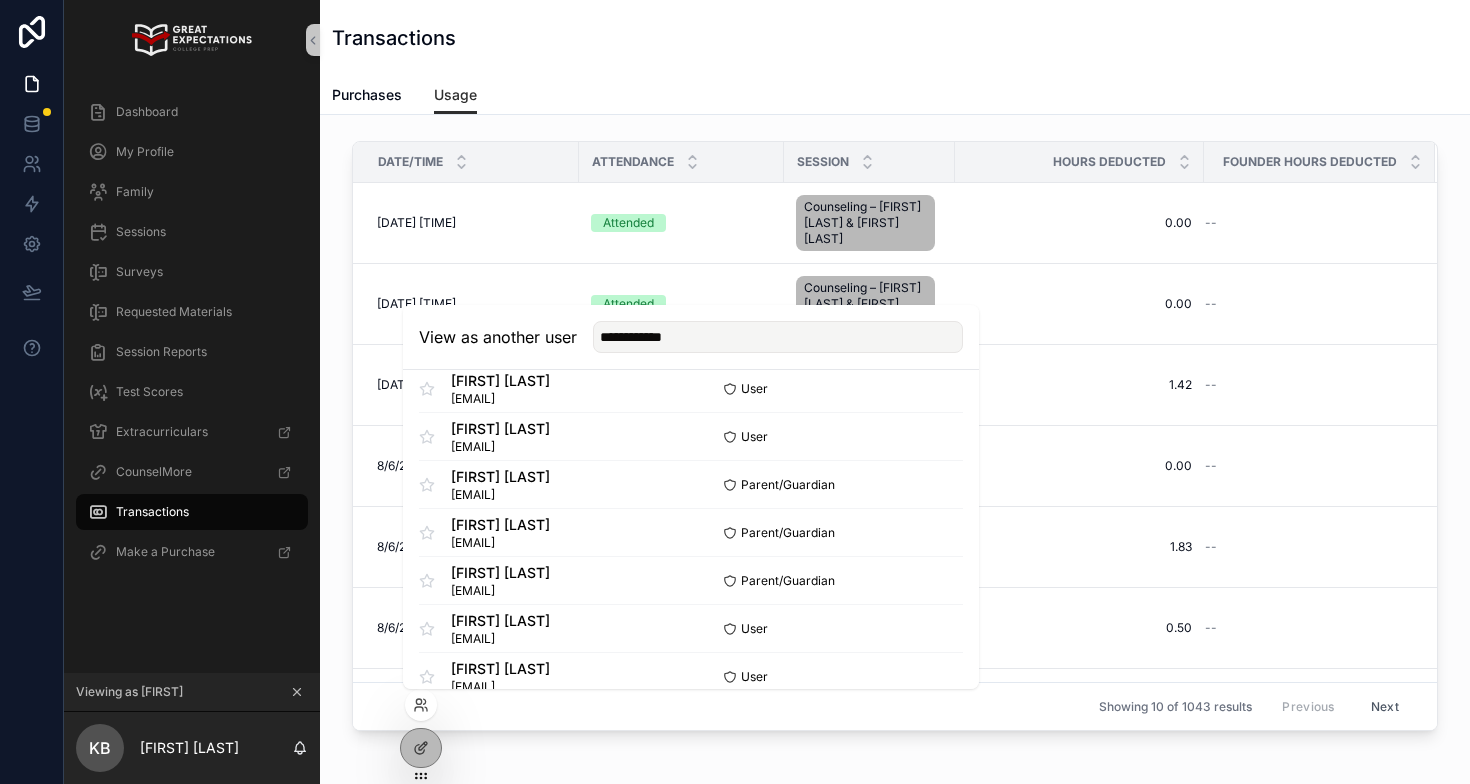 type 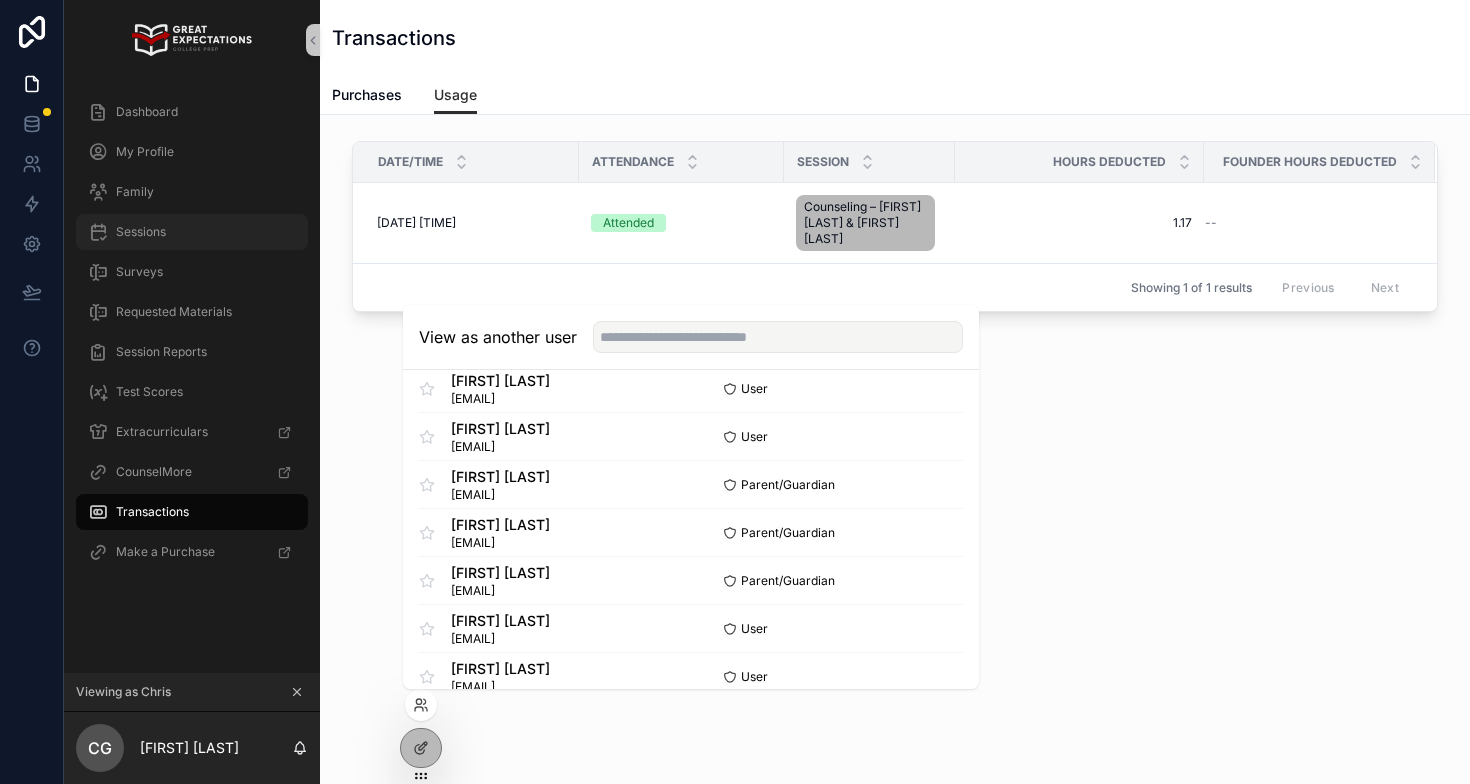 click on "Sessions" at bounding box center (192, 232) 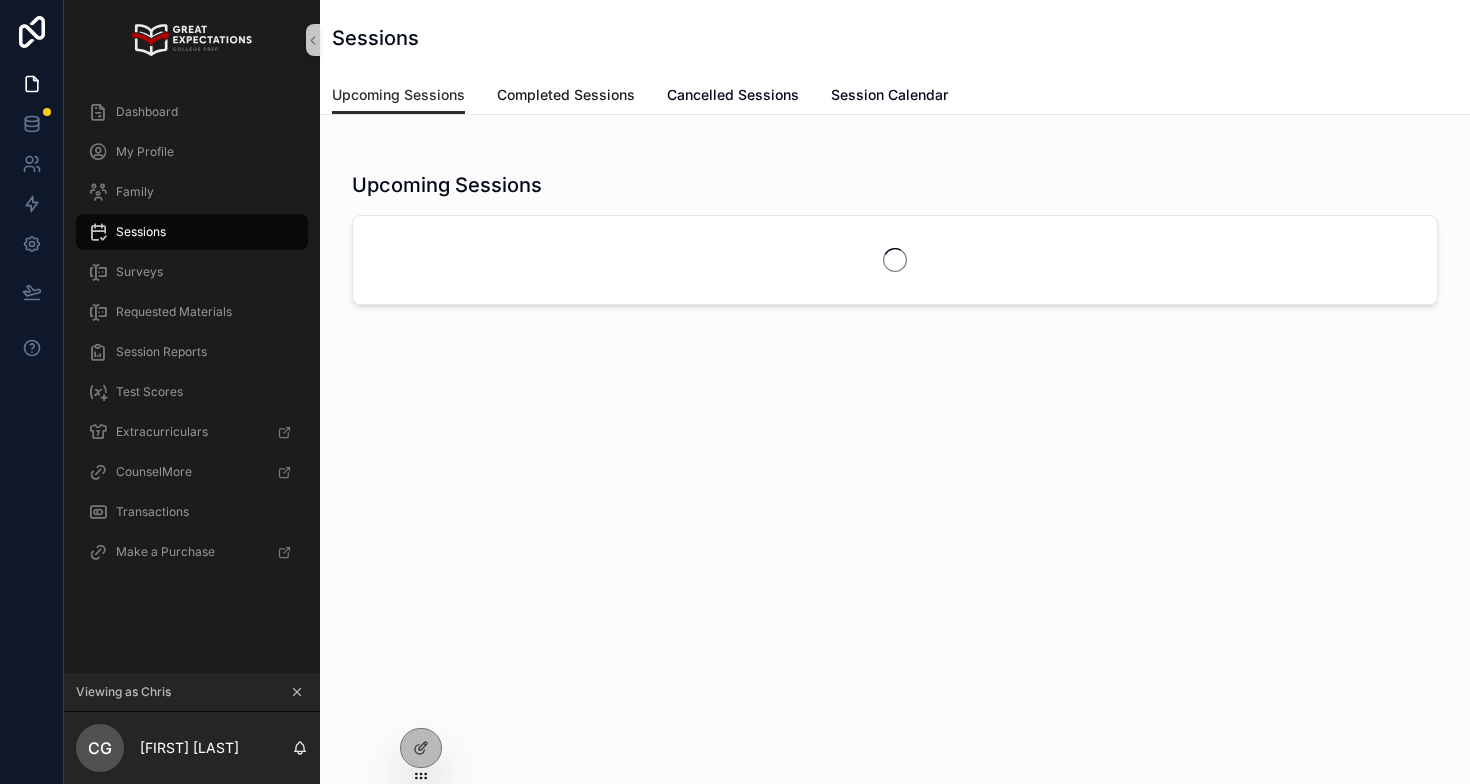 click on "Completed Sessions" at bounding box center [566, 95] 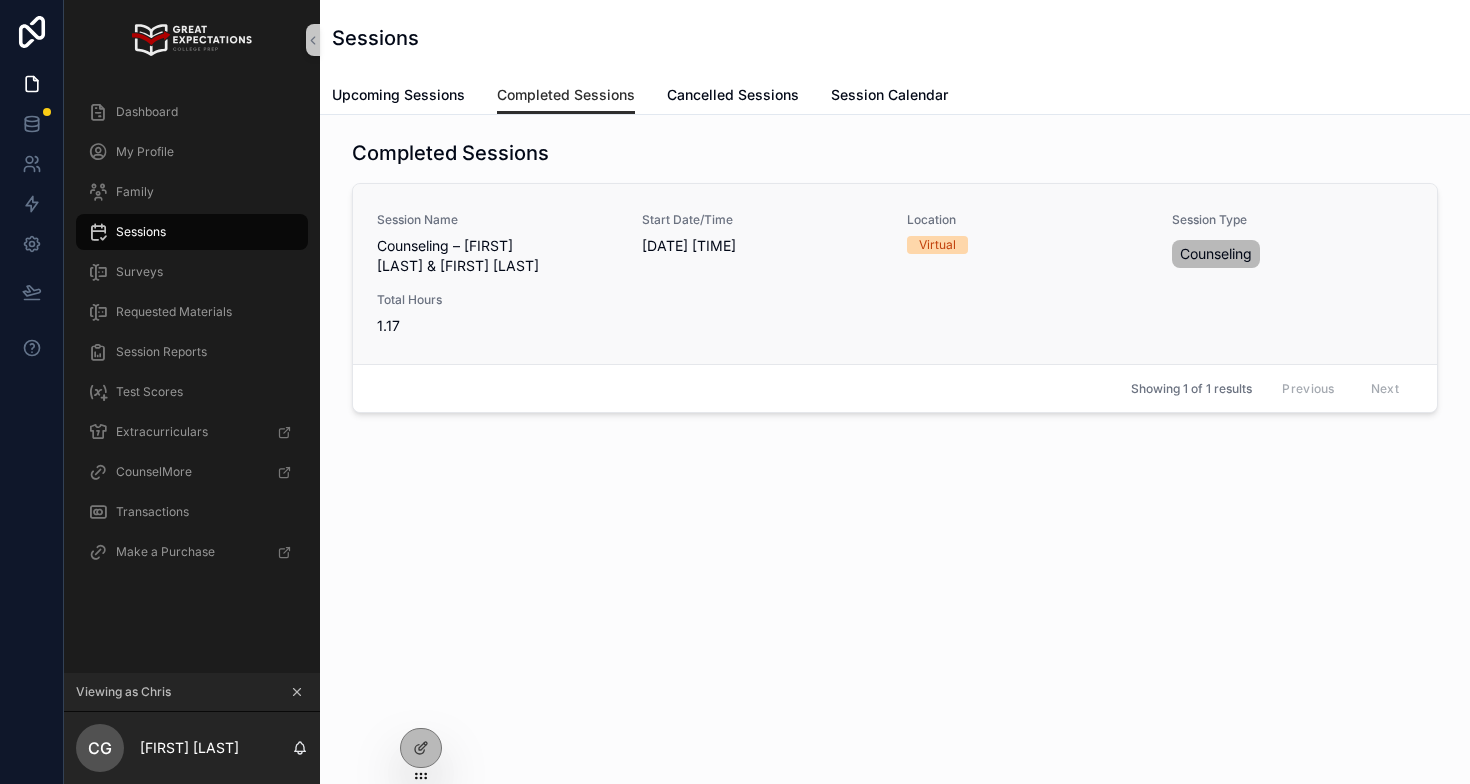 click on "Counseling – [FIRST] [LAST] & [FIRST] [LAST]" at bounding box center [497, 256] 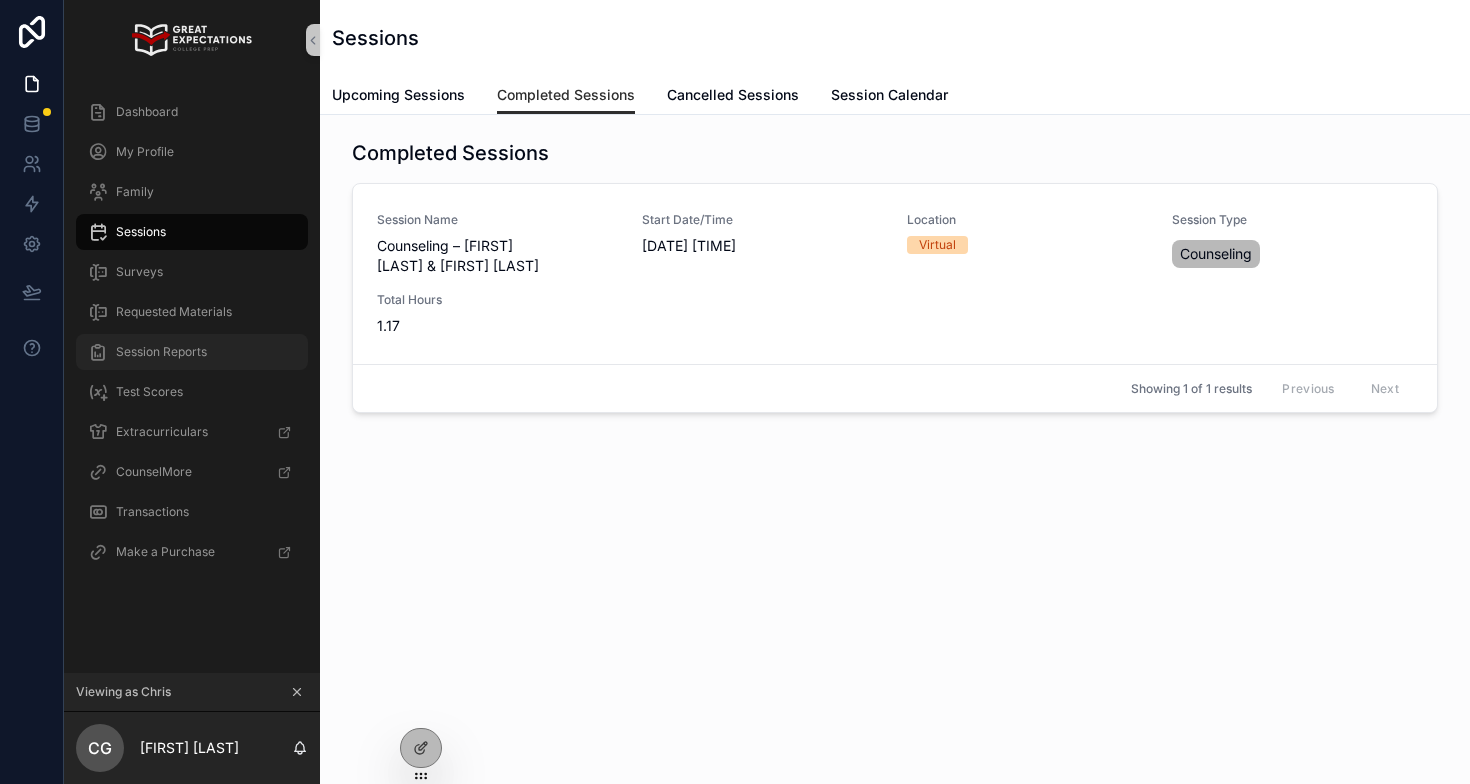 click on "Session Reports" at bounding box center [161, 352] 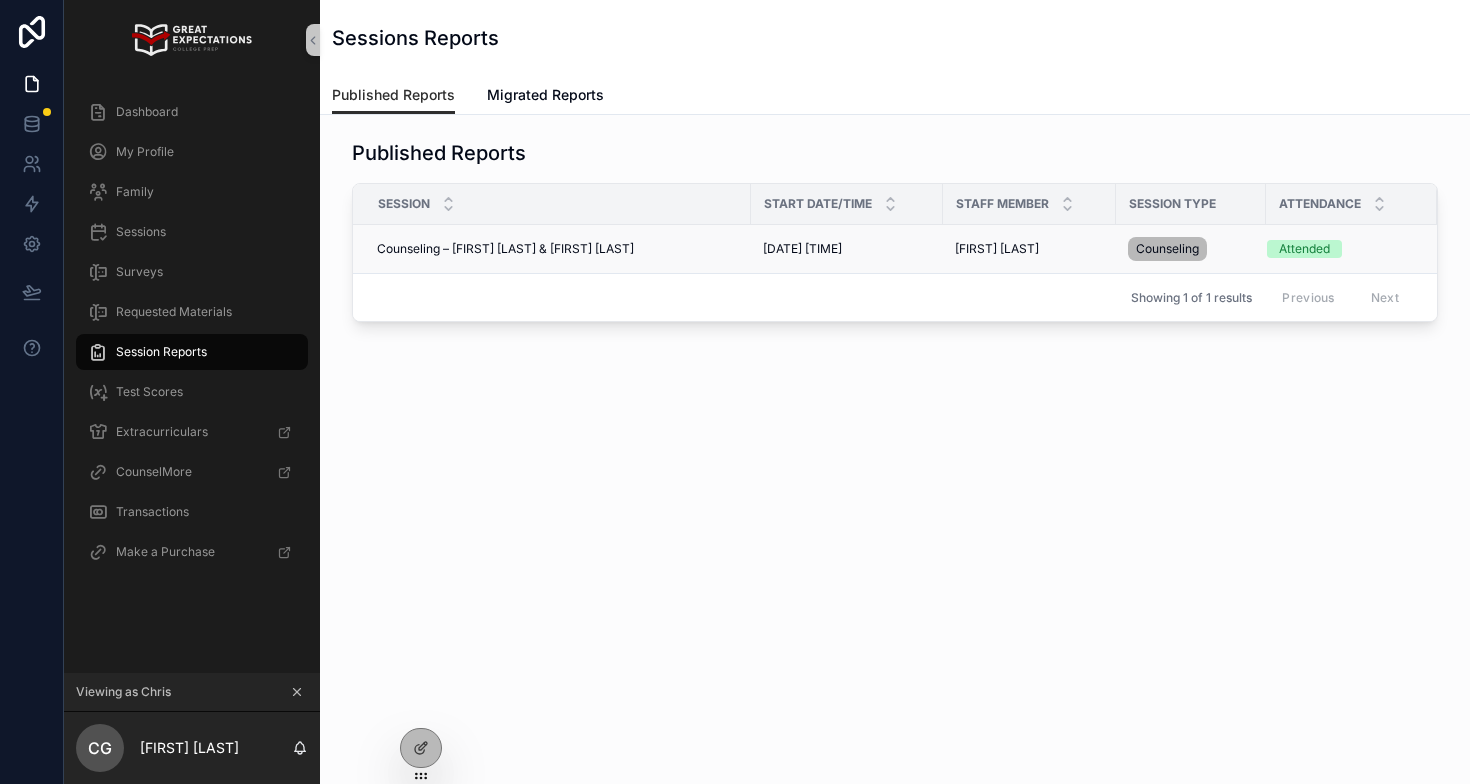 click on "Counseling – [FIRST] [LAST] & [FIRST] [LAST]" at bounding box center (505, 249) 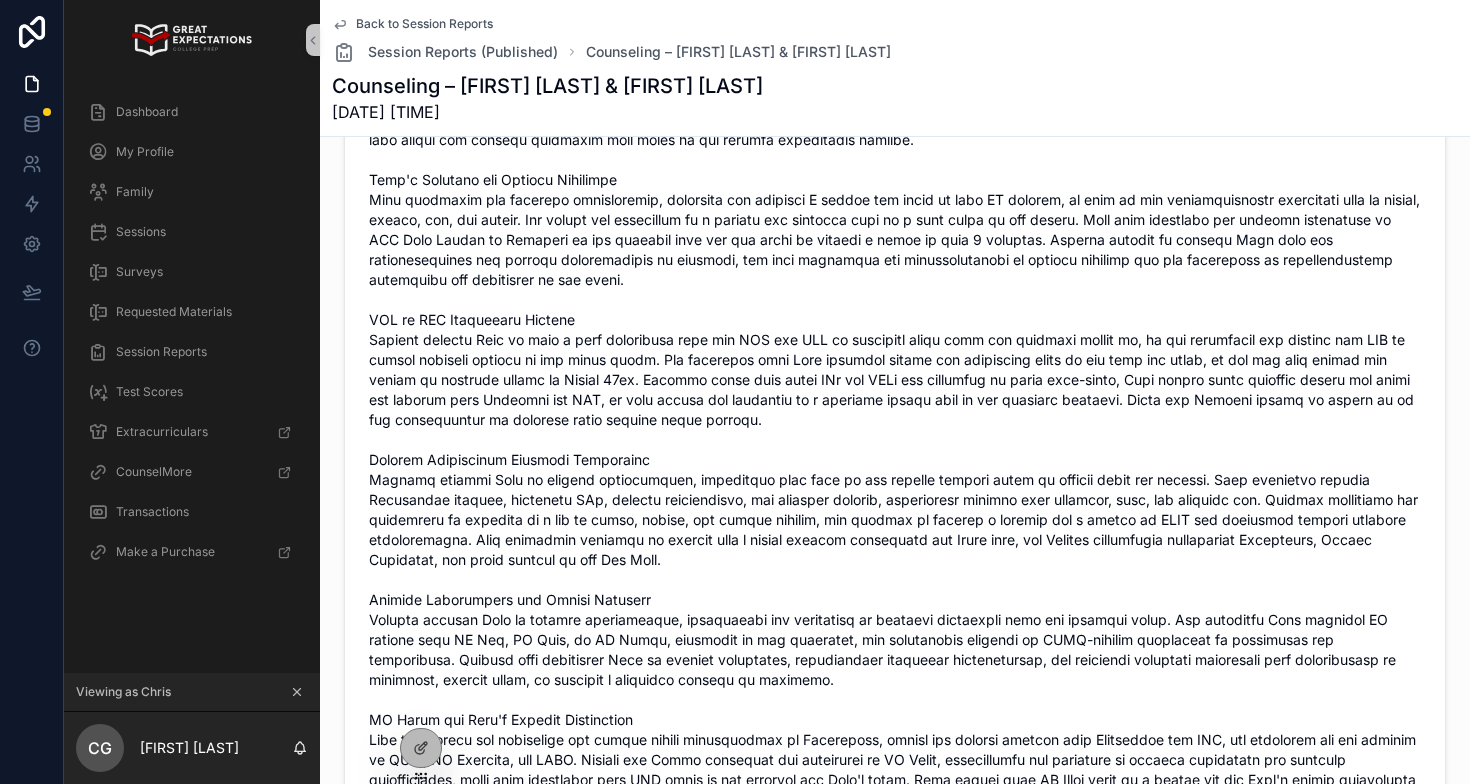 scroll, scrollTop: 1365, scrollLeft: 0, axis: vertical 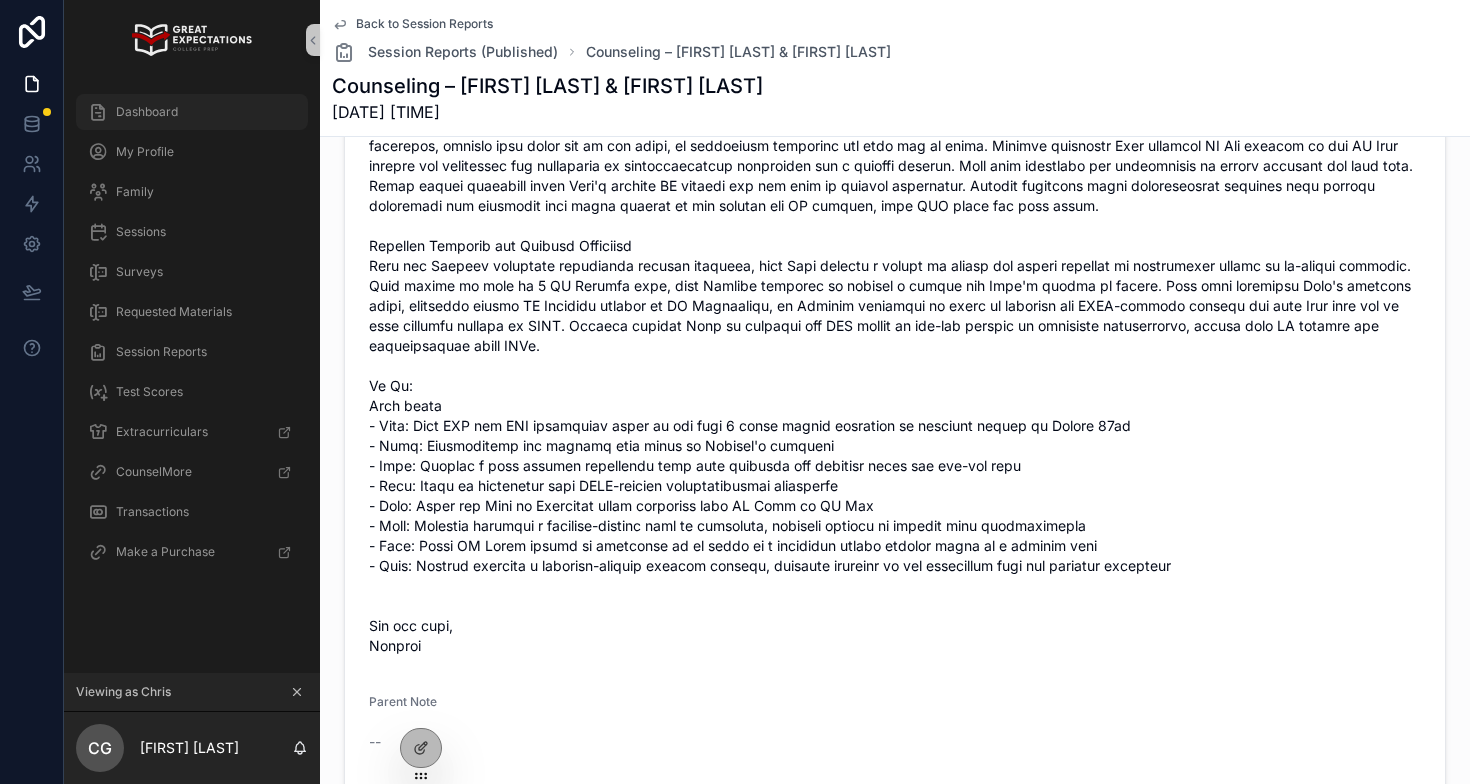 click on "Dashboard" at bounding box center [192, 112] 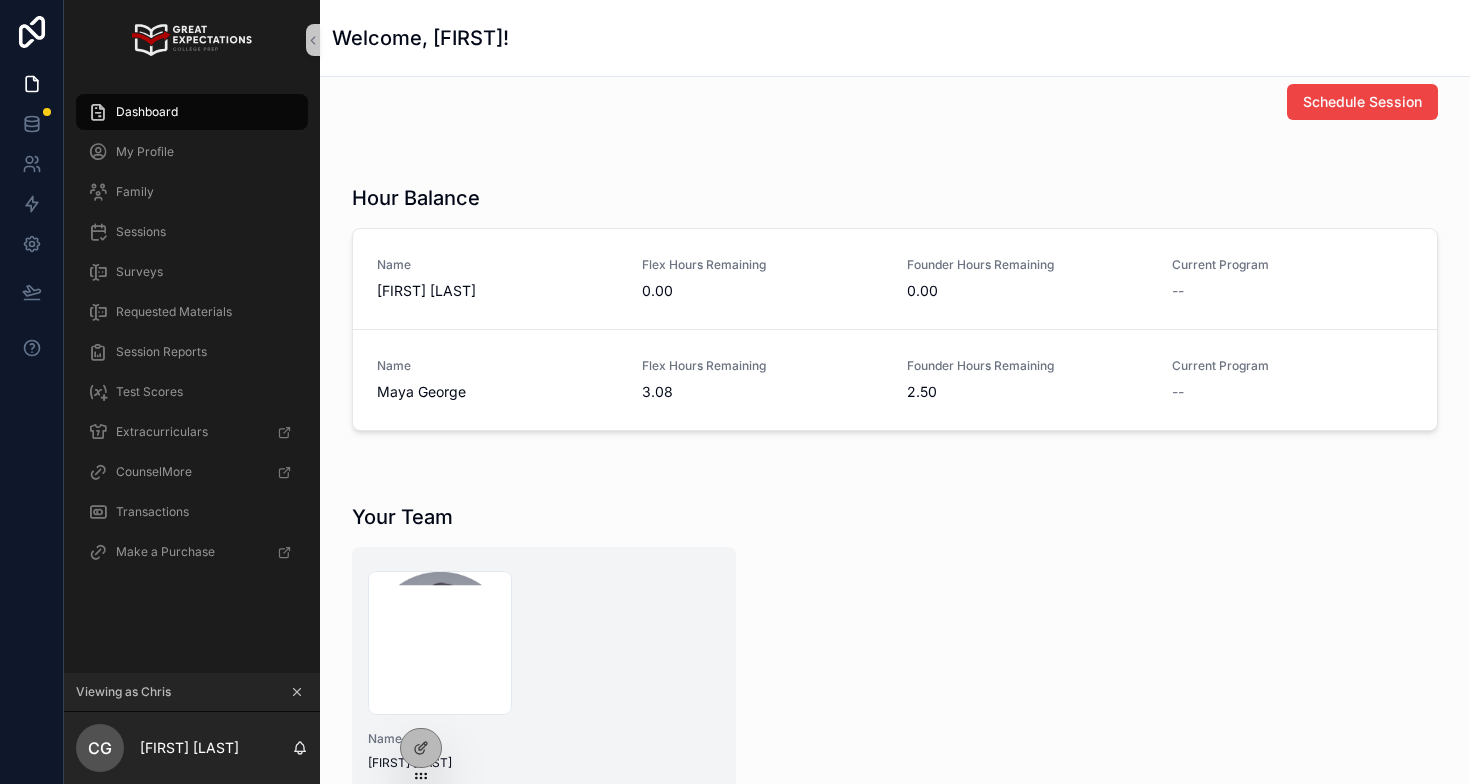 scroll, scrollTop: 0, scrollLeft: 0, axis: both 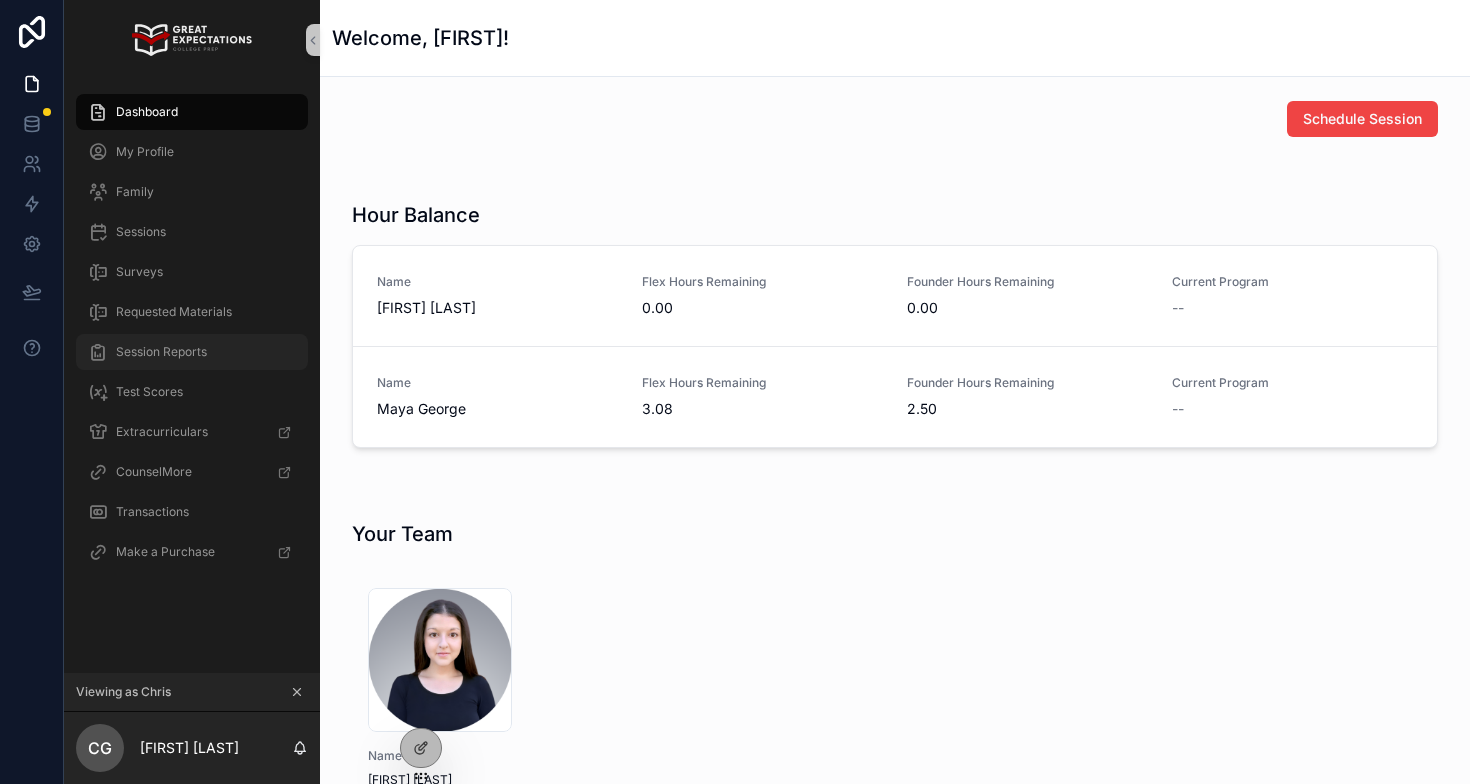 click on "Session Reports" at bounding box center (161, 352) 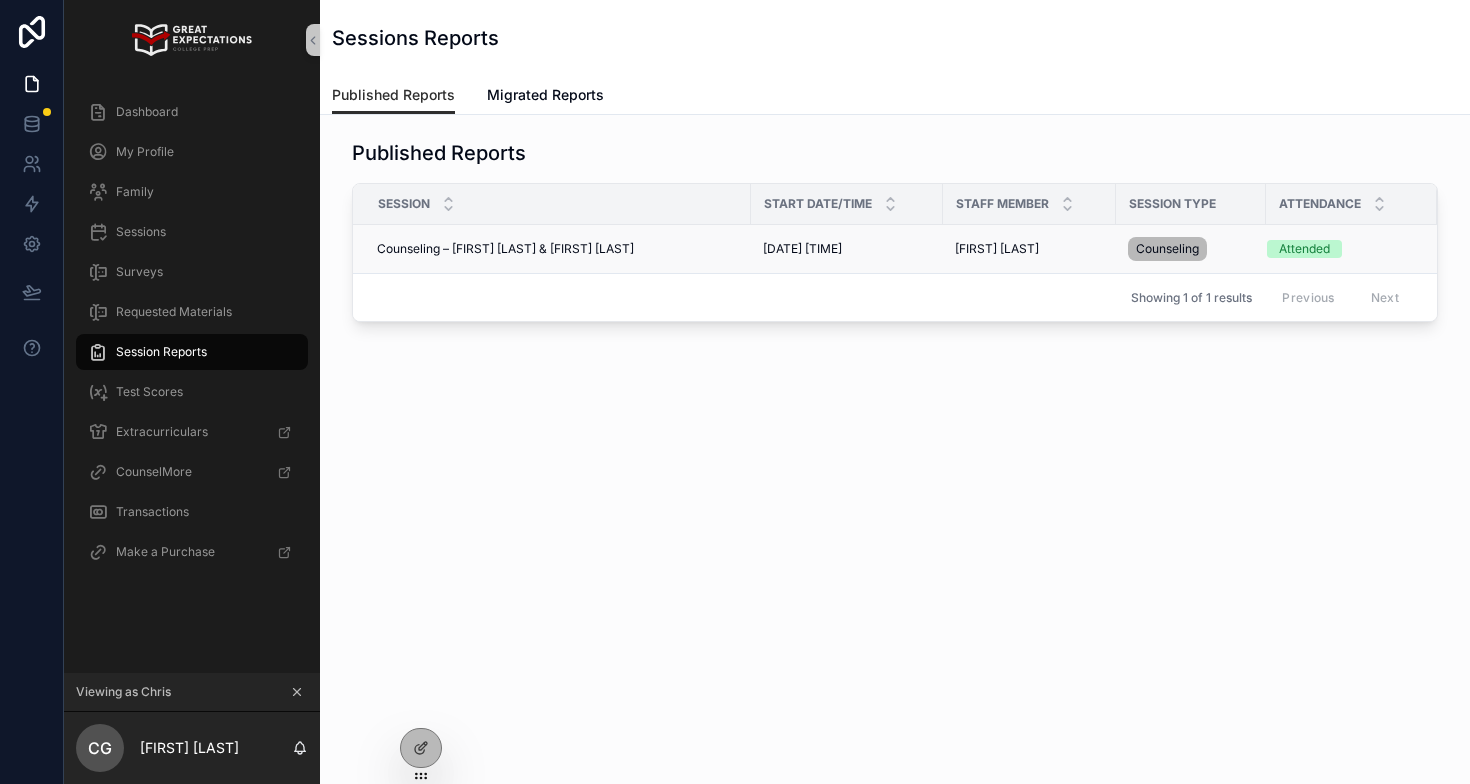 click on "Counseling – [FIRST] [LAST] & [FIRST] [LAST]" at bounding box center [505, 249] 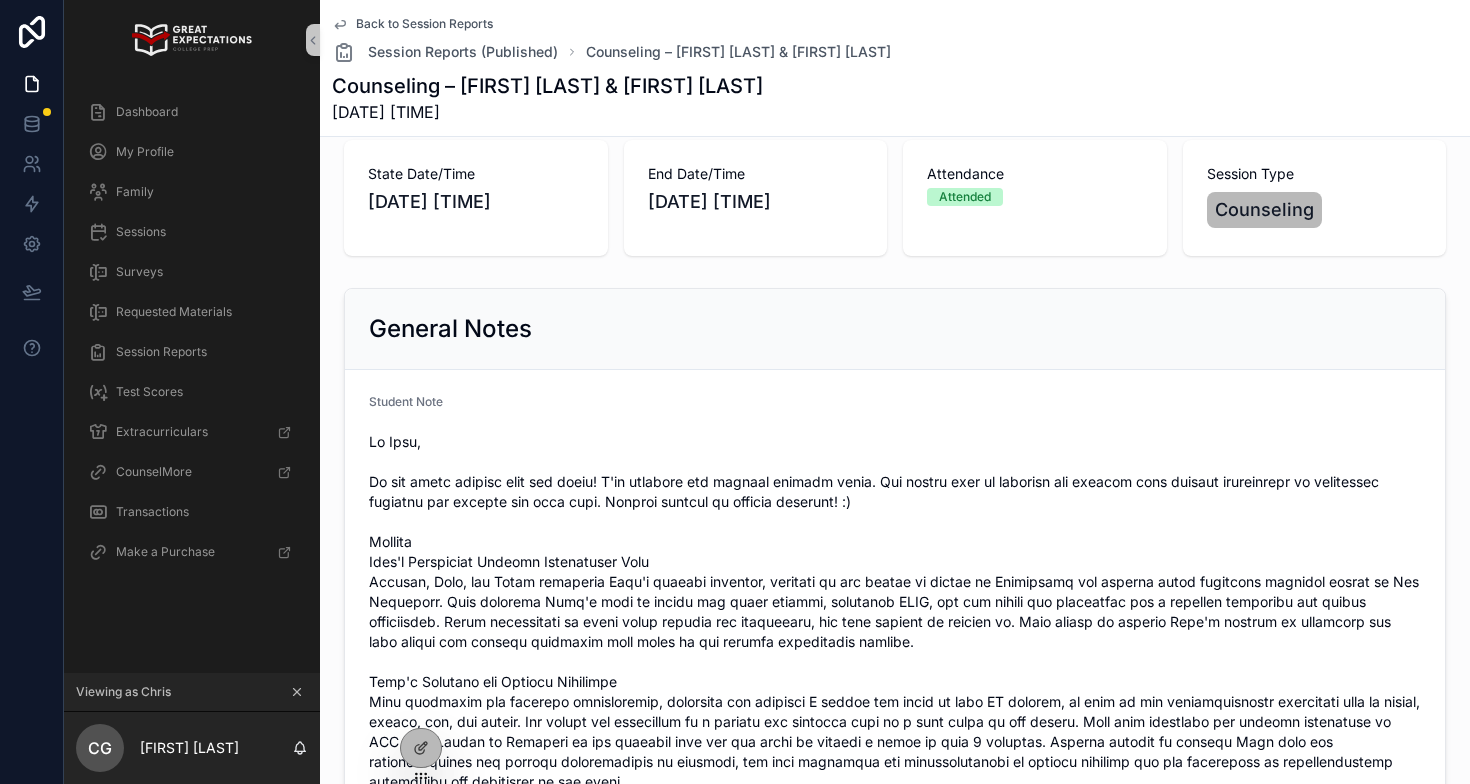 scroll, scrollTop: 0, scrollLeft: 0, axis: both 